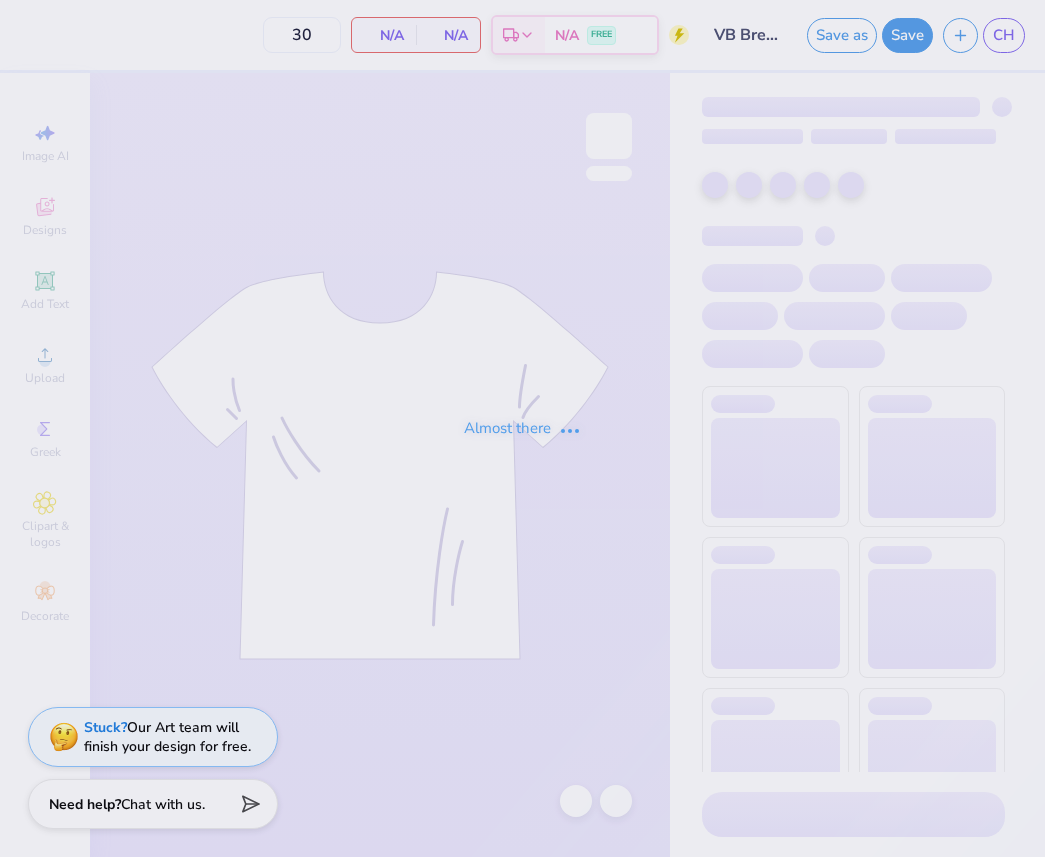 scroll, scrollTop: 0, scrollLeft: 0, axis: both 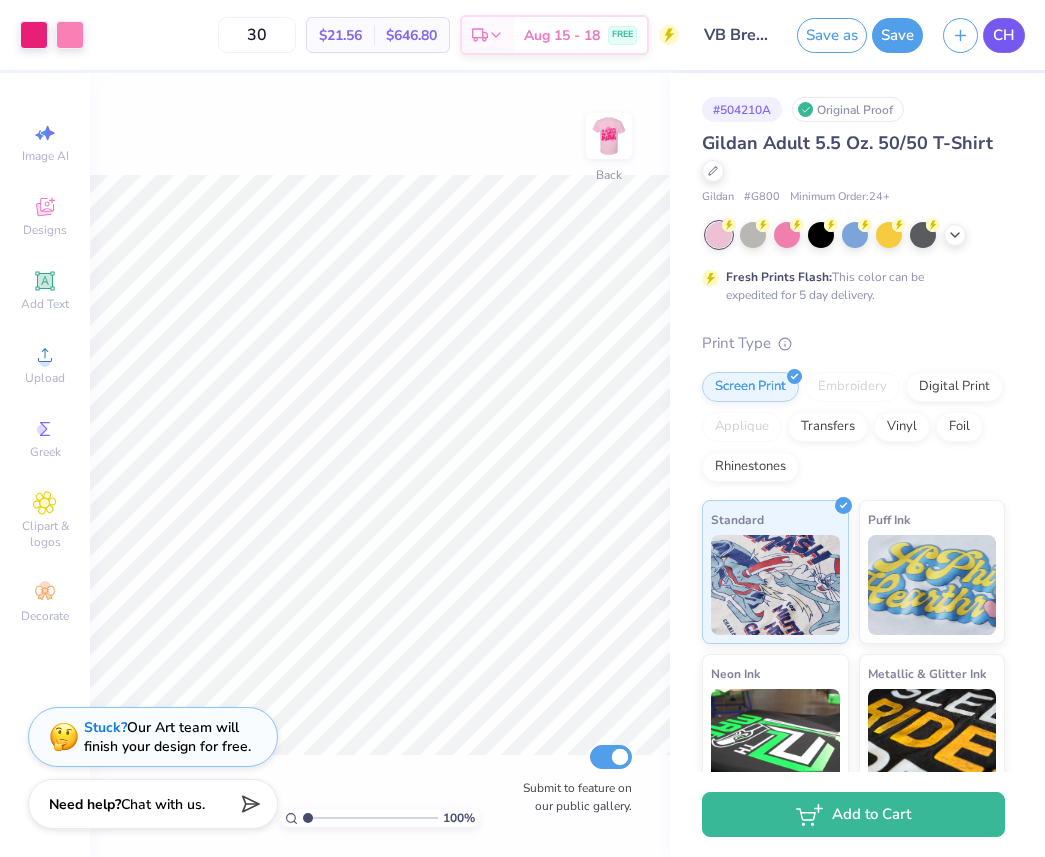 click on "CH" at bounding box center (1004, 35) 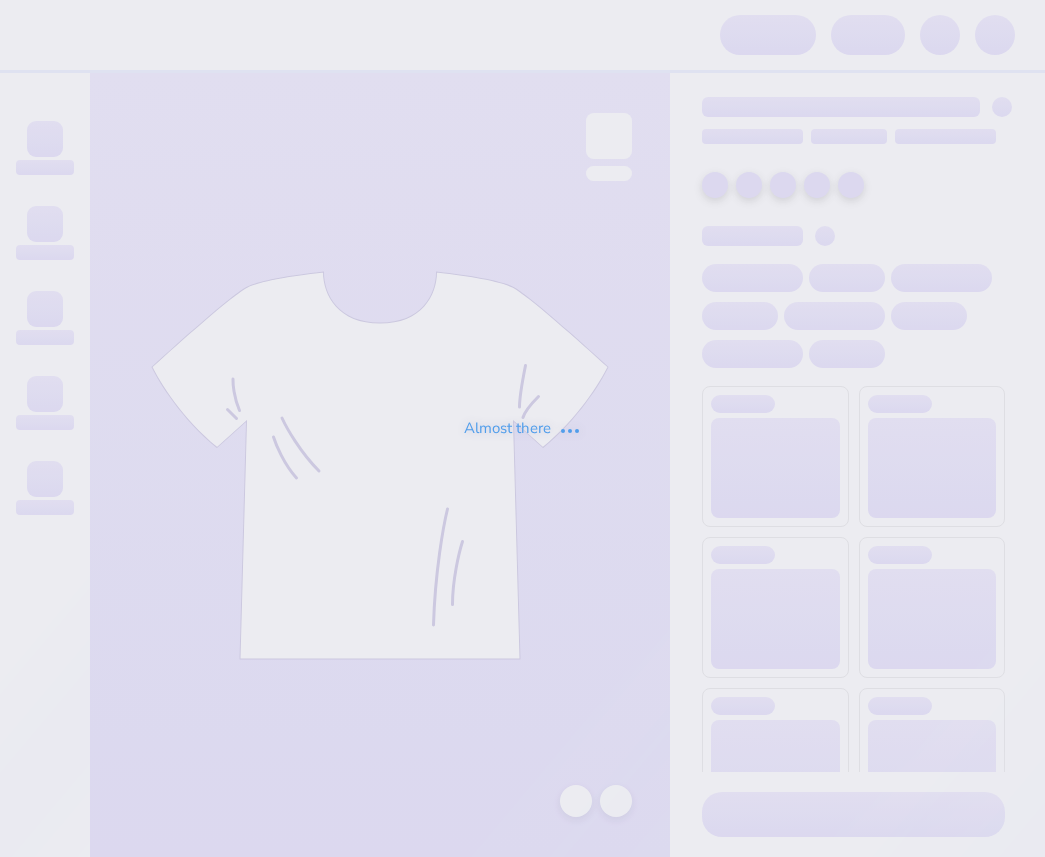 scroll, scrollTop: 0, scrollLeft: 0, axis: both 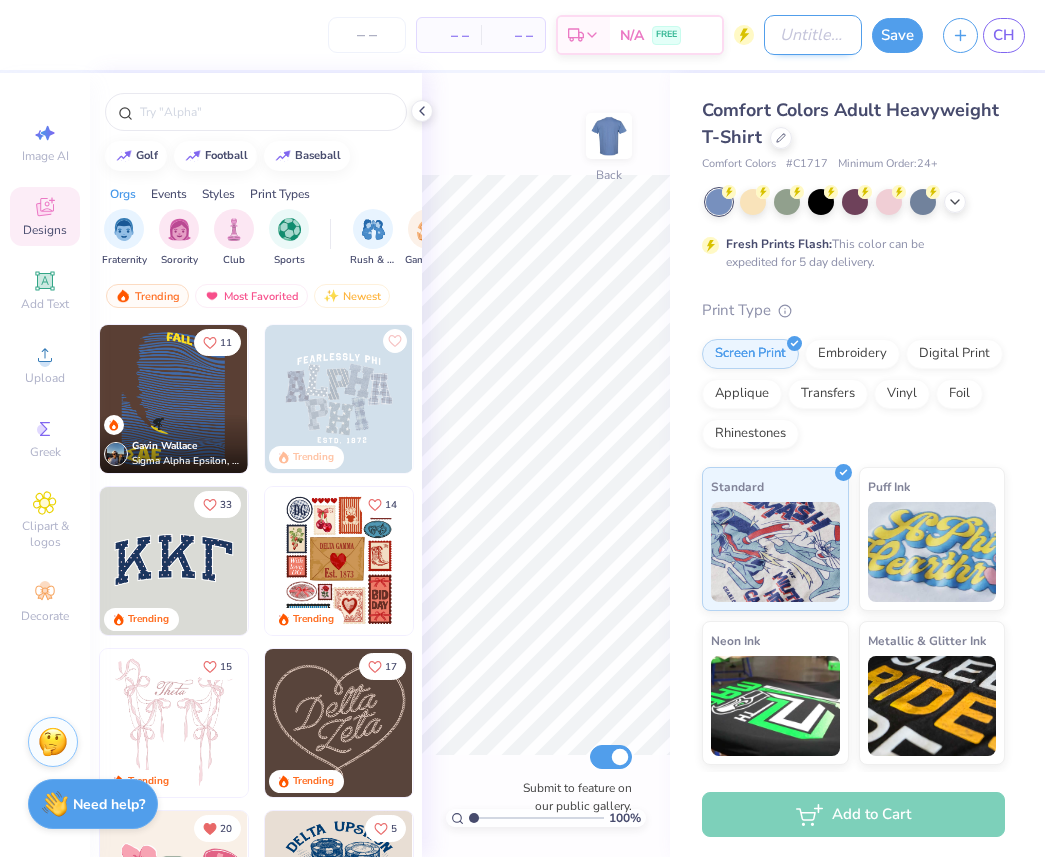 click on "Design Title" at bounding box center (813, 35) 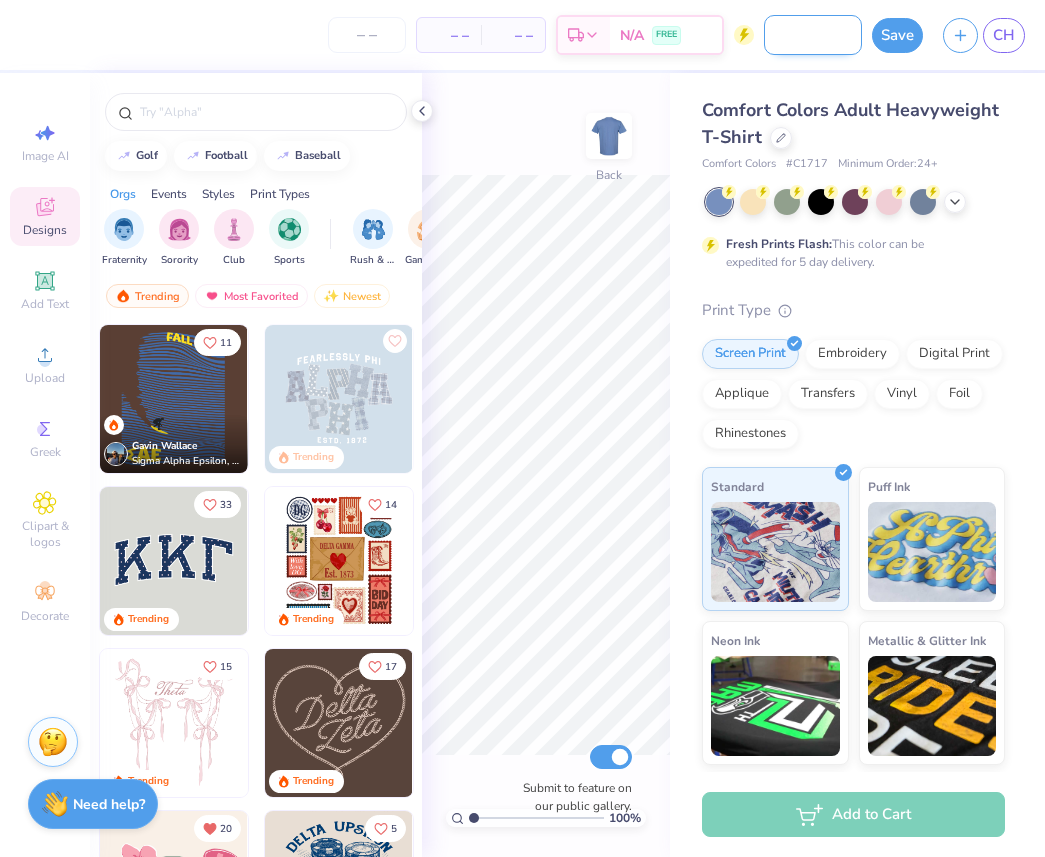 scroll, scrollTop: 0, scrollLeft: 212, axis: horizontal 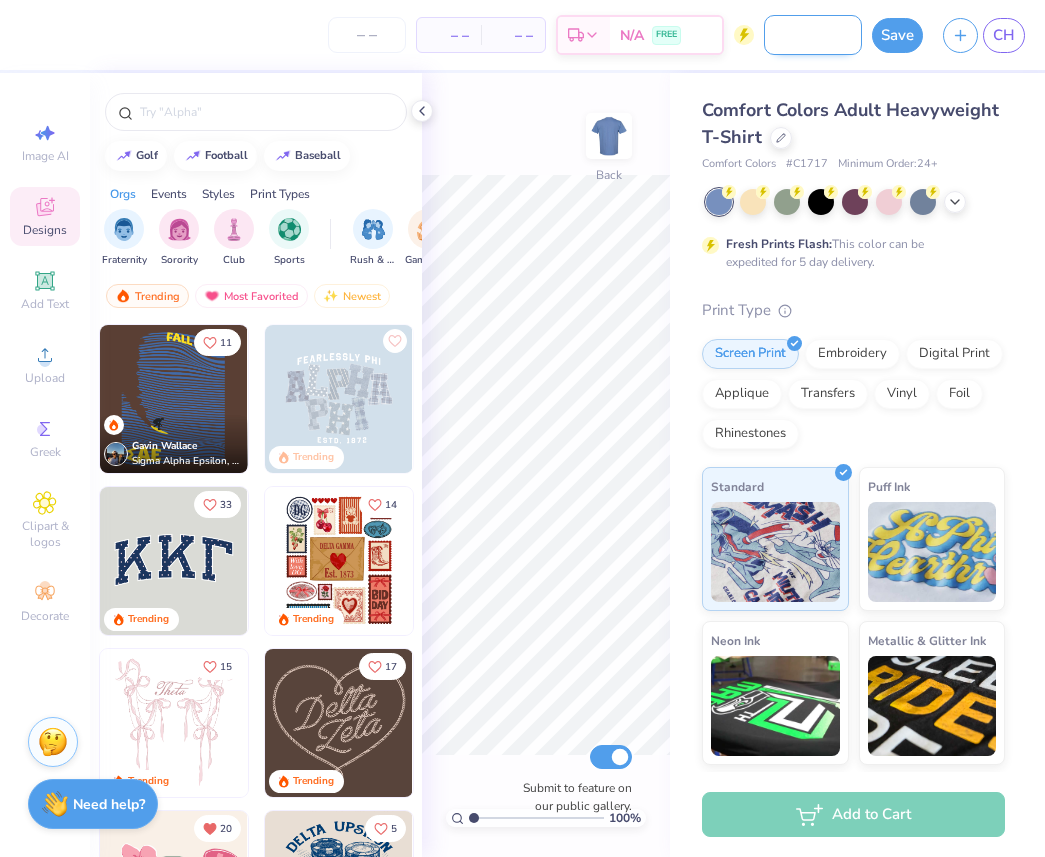 click on "VB Breast Cancer Shirt - Version 1 in Pink" at bounding box center (813, 35) 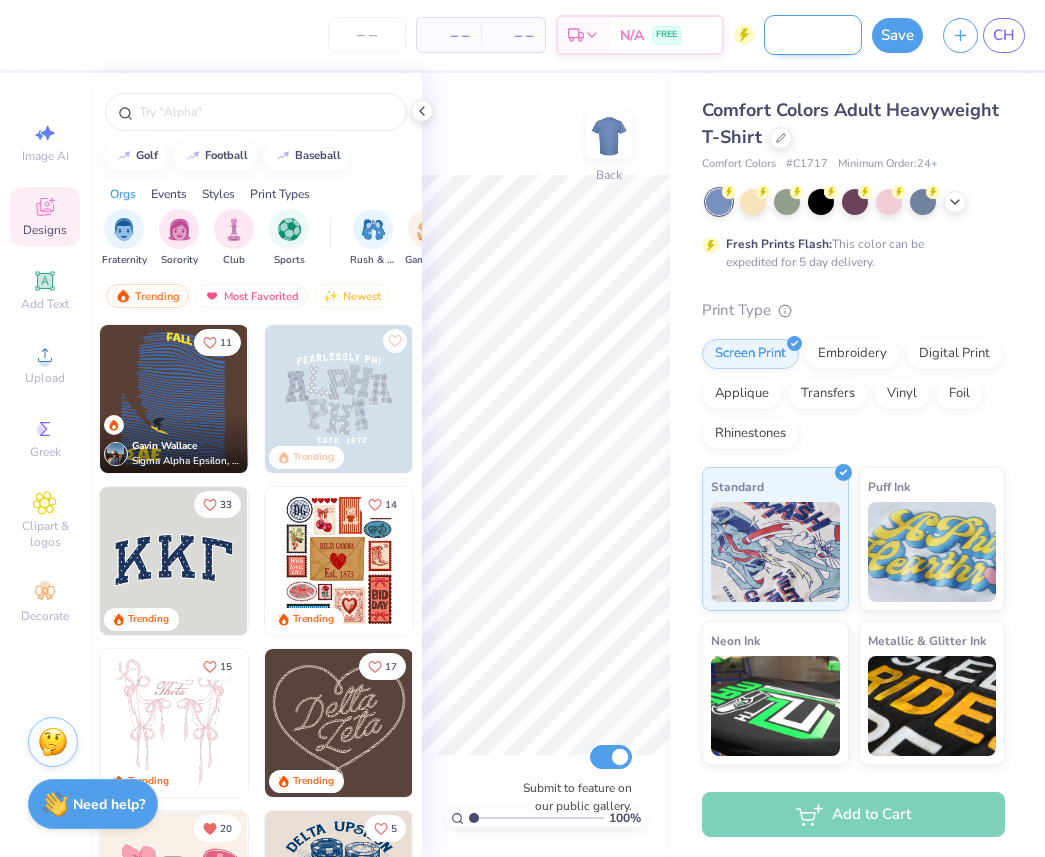 type on "VB Breast Cancer Shirt - Version 2 in Pink" 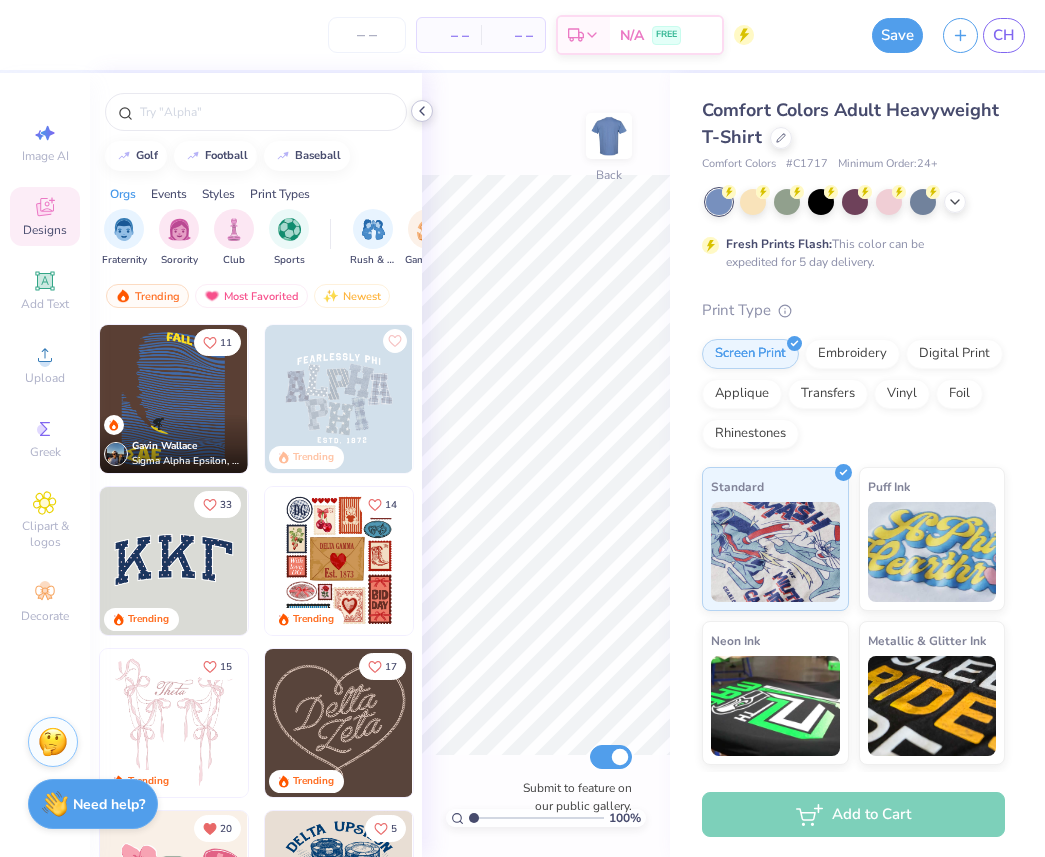 scroll, scrollTop: 0, scrollLeft: 0, axis: both 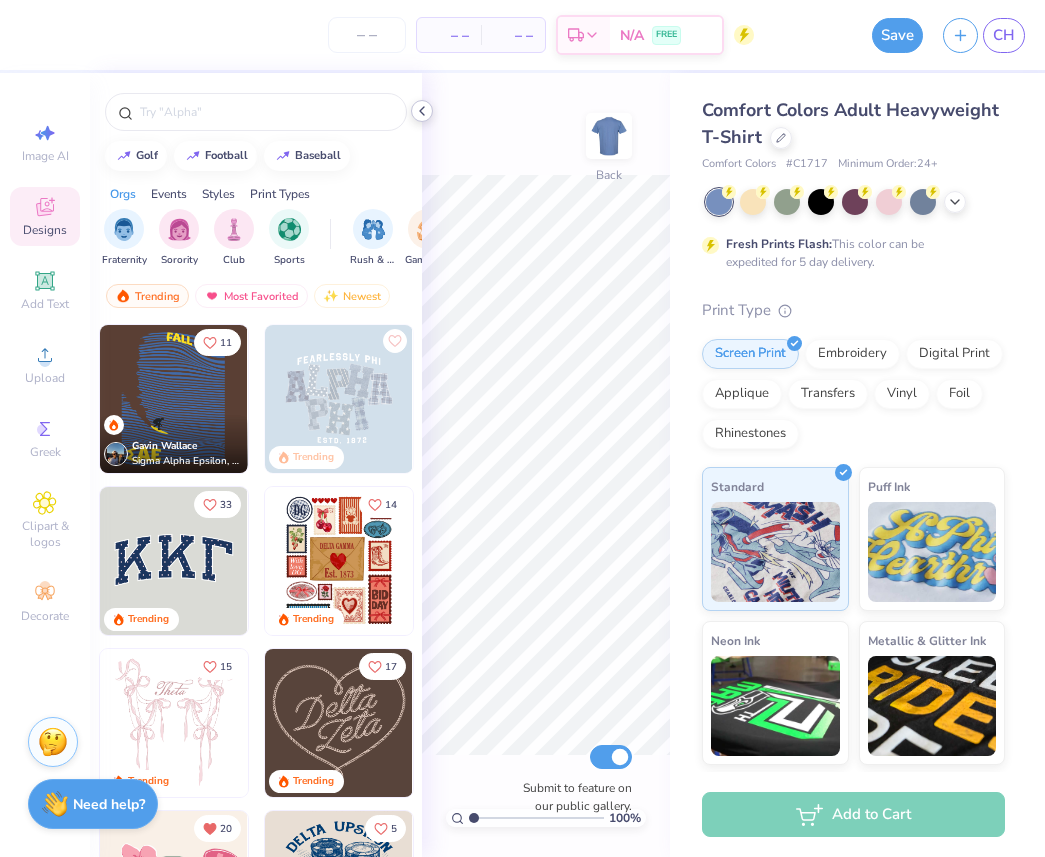 click 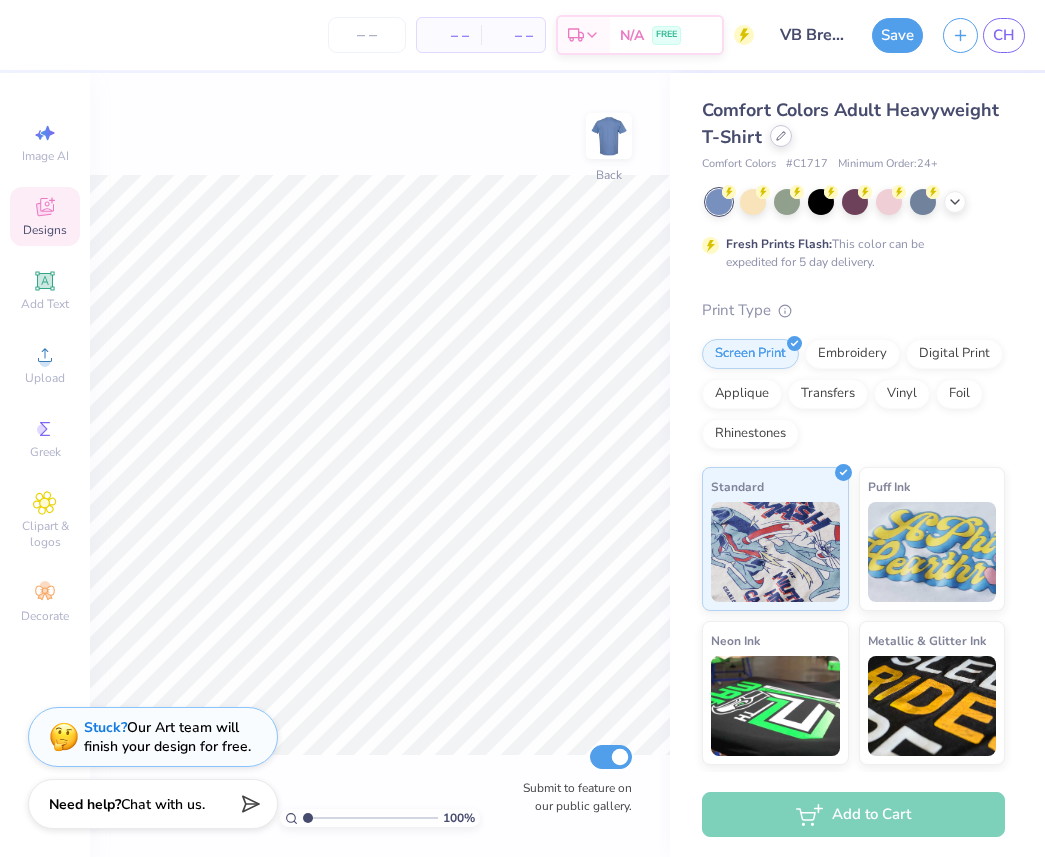 click 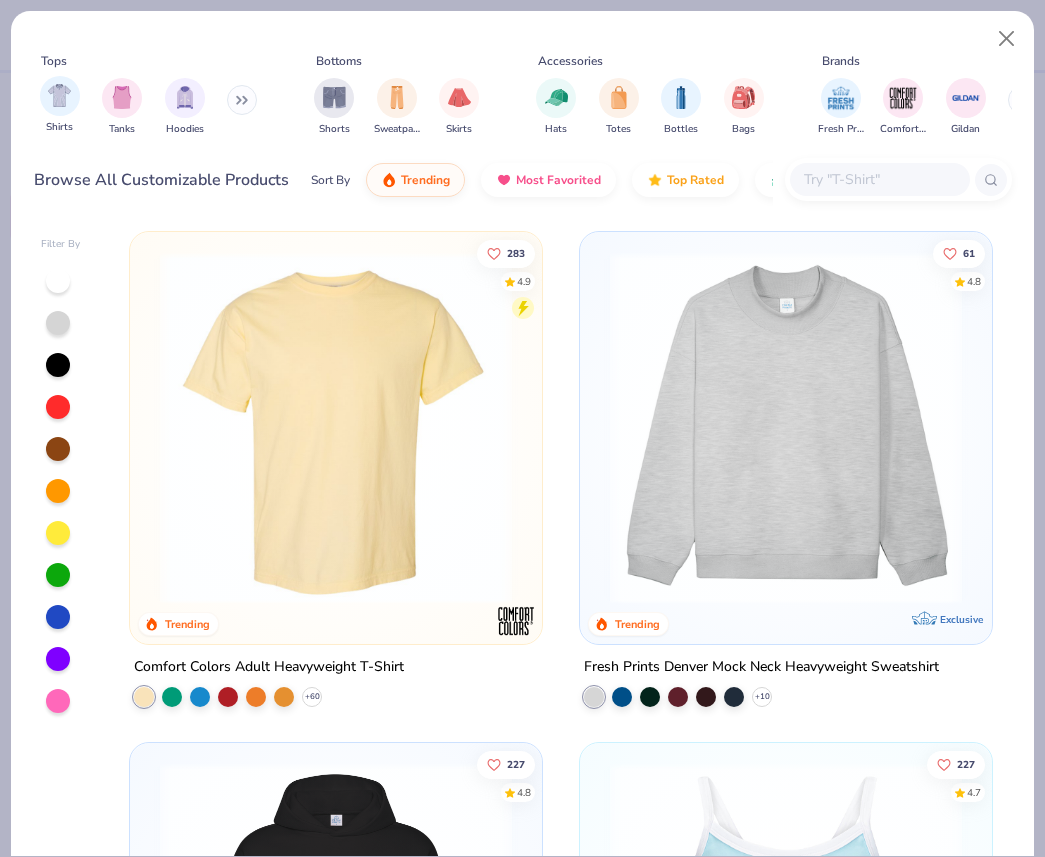 click on "Shirts" at bounding box center [60, 105] 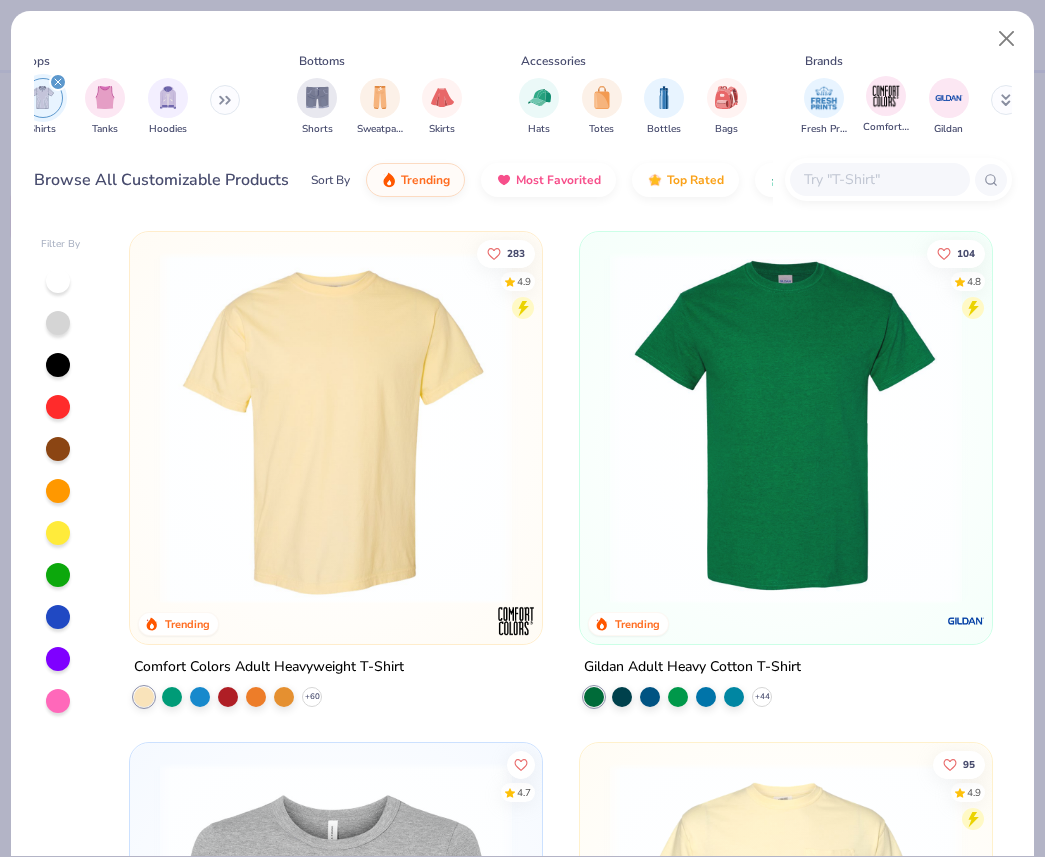 scroll, scrollTop: 0, scrollLeft: 41, axis: horizontal 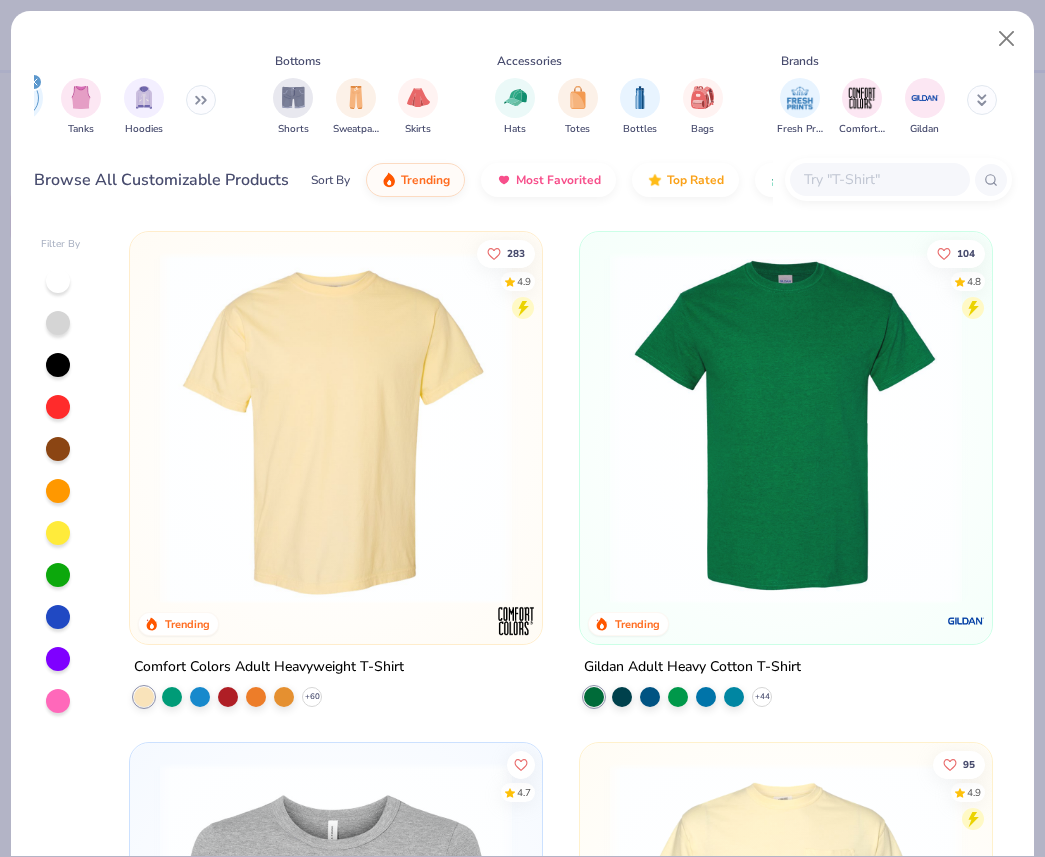 click at bounding box center (982, 100) 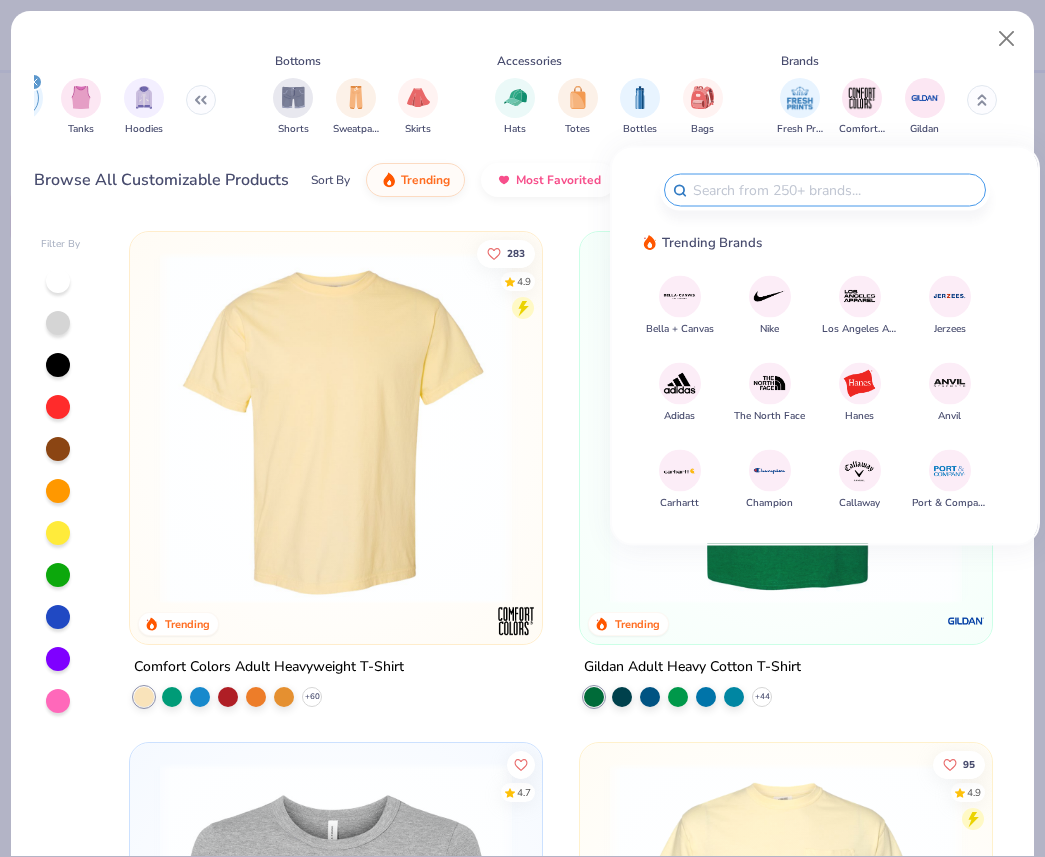 click at bounding box center (769, 296) 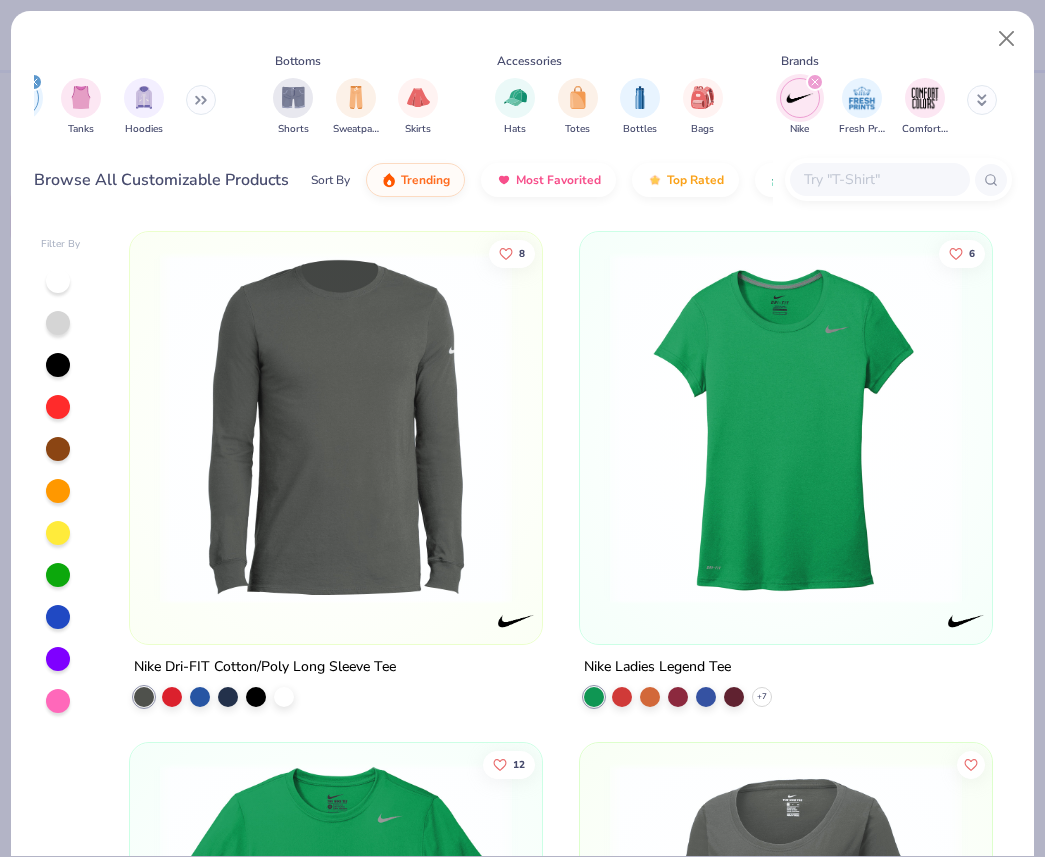 click at bounding box center (58, 701) 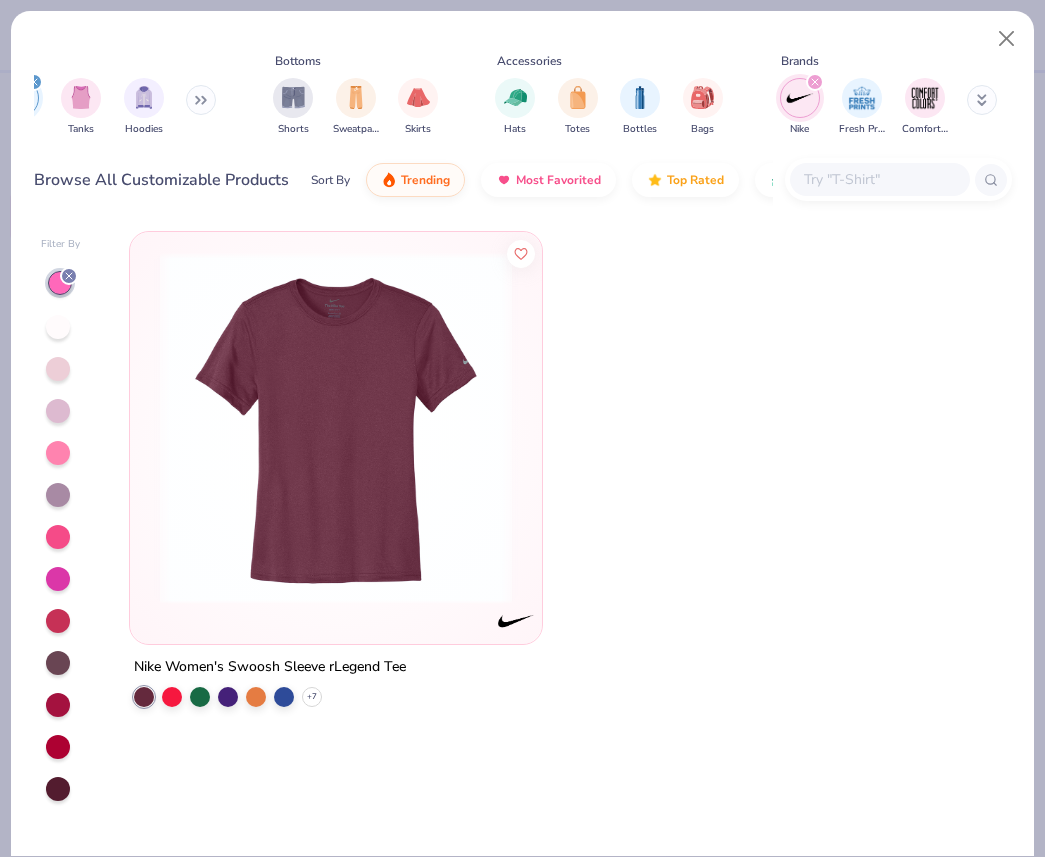 click at bounding box center (336, 428) 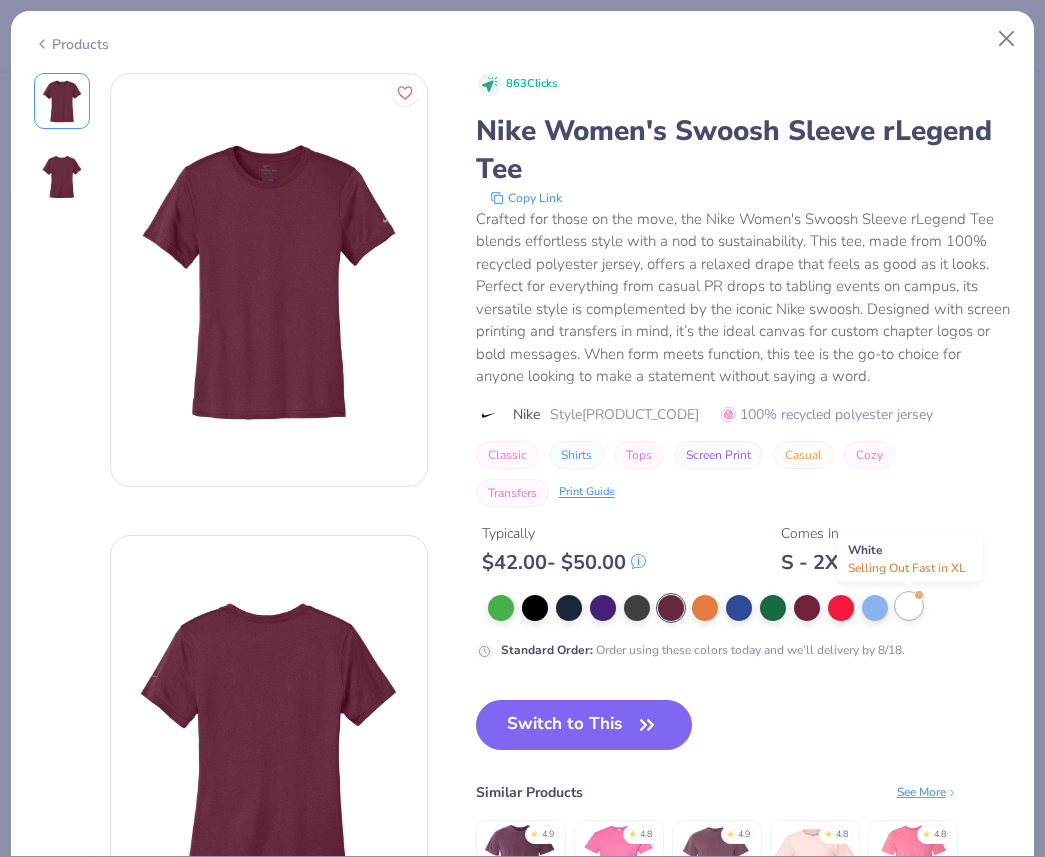 click at bounding box center [919, 595] 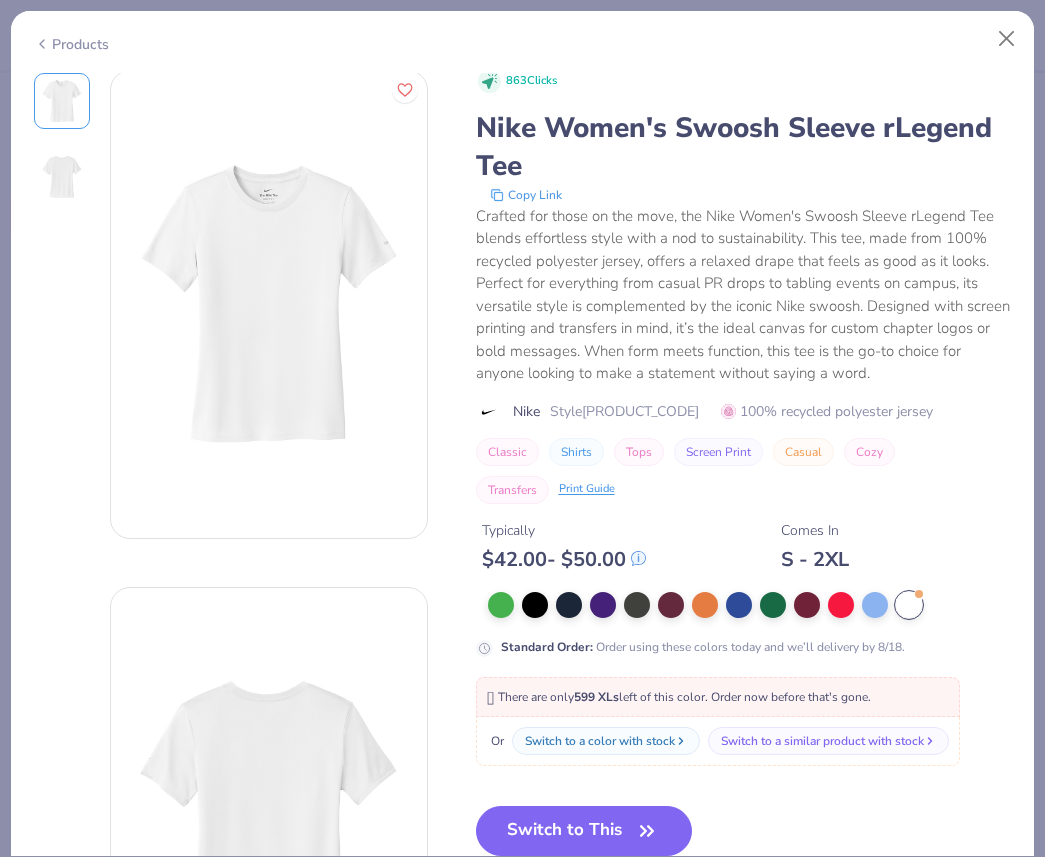 scroll, scrollTop: 0, scrollLeft: 0, axis: both 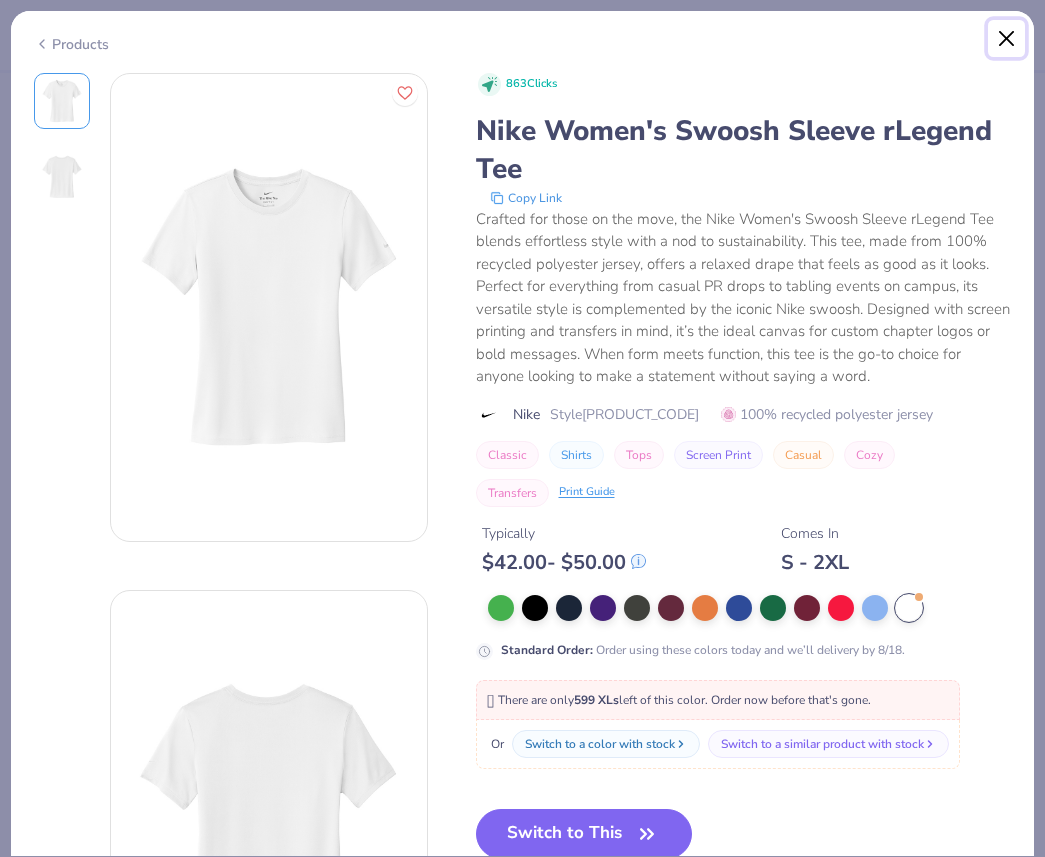 click at bounding box center (1007, 39) 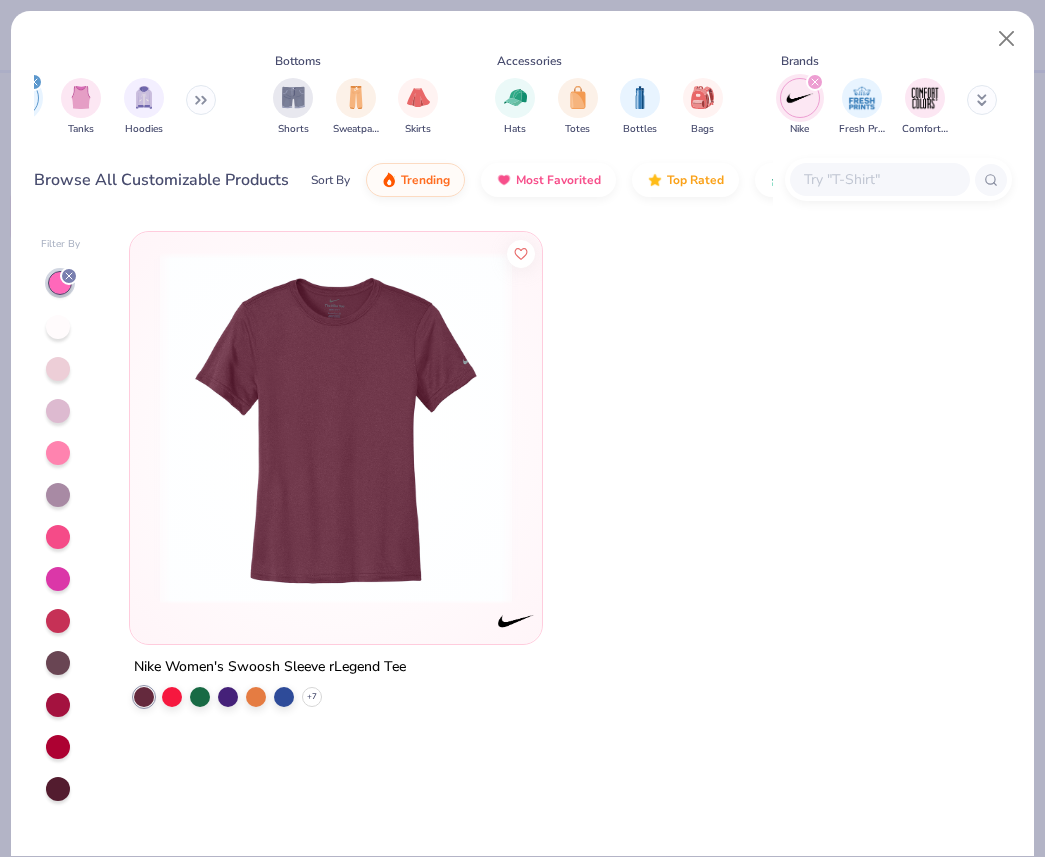 click on "Filter By" at bounding box center (61, 546) 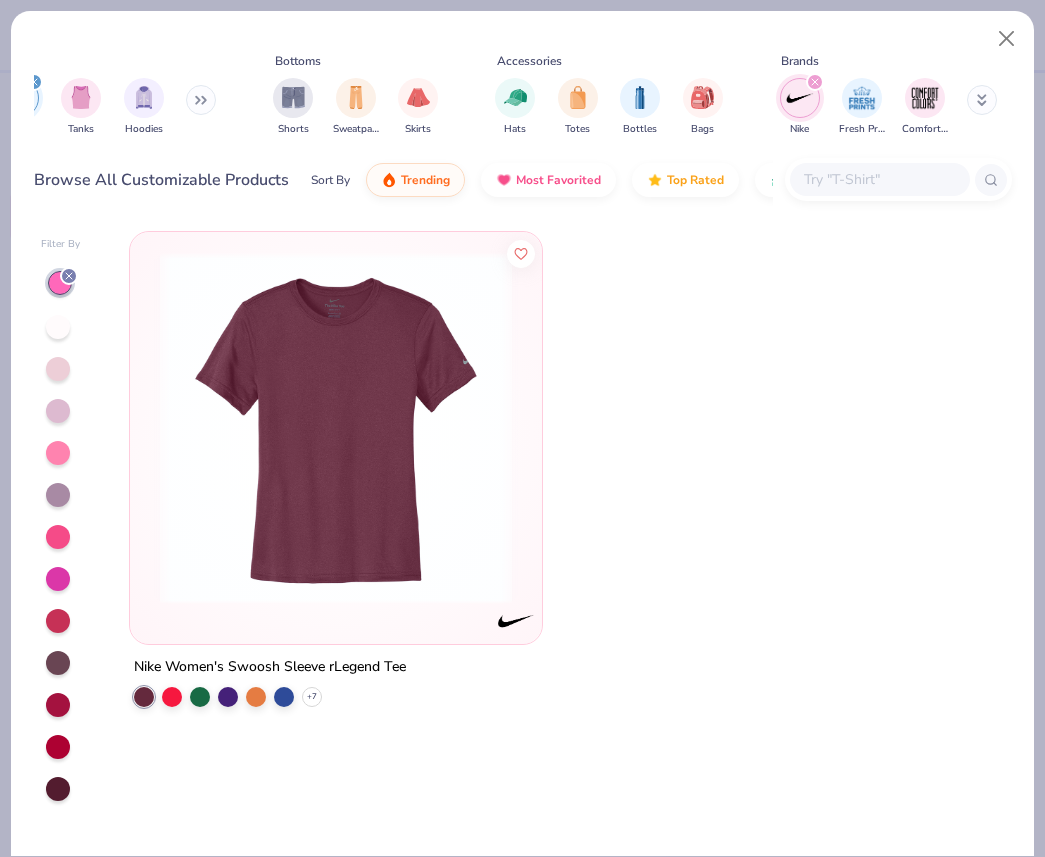 click 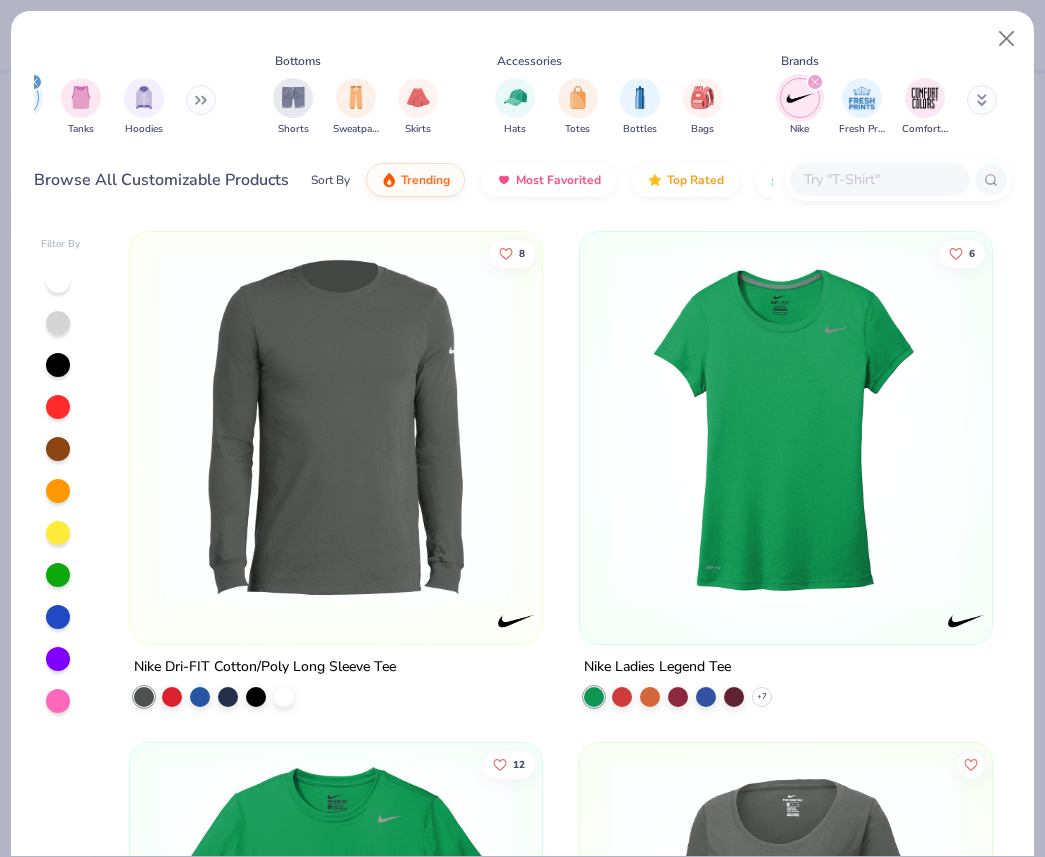 click at bounding box center (786, 428) 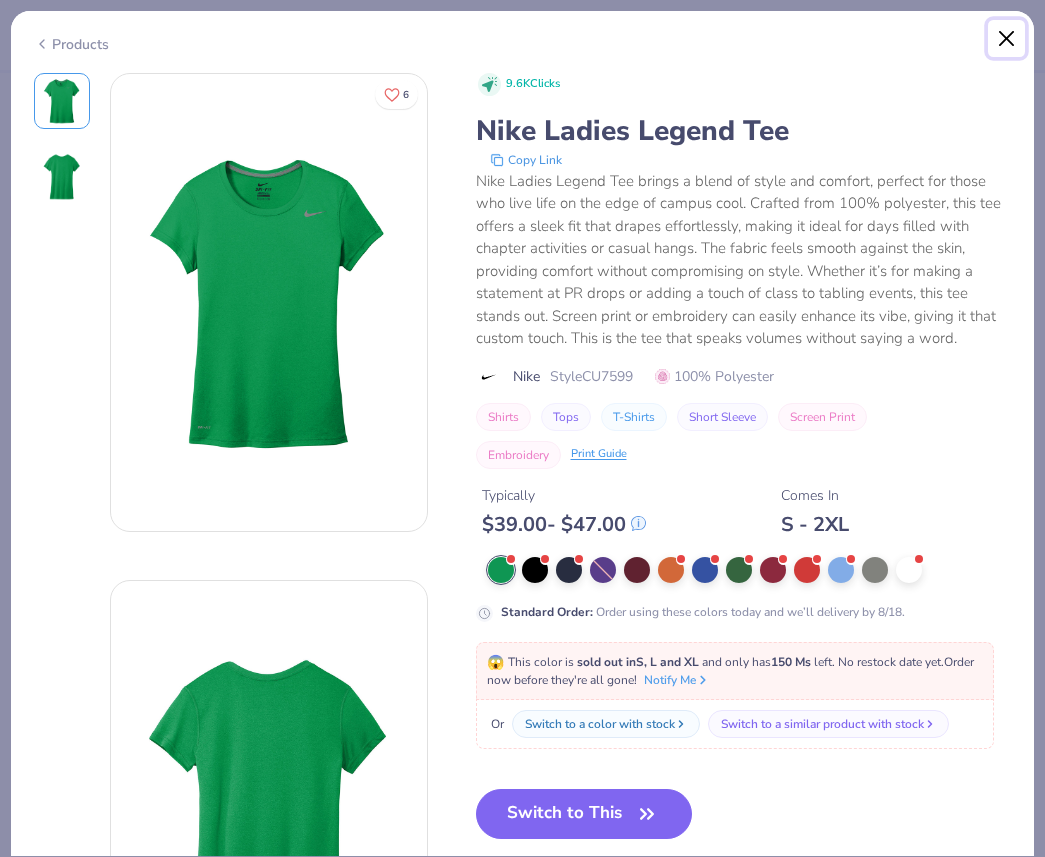 click at bounding box center [1007, 39] 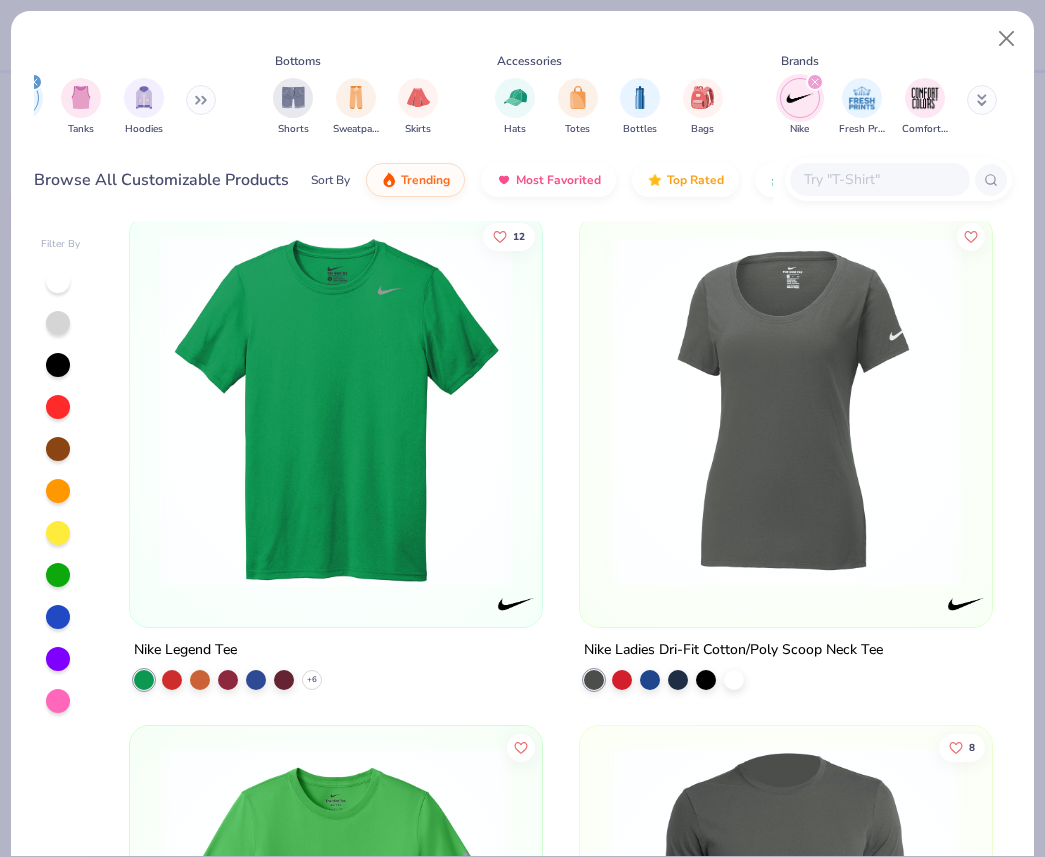 scroll, scrollTop: 553, scrollLeft: 0, axis: vertical 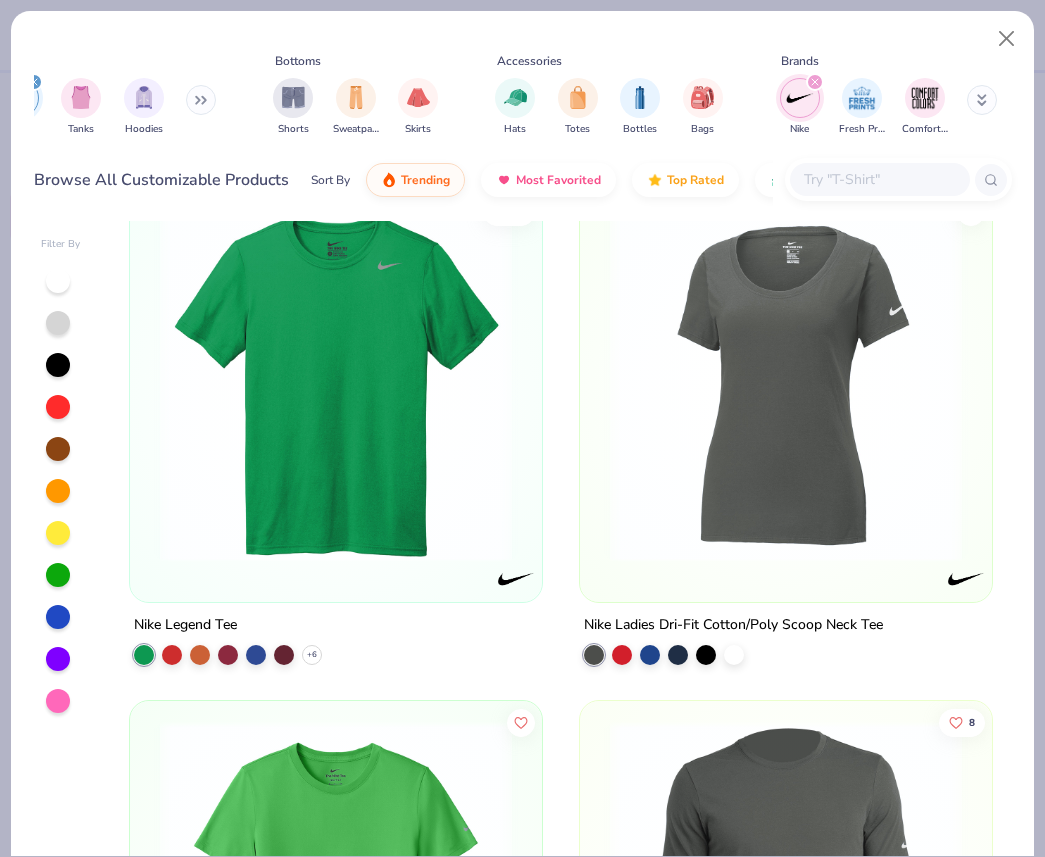 click at bounding box center (336, 386) 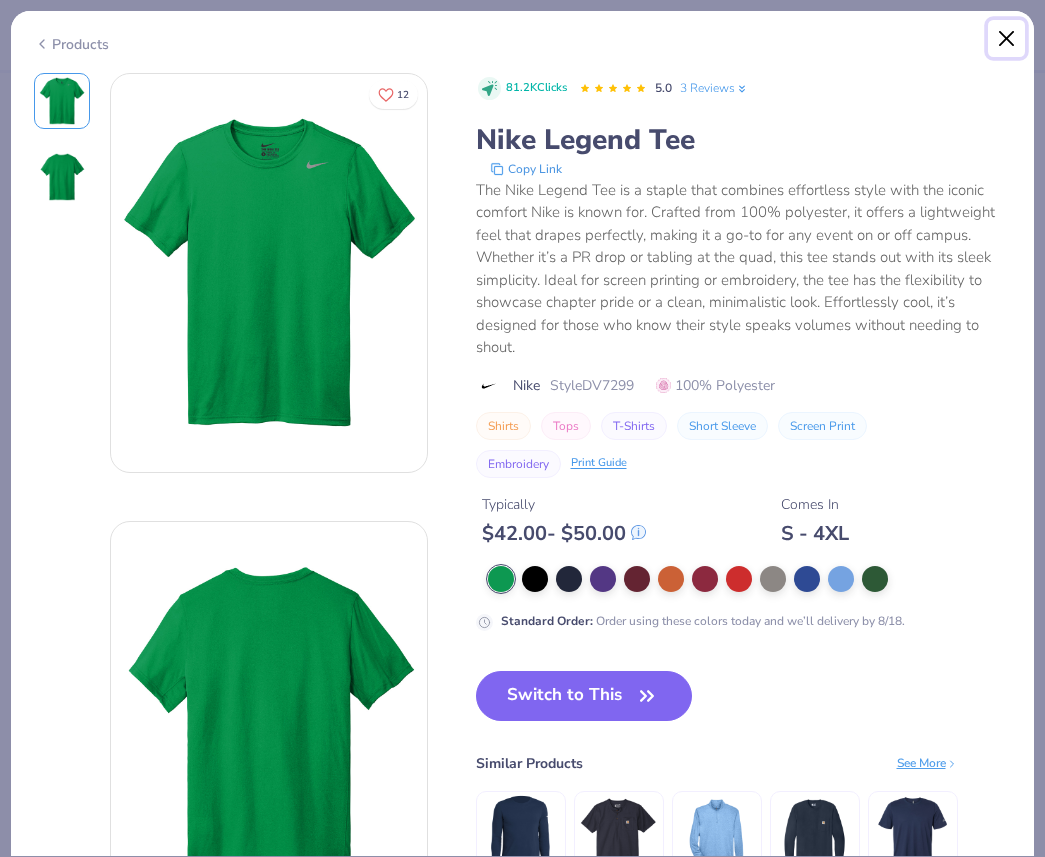 click at bounding box center (1007, 39) 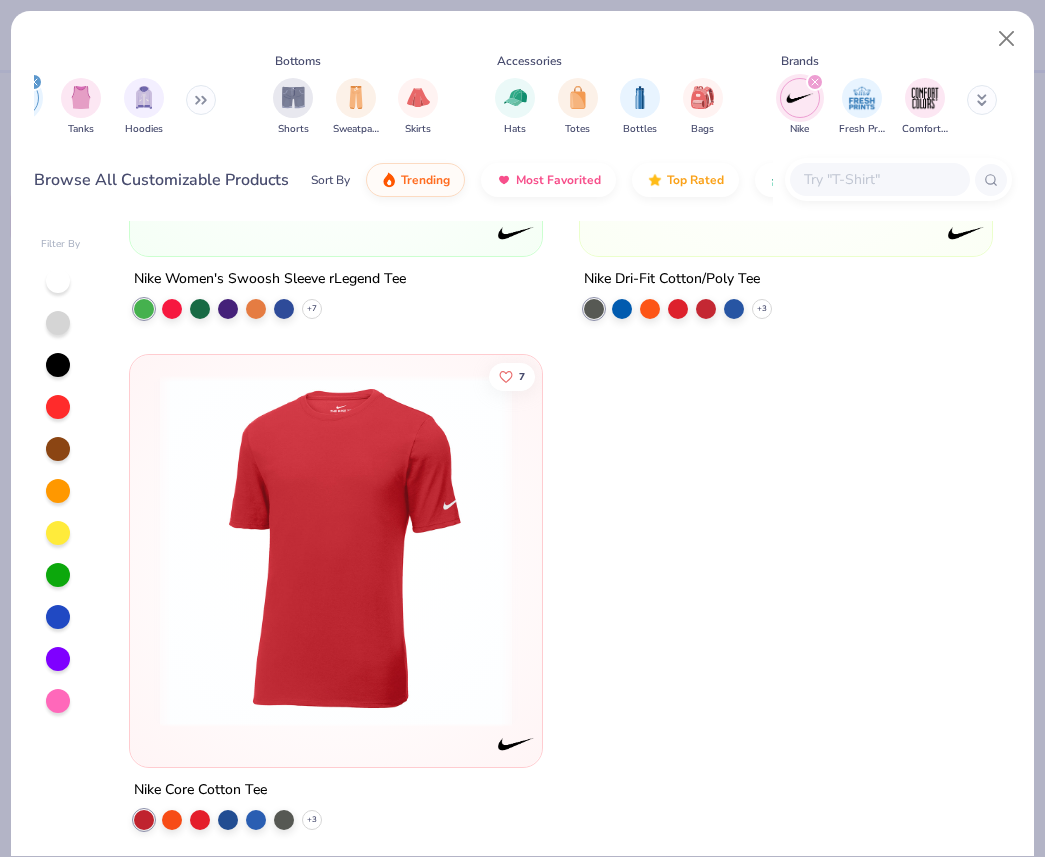 scroll, scrollTop: 1417, scrollLeft: 0, axis: vertical 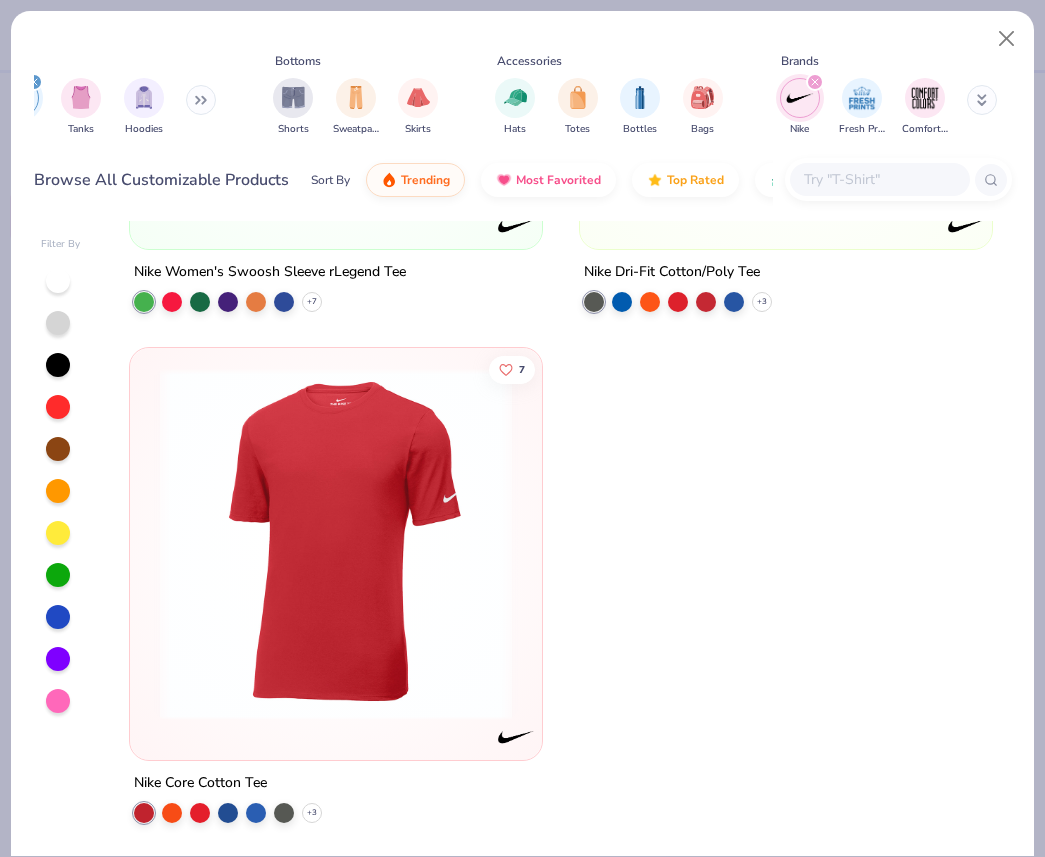 click at bounding box center [336, 544] 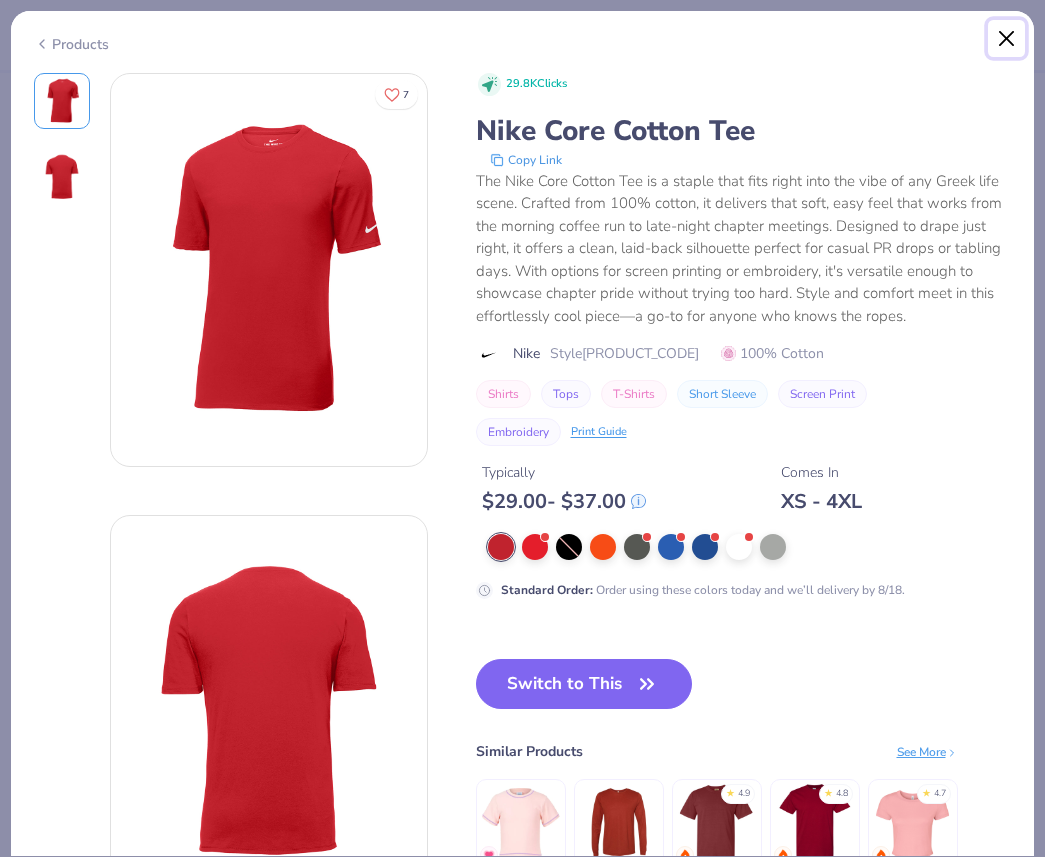 click at bounding box center (1007, 39) 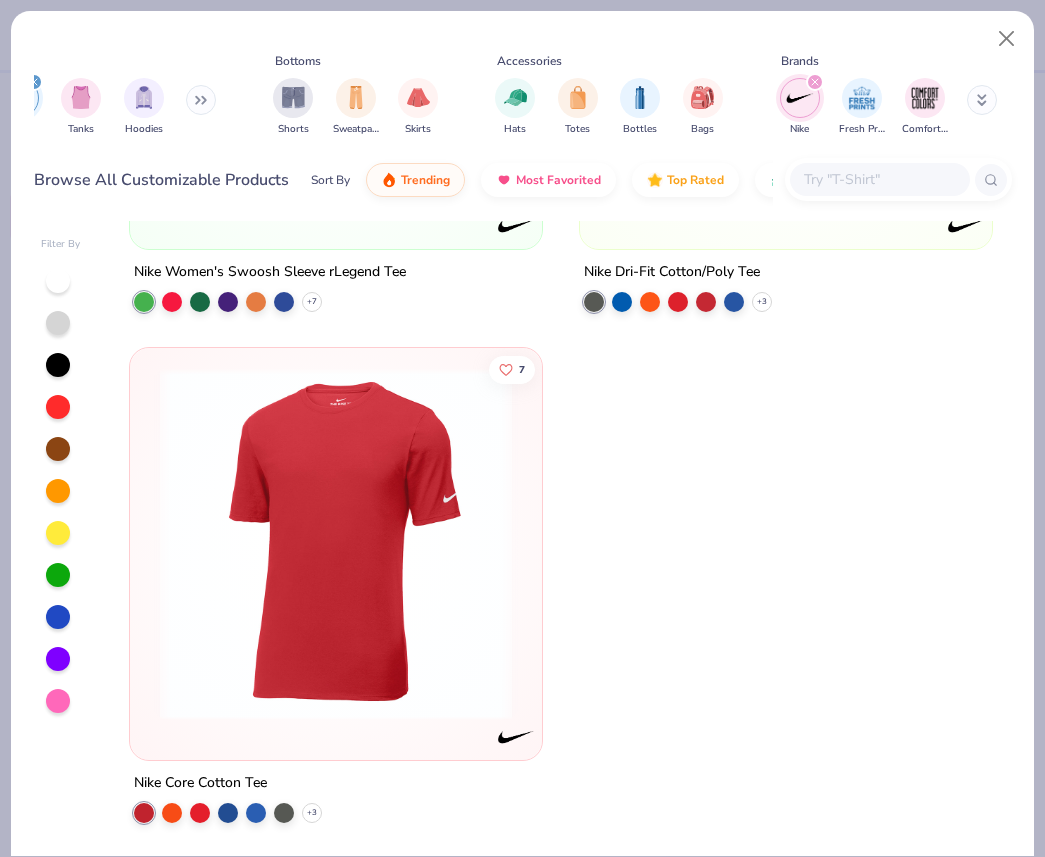 click at bounding box center (815, 82) 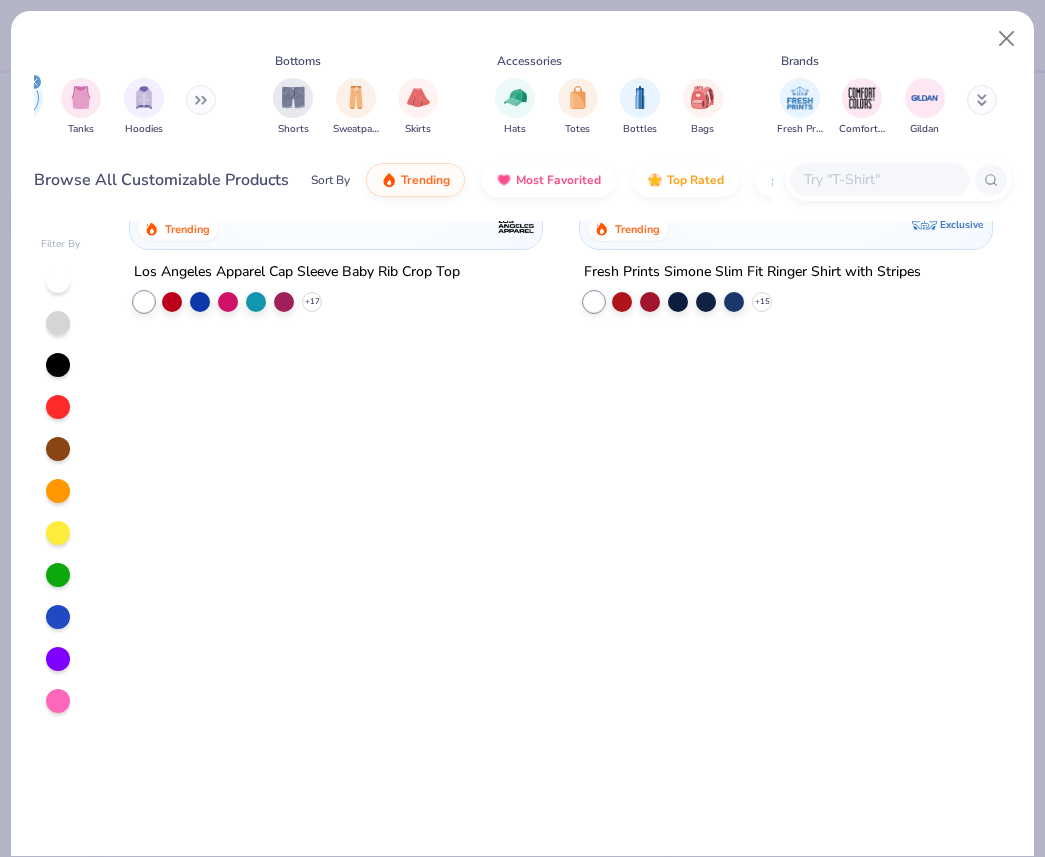 scroll, scrollTop: 0, scrollLeft: 0, axis: both 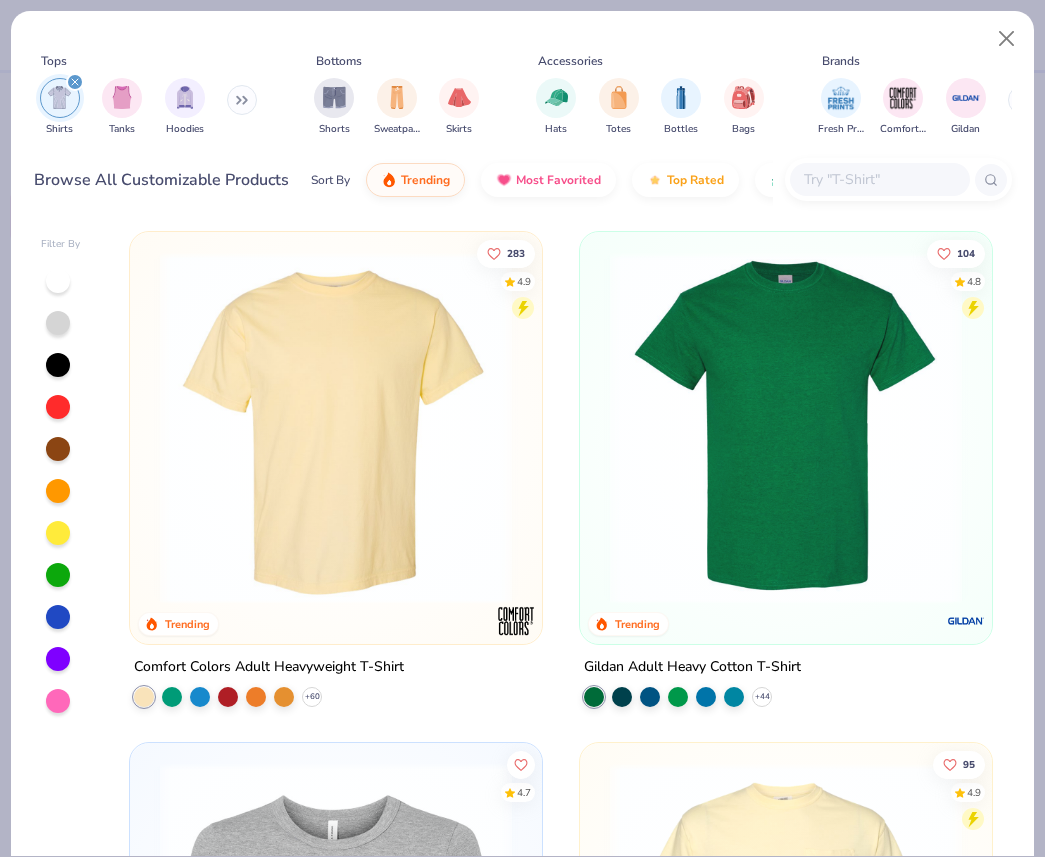 click at bounding box center (879, 179) 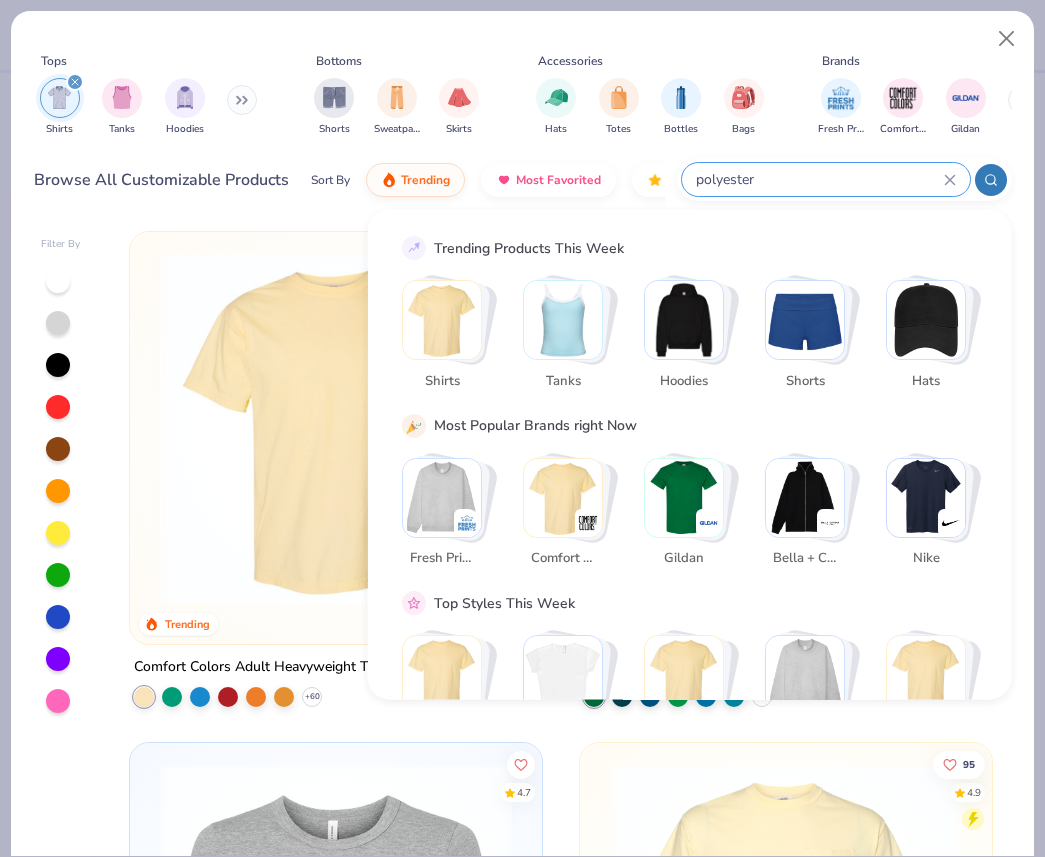 type on "polyester" 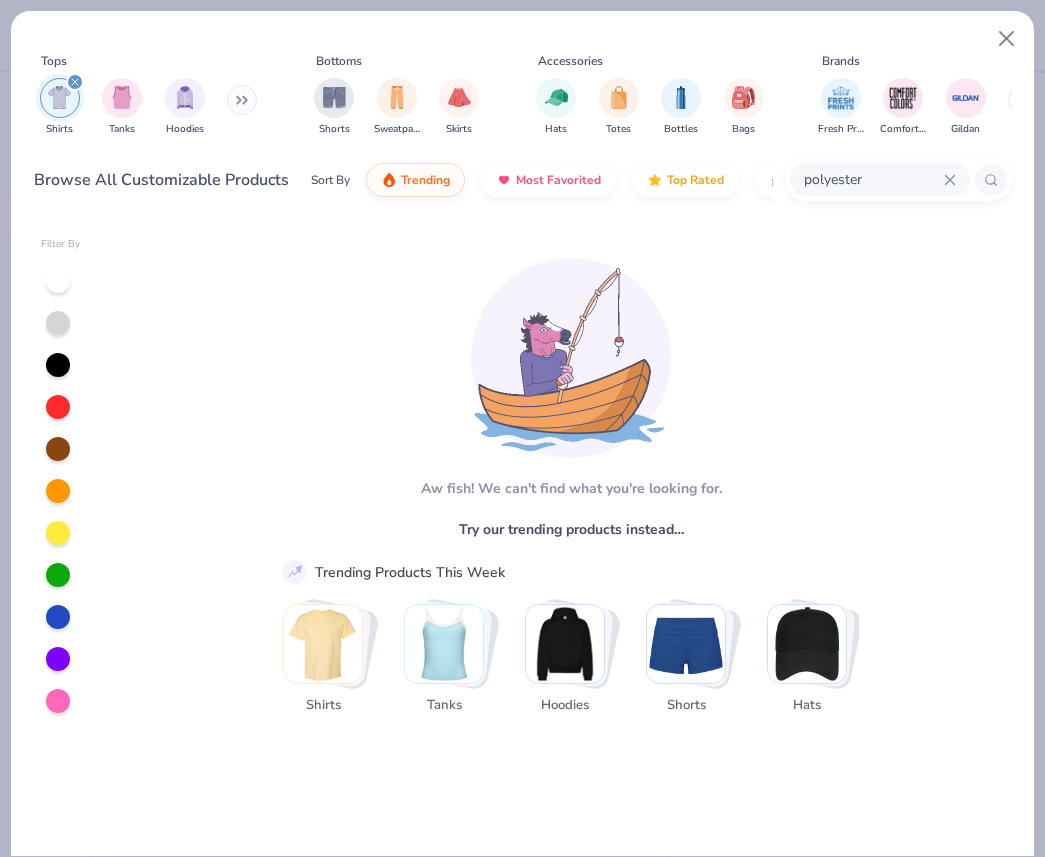 click on "polyester" at bounding box center [873, 179] 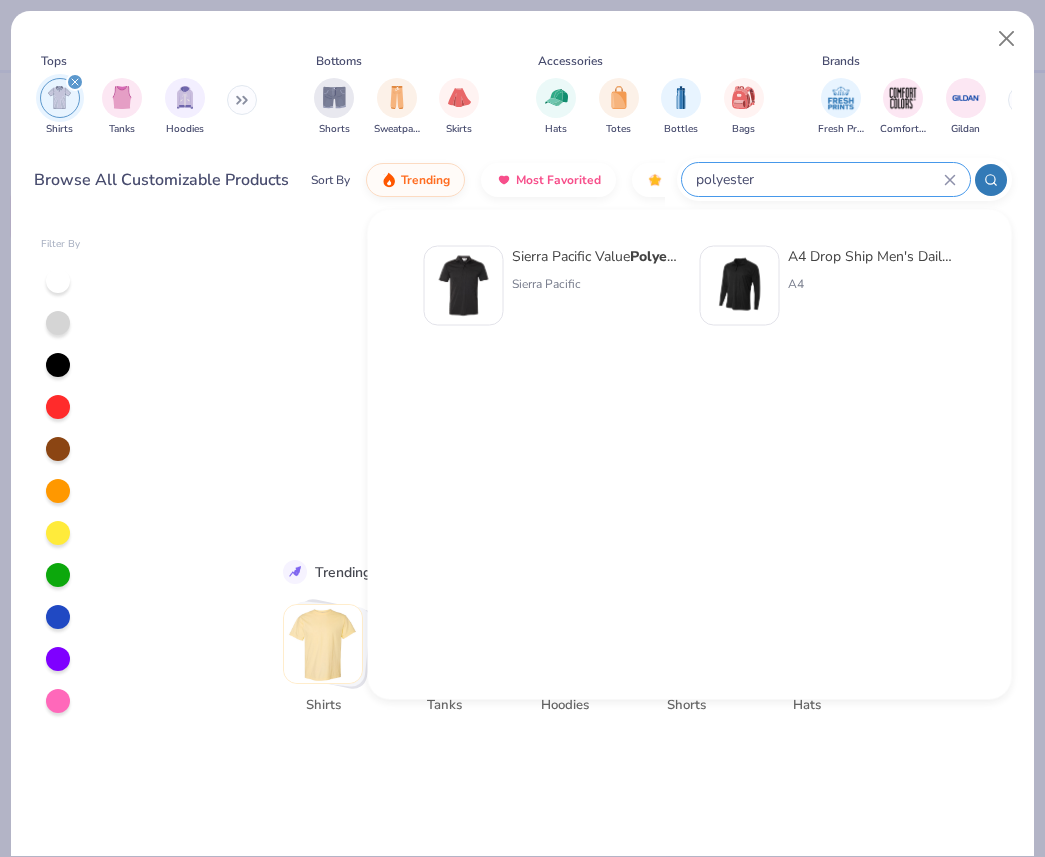 click 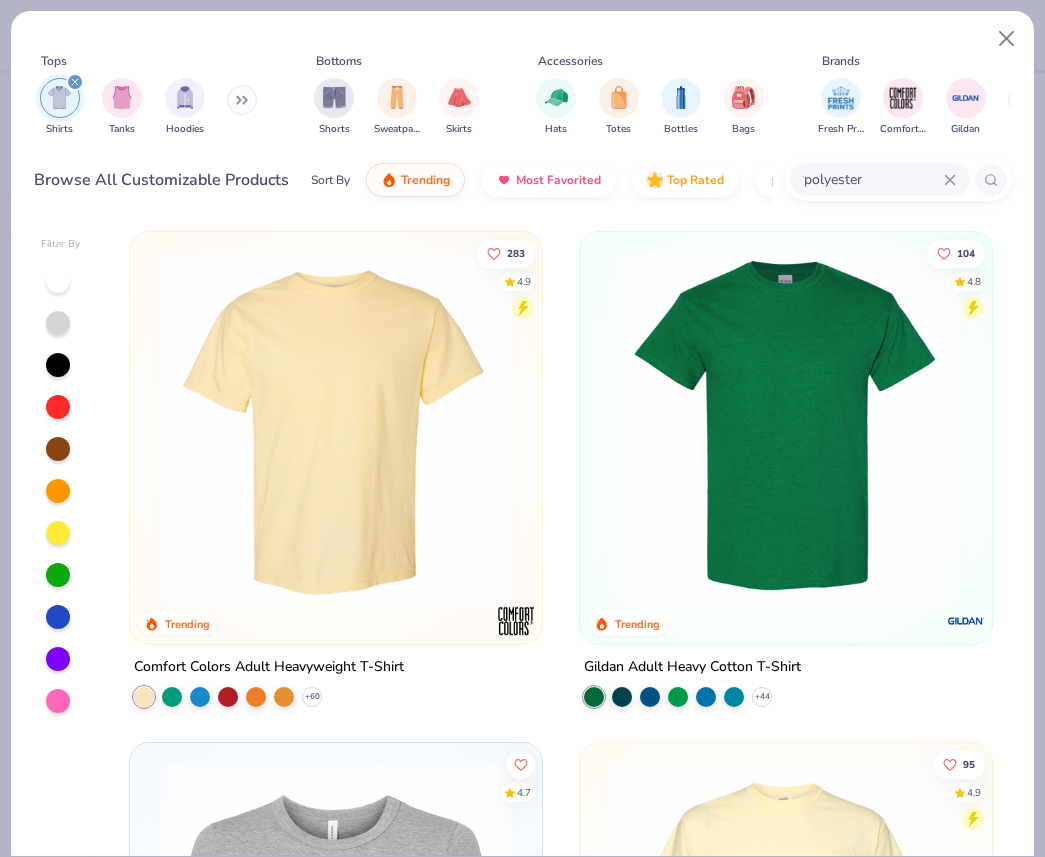 click on "polyester" at bounding box center [880, 179] 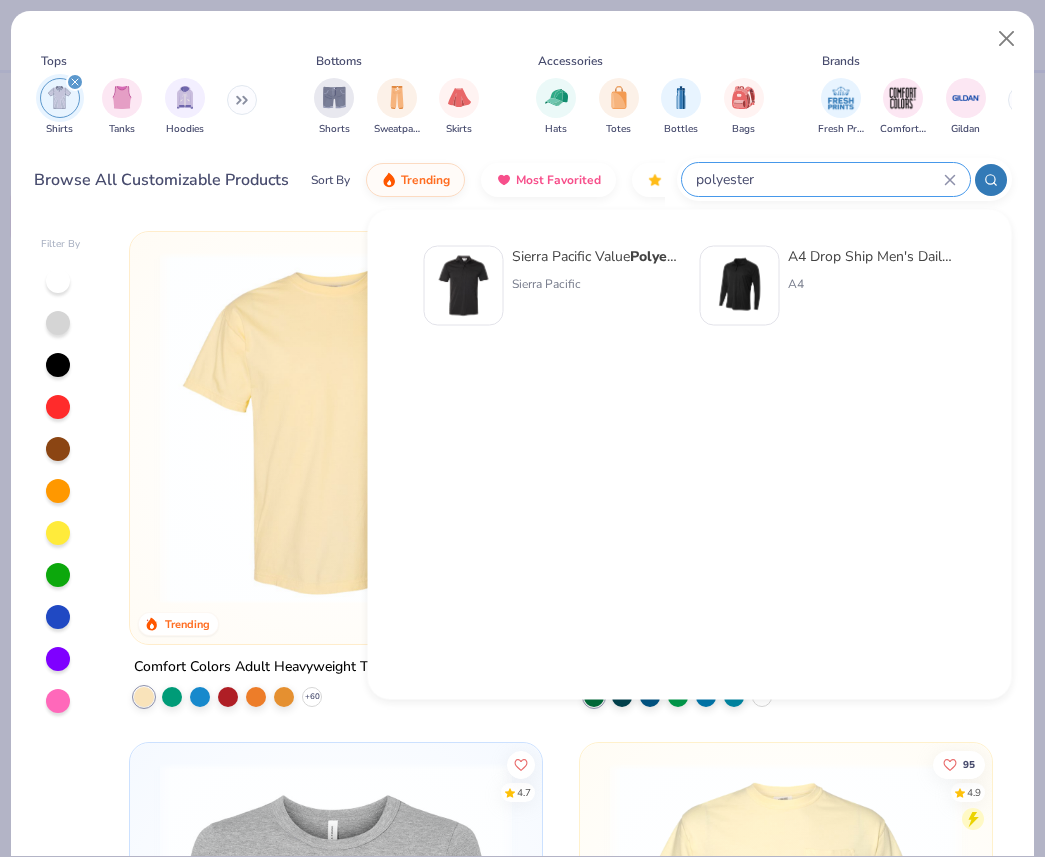 click 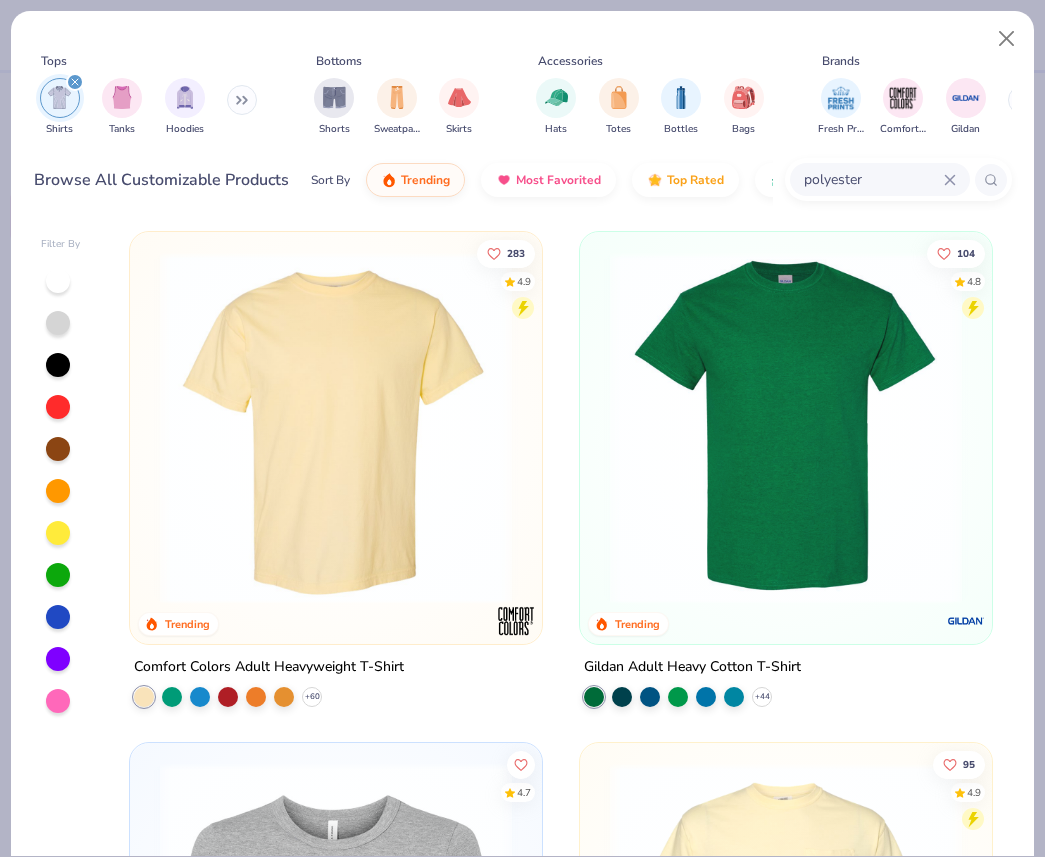 click 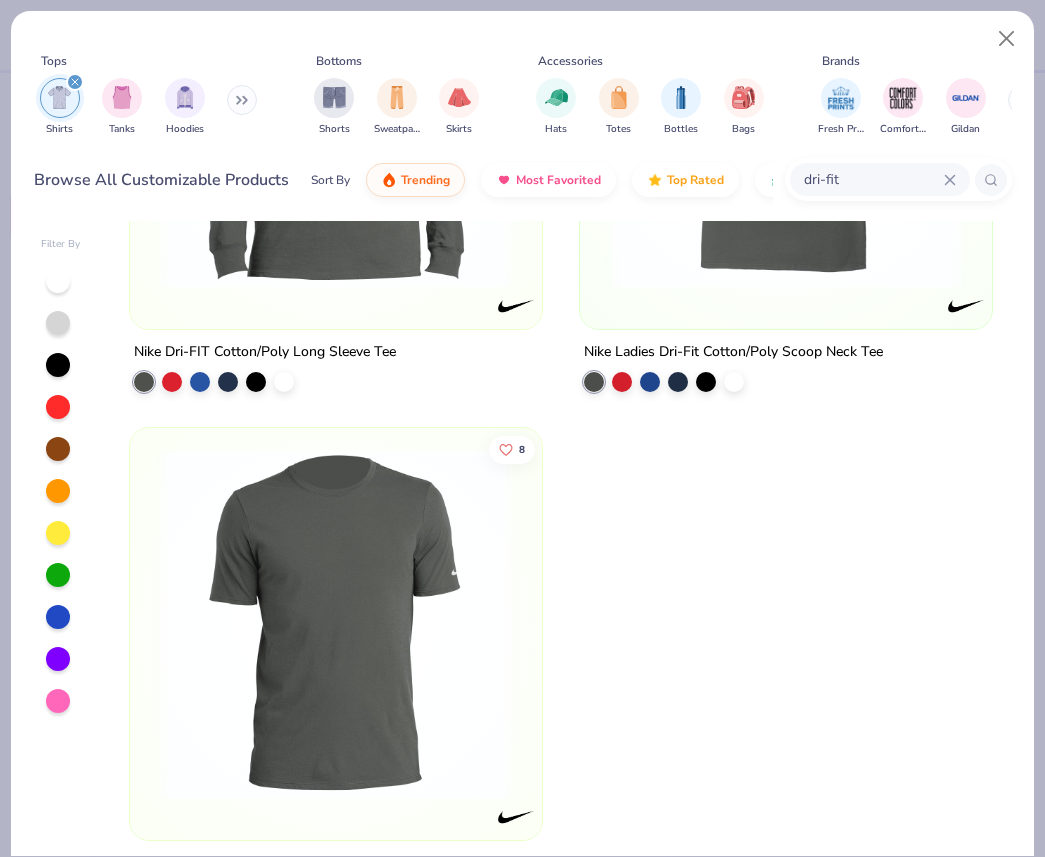 scroll, scrollTop: 0, scrollLeft: 0, axis: both 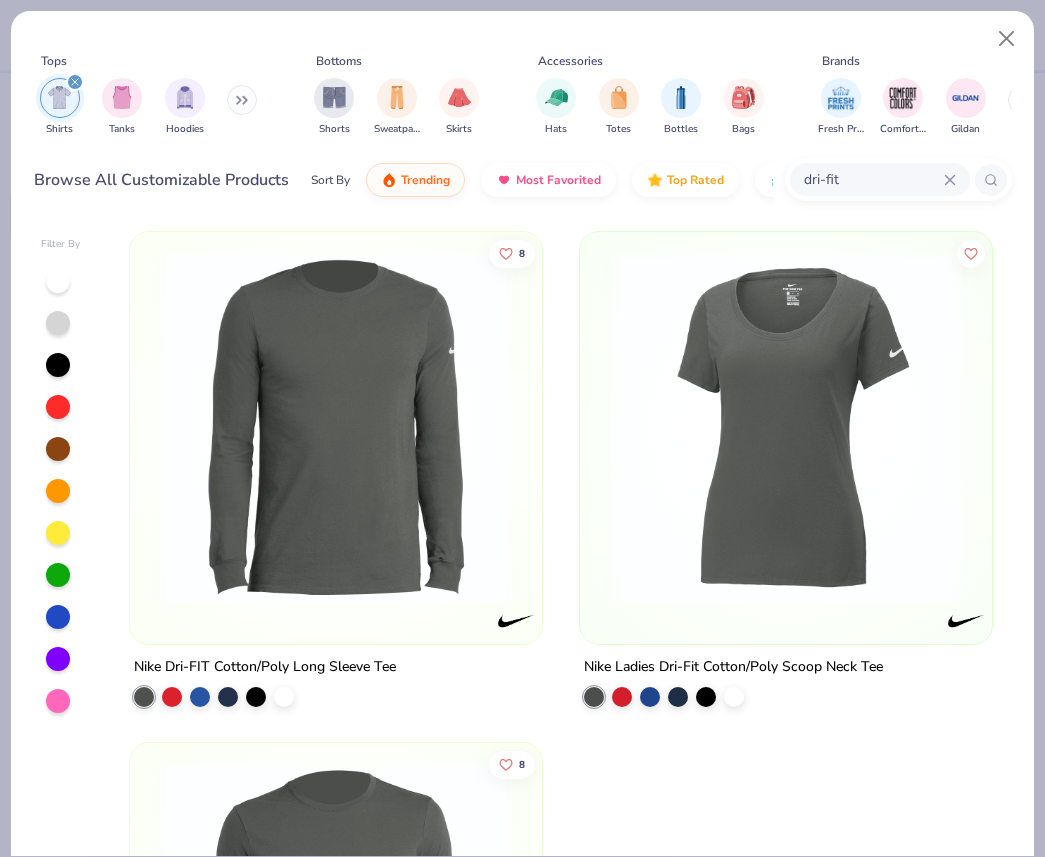 click on "dri-fit" at bounding box center [873, 179] 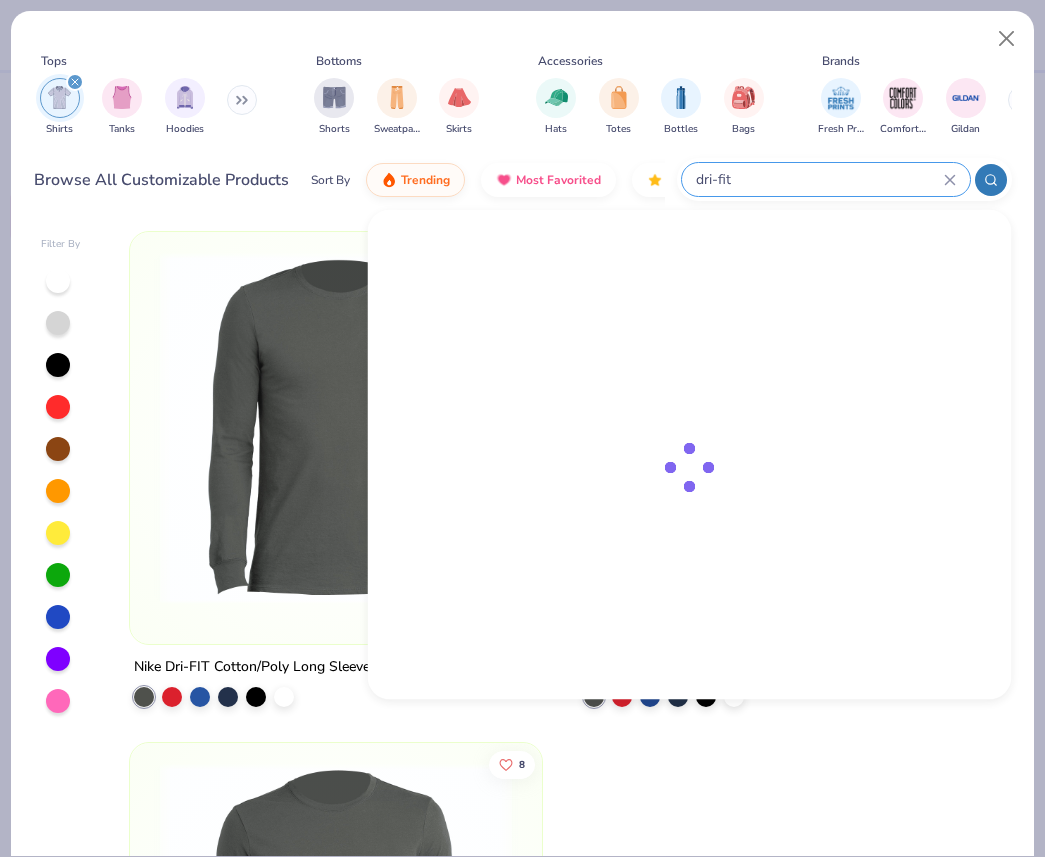 click on "dri-fit" at bounding box center (819, 179) 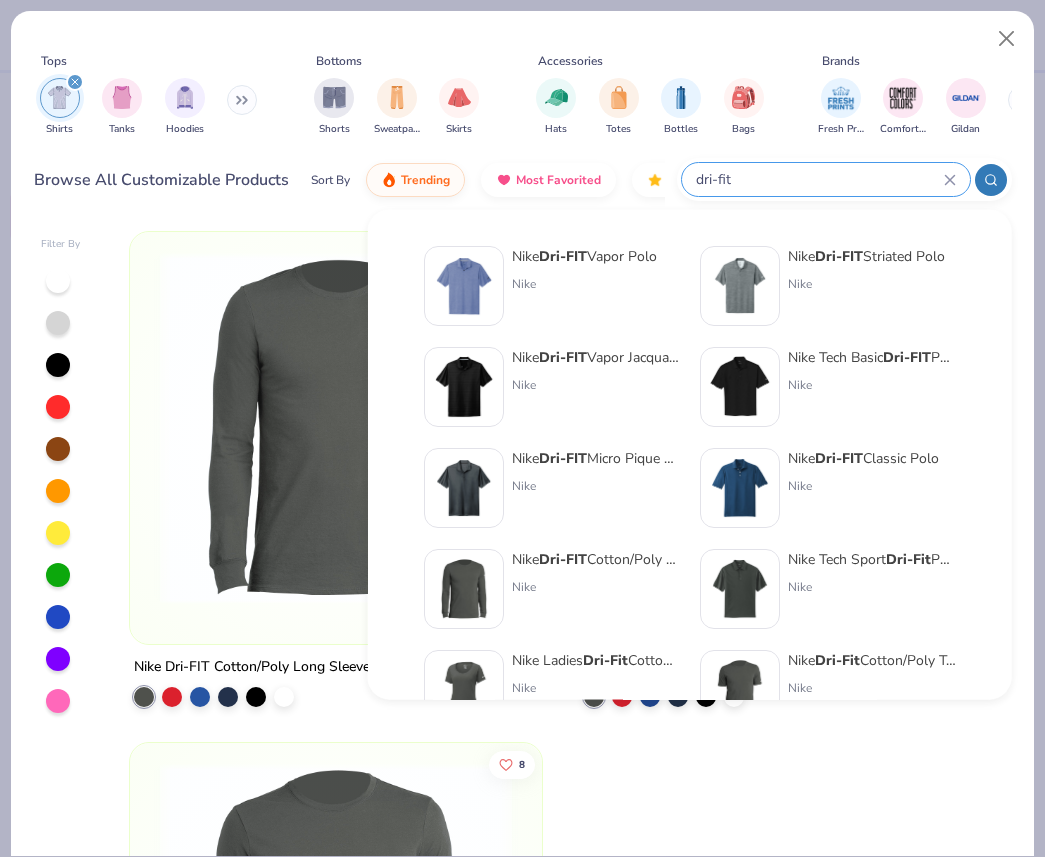 click on "dri-fit" at bounding box center [819, 179] 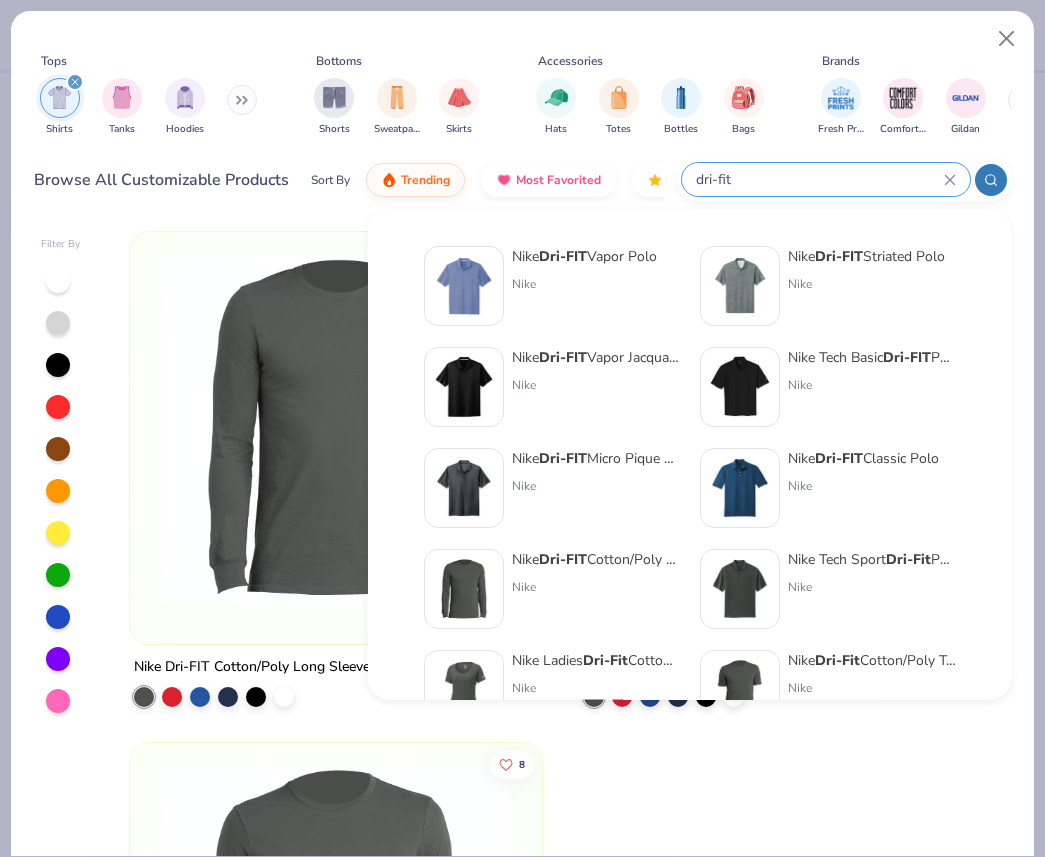 click on "dri-fit" at bounding box center [819, 179] 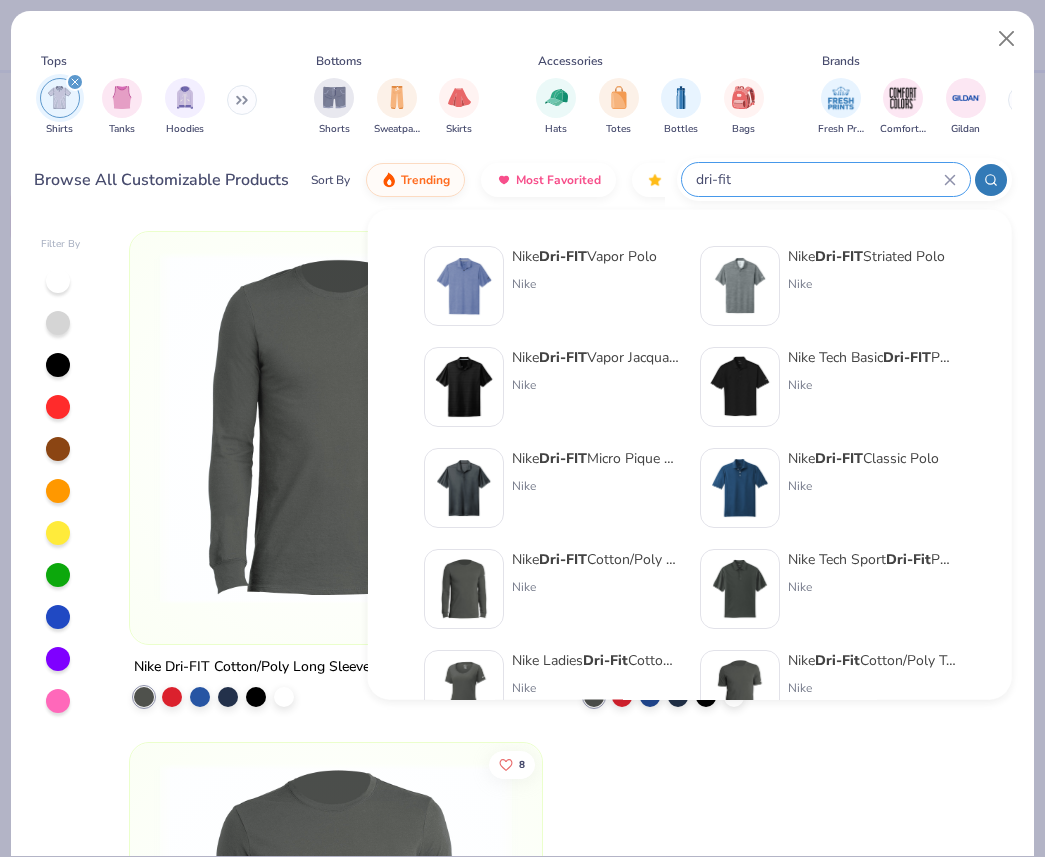 click on "dri-fit" at bounding box center [819, 179] 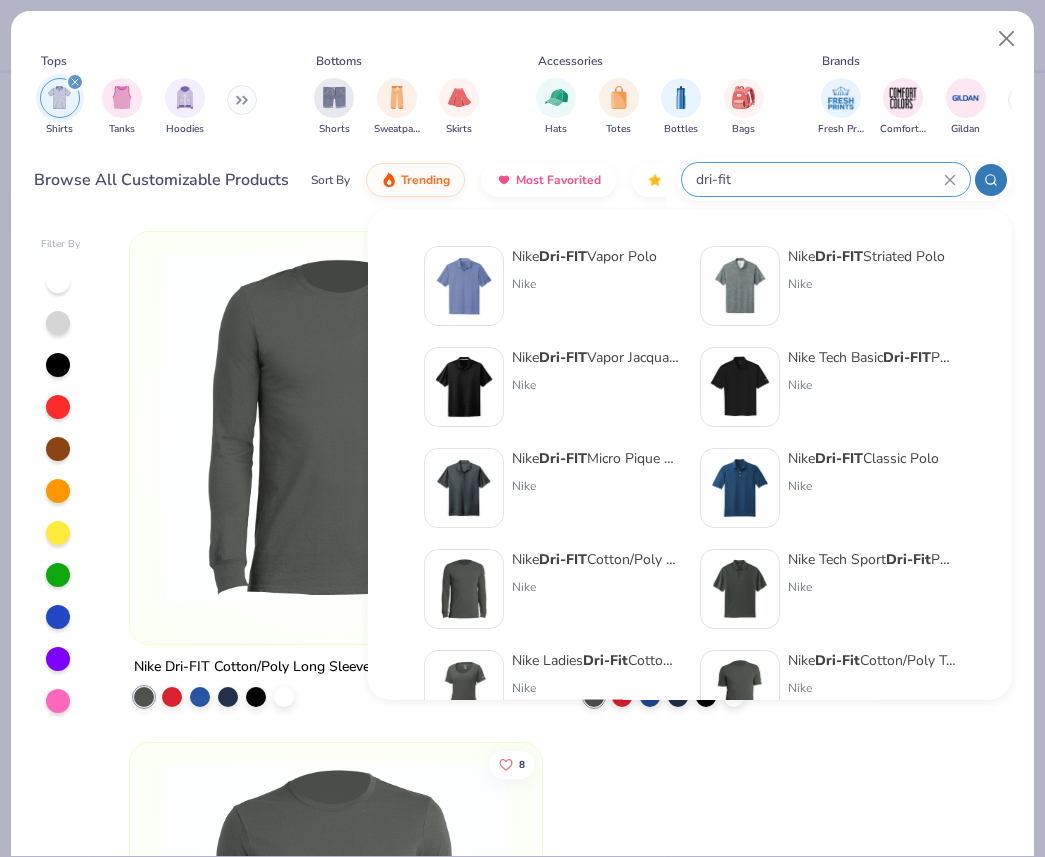 click on "dri-fit" at bounding box center (819, 179) 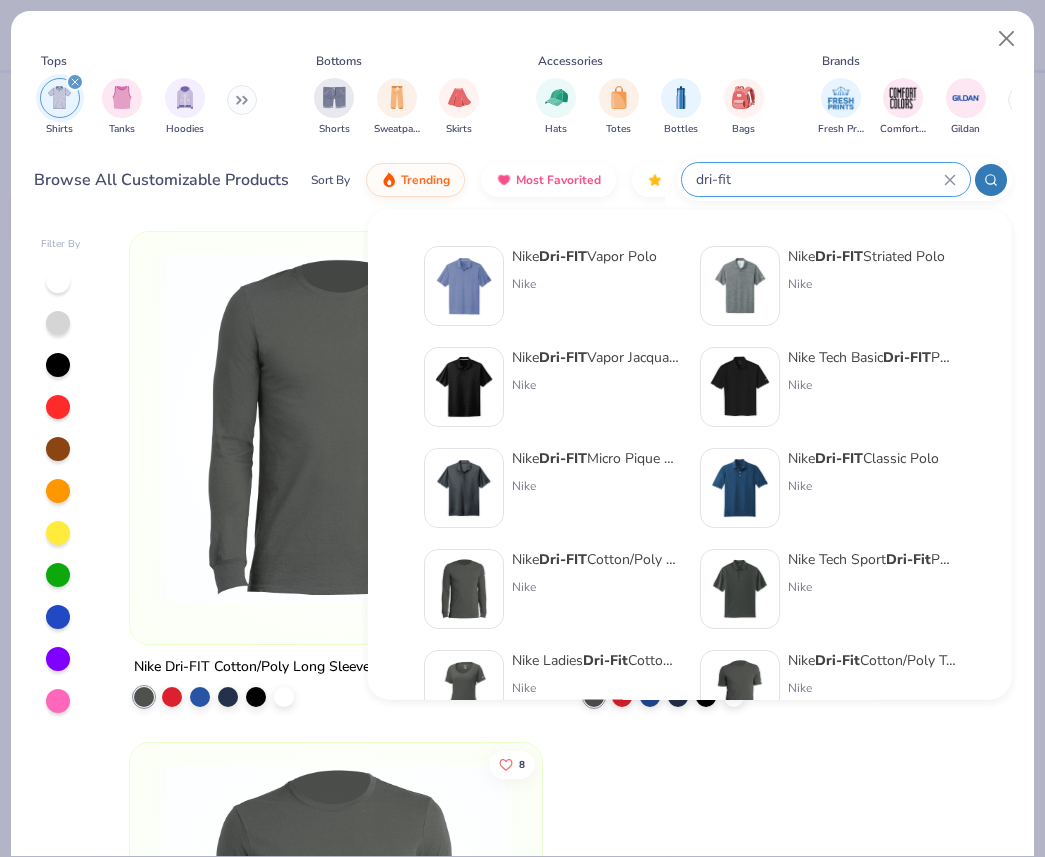 click on "dri-fit" at bounding box center [826, 179] 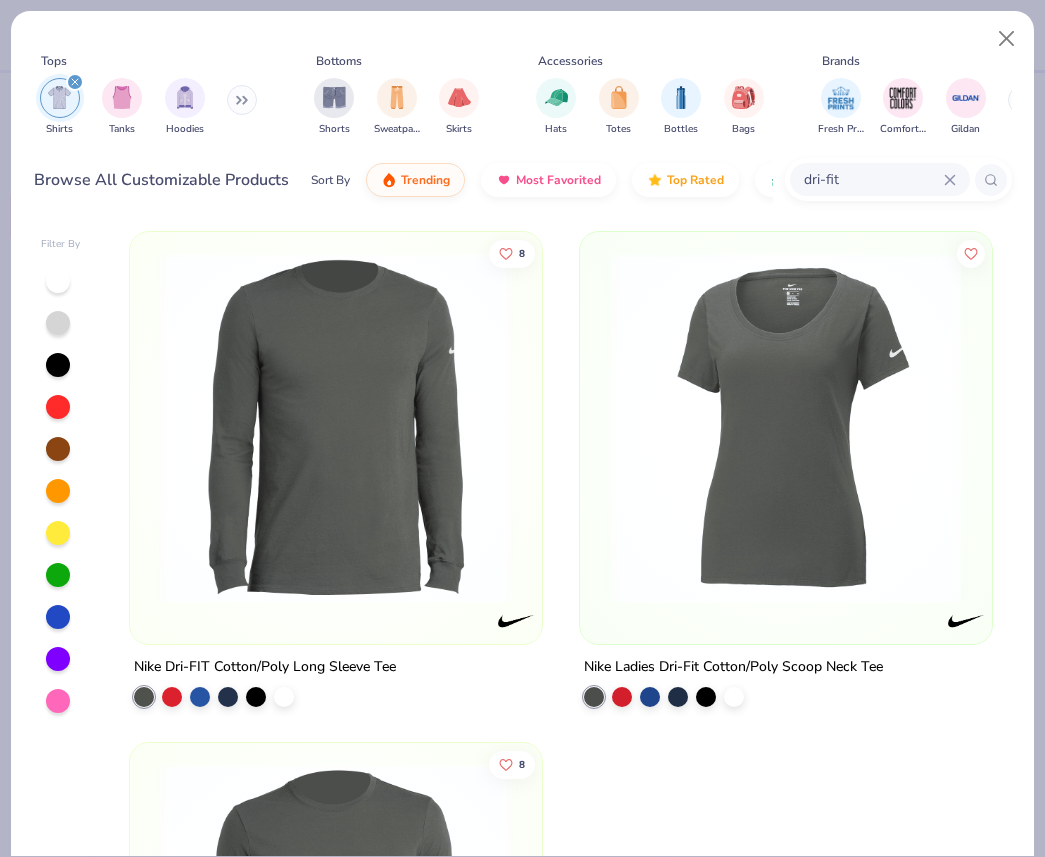 click on "dri-fit" at bounding box center [880, 179] 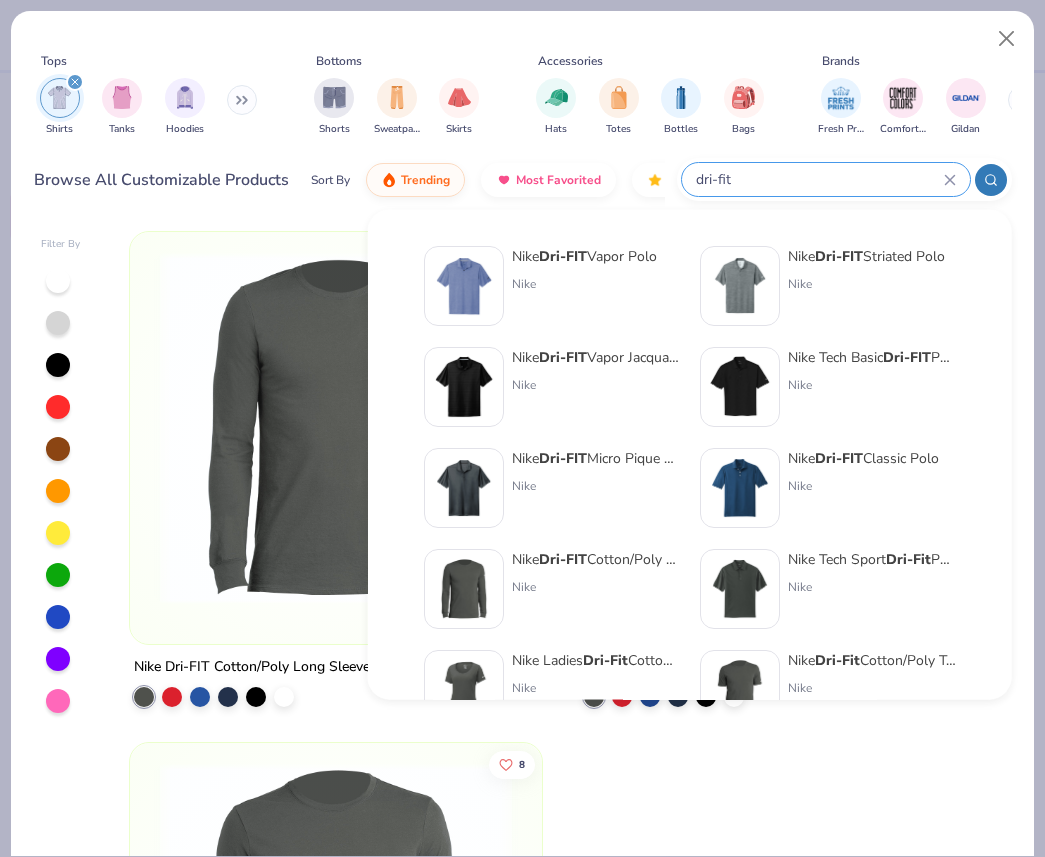 click 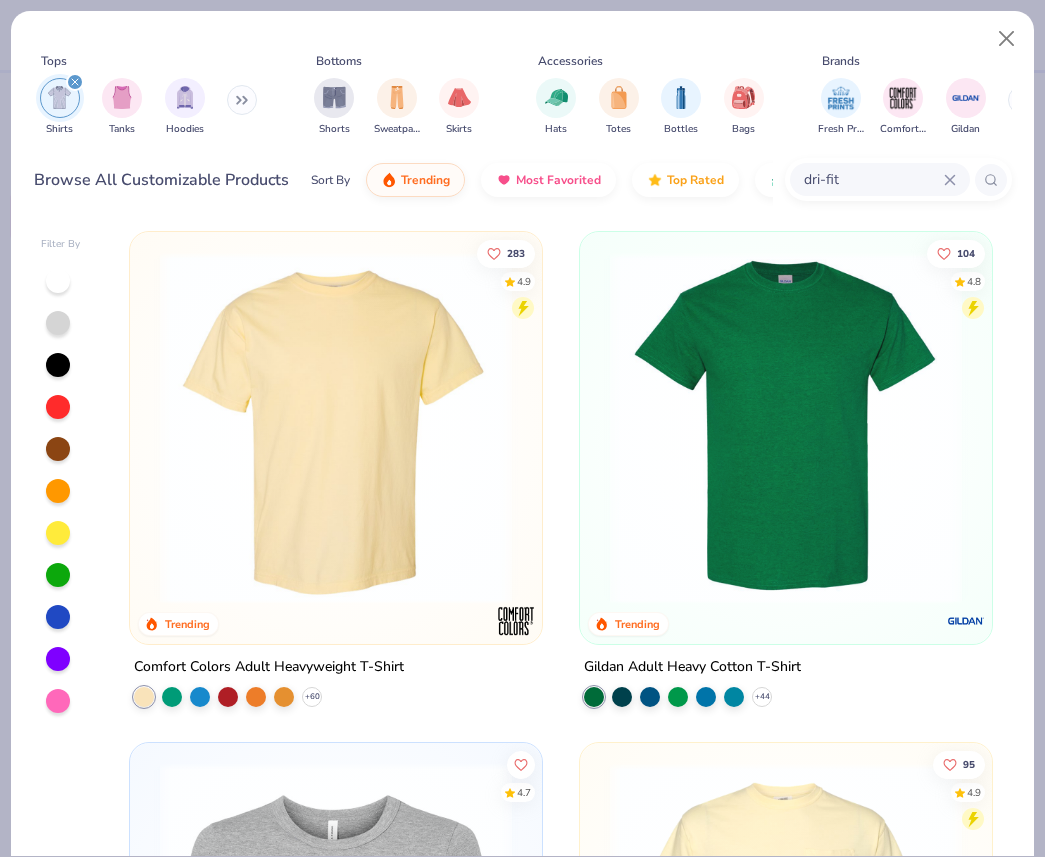 click 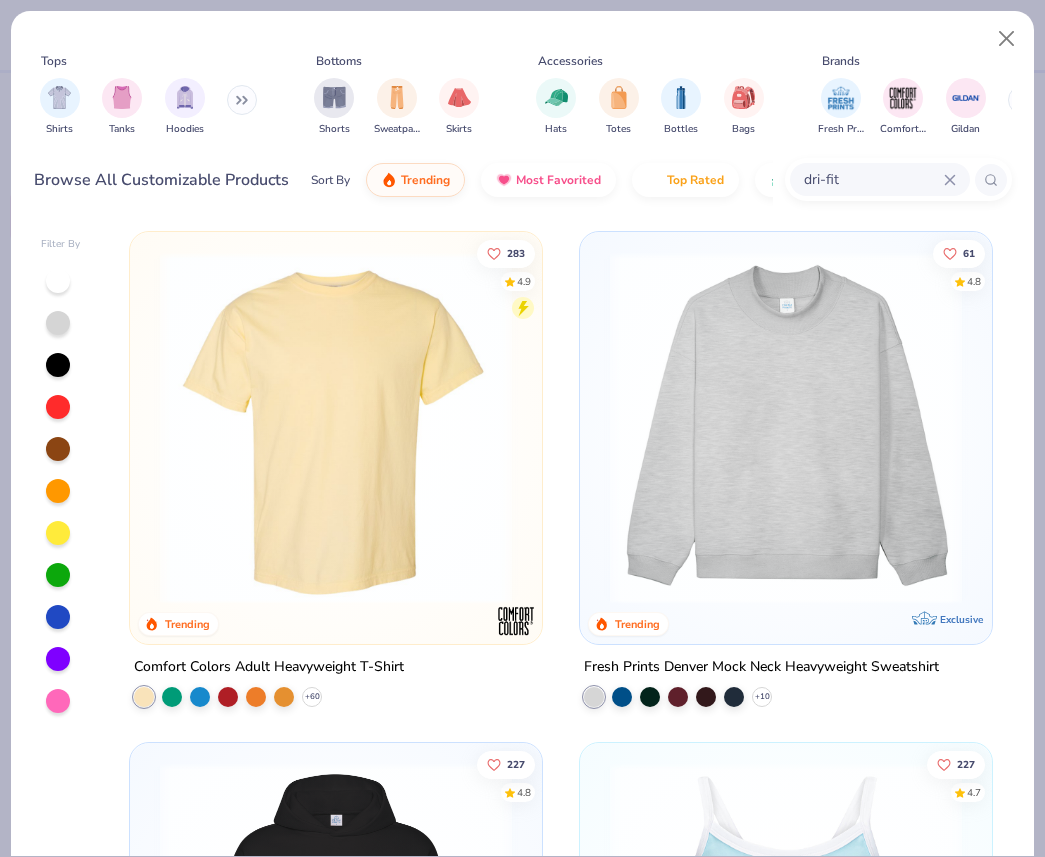 click at bounding box center (60, 98) 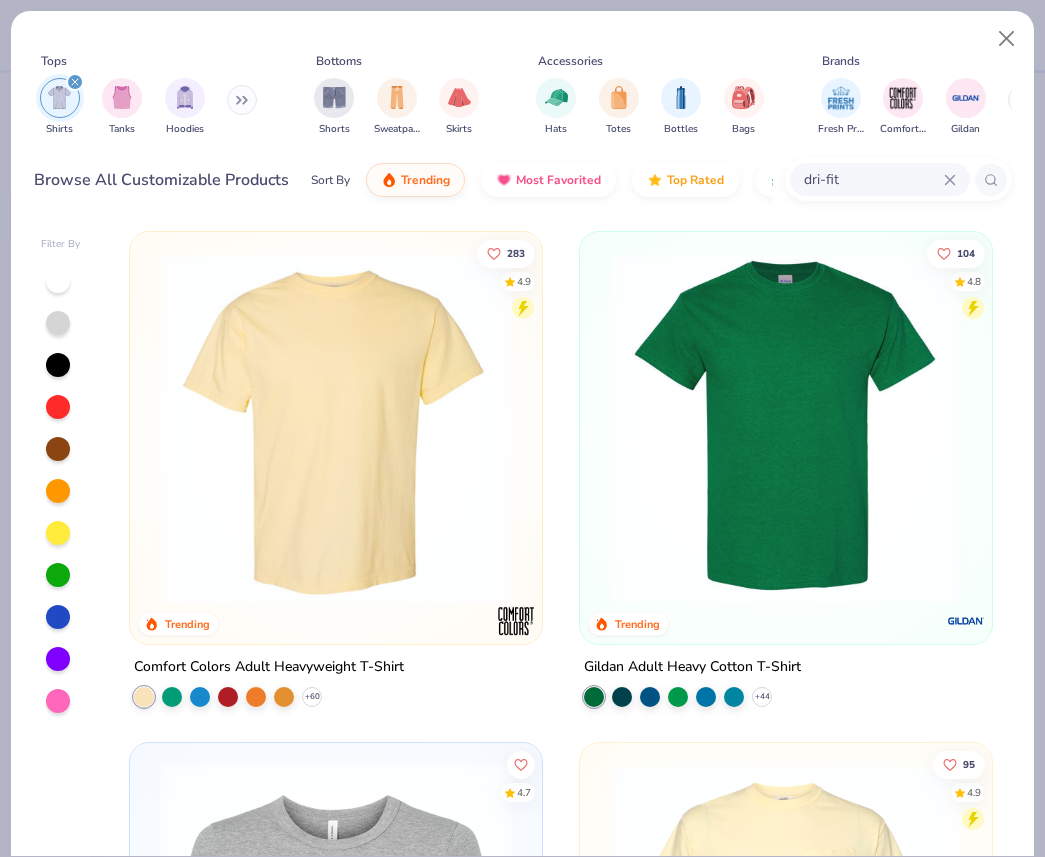 click at bounding box center [58, 701] 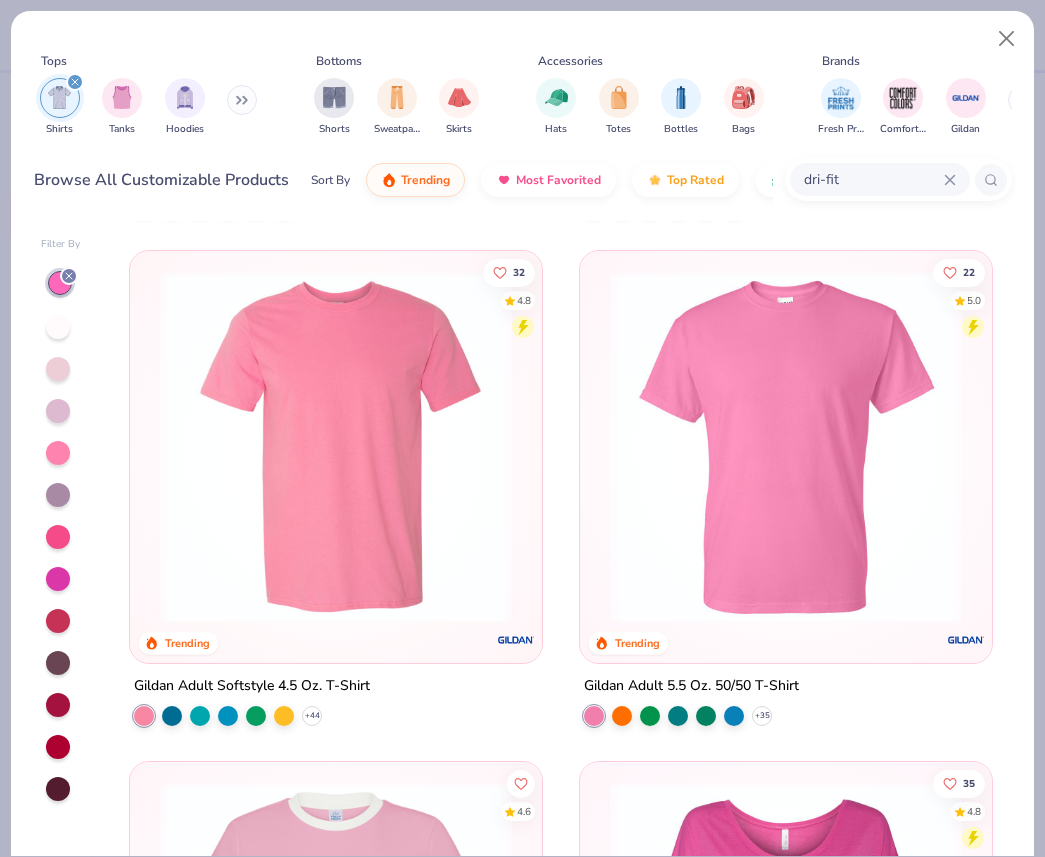 scroll, scrollTop: 2021, scrollLeft: 0, axis: vertical 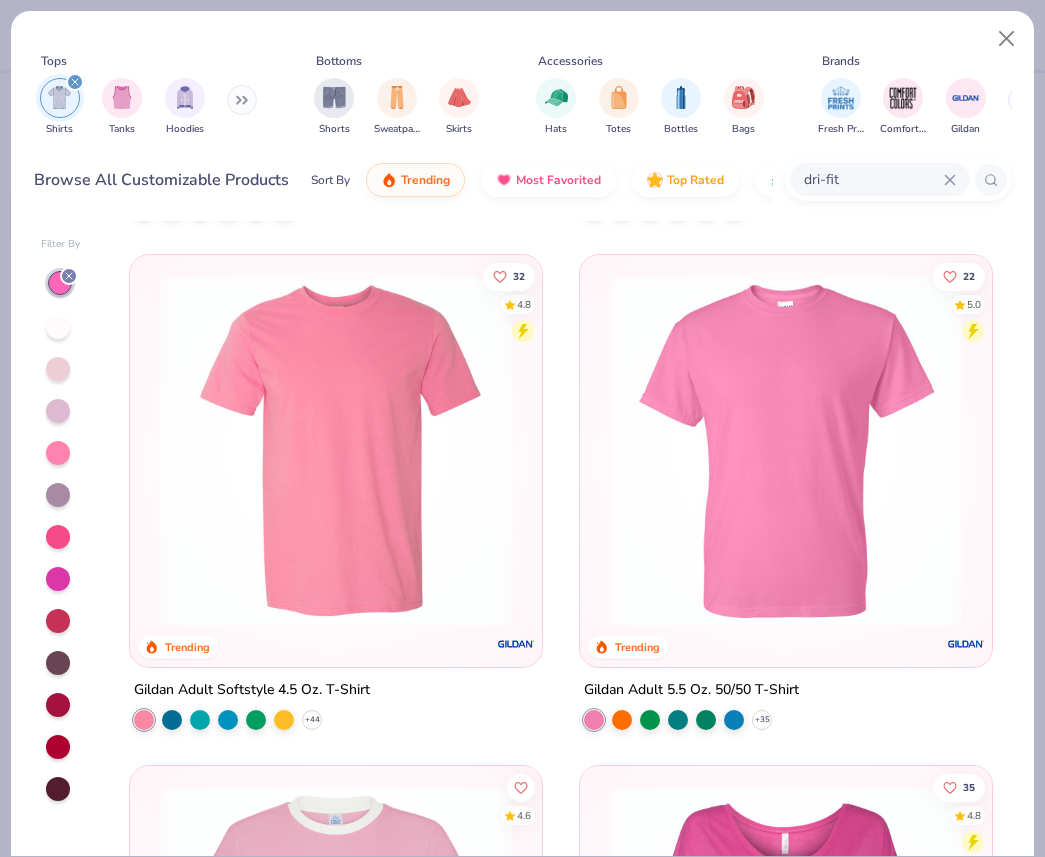click at bounding box center [336, 451] 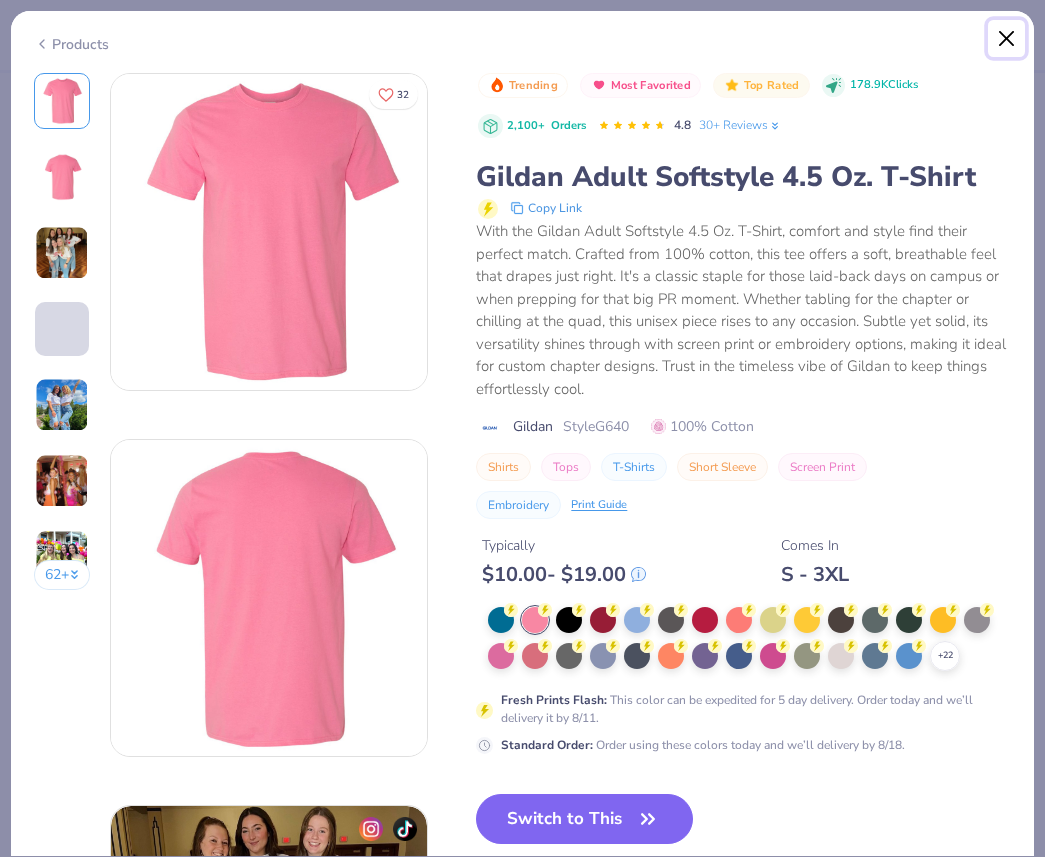 click at bounding box center (1007, 39) 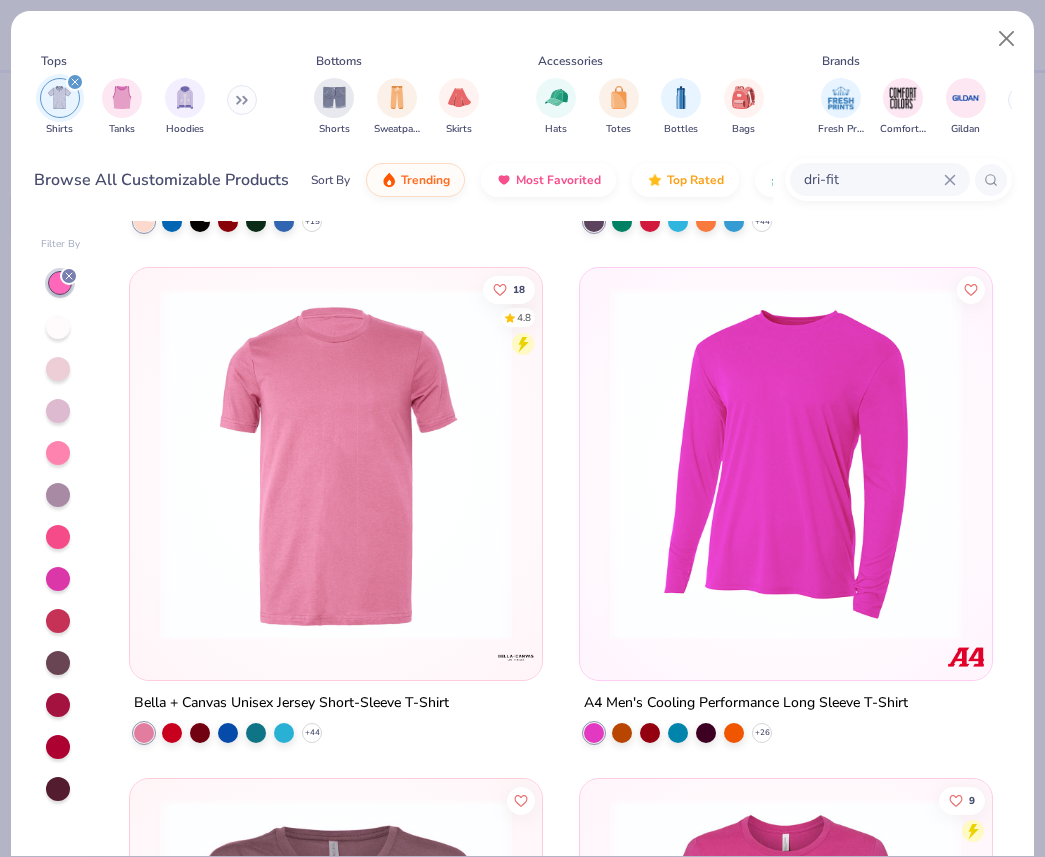 scroll, scrollTop: 6608, scrollLeft: 0, axis: vertical 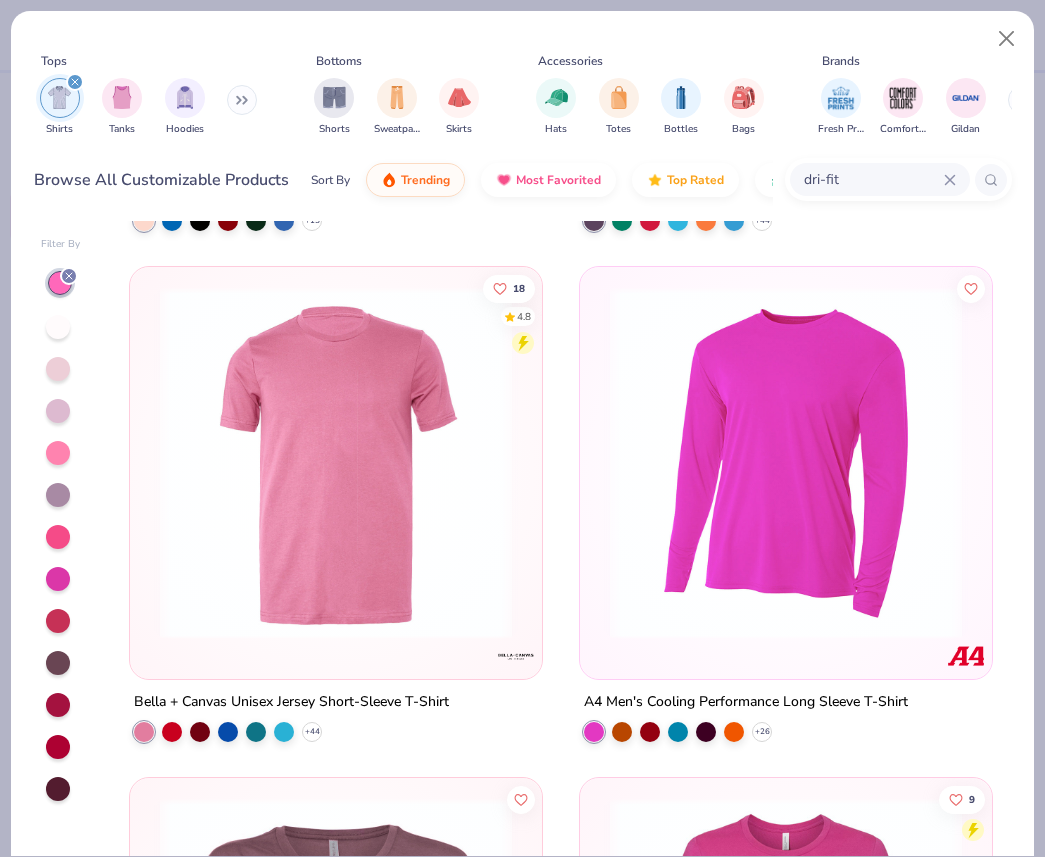 click at bounding box center (786, 463) 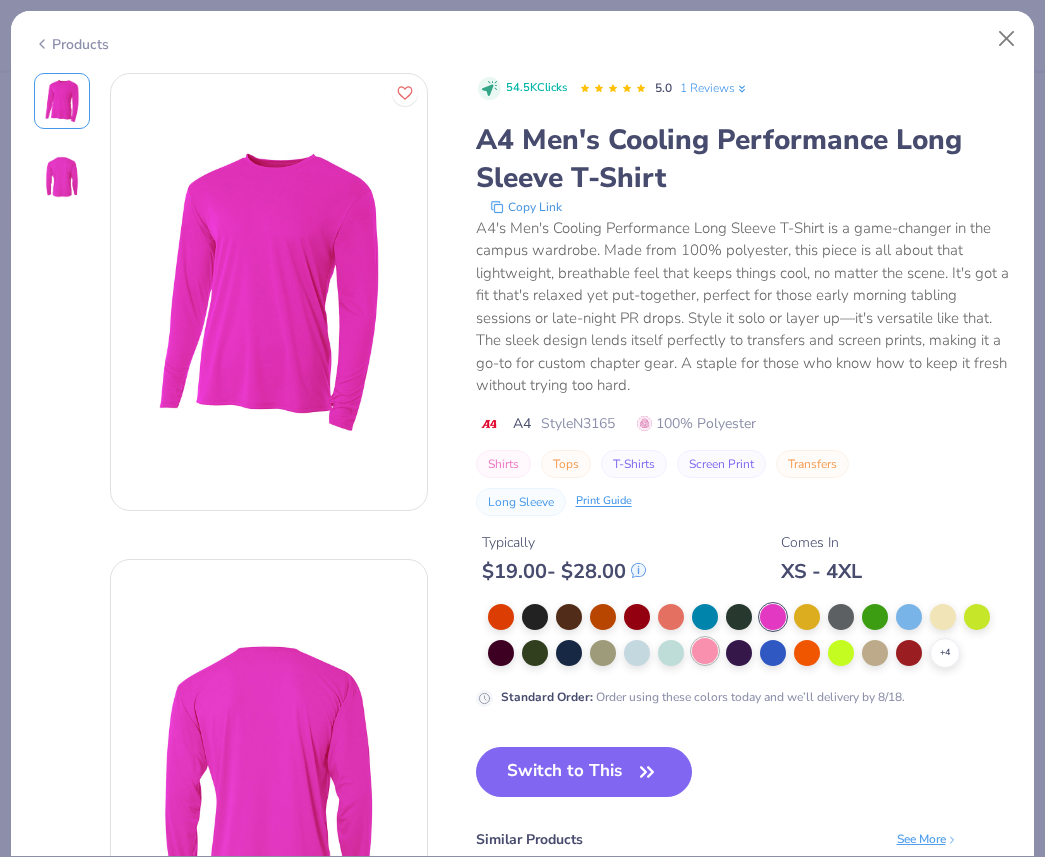 click at bounding box center [705, 651] 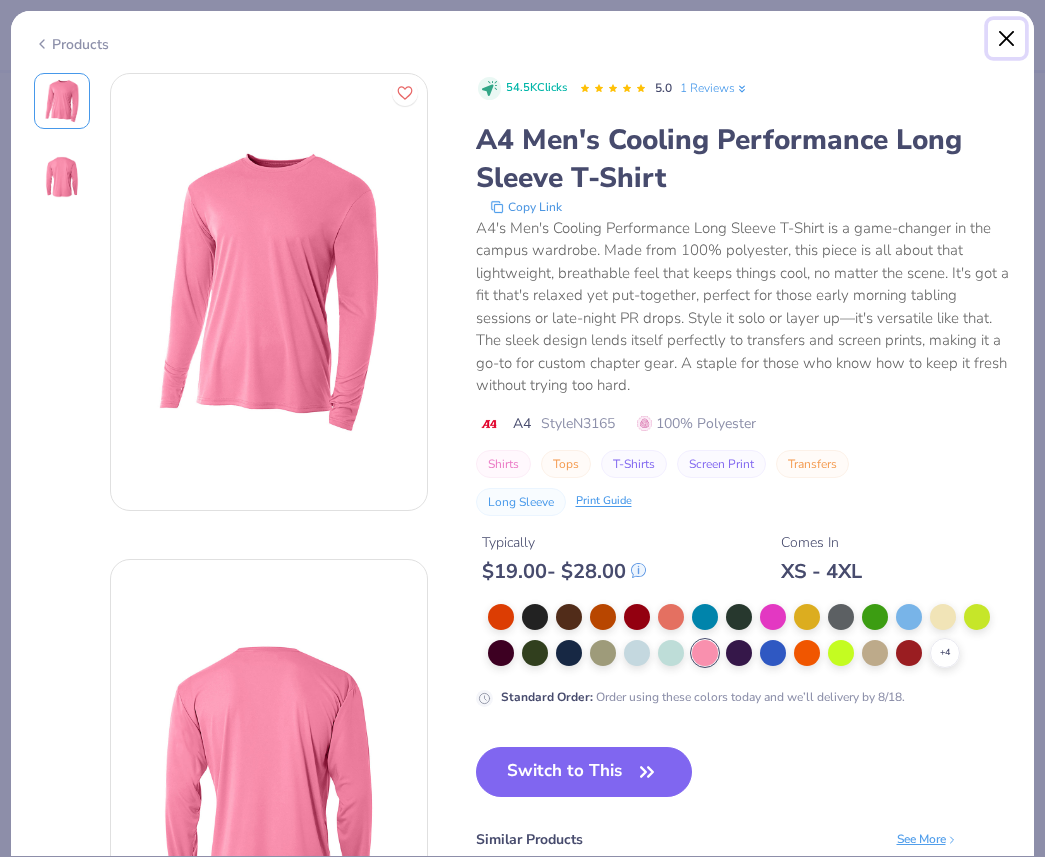 click at bounding box center [1007, 39] 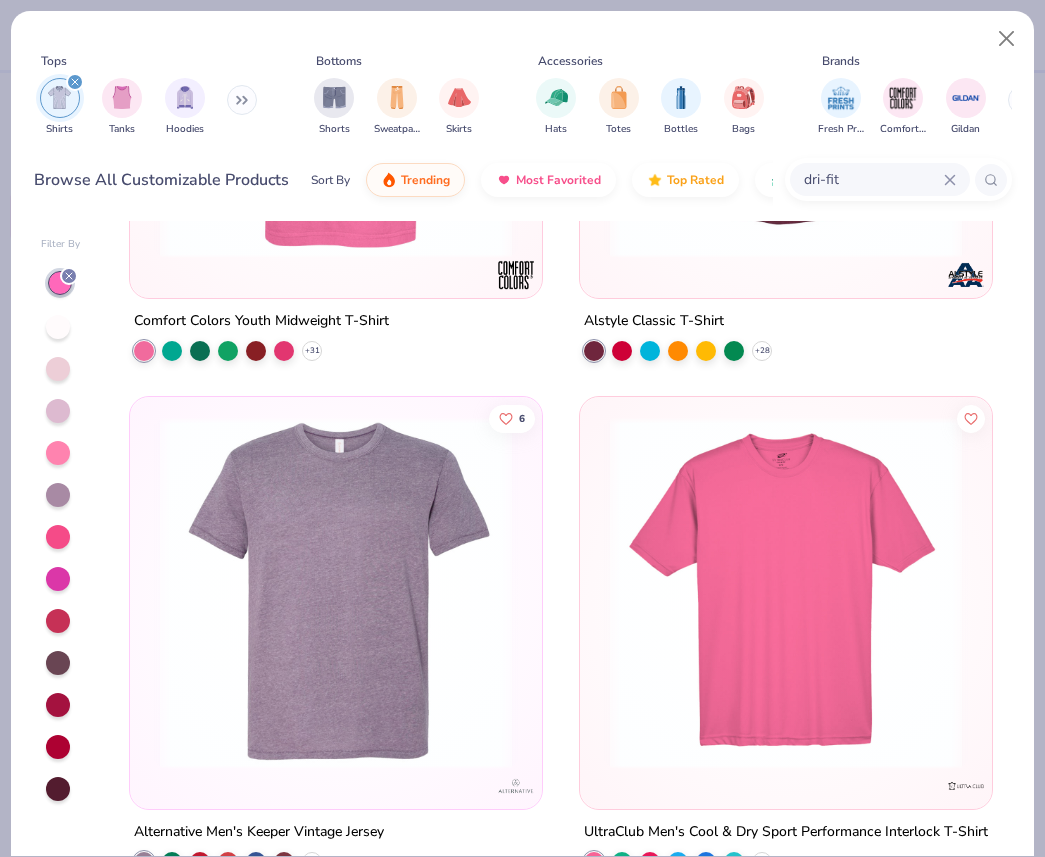 scroll, scrollTop: 8559, scrollLeft: 0, axis: vertical 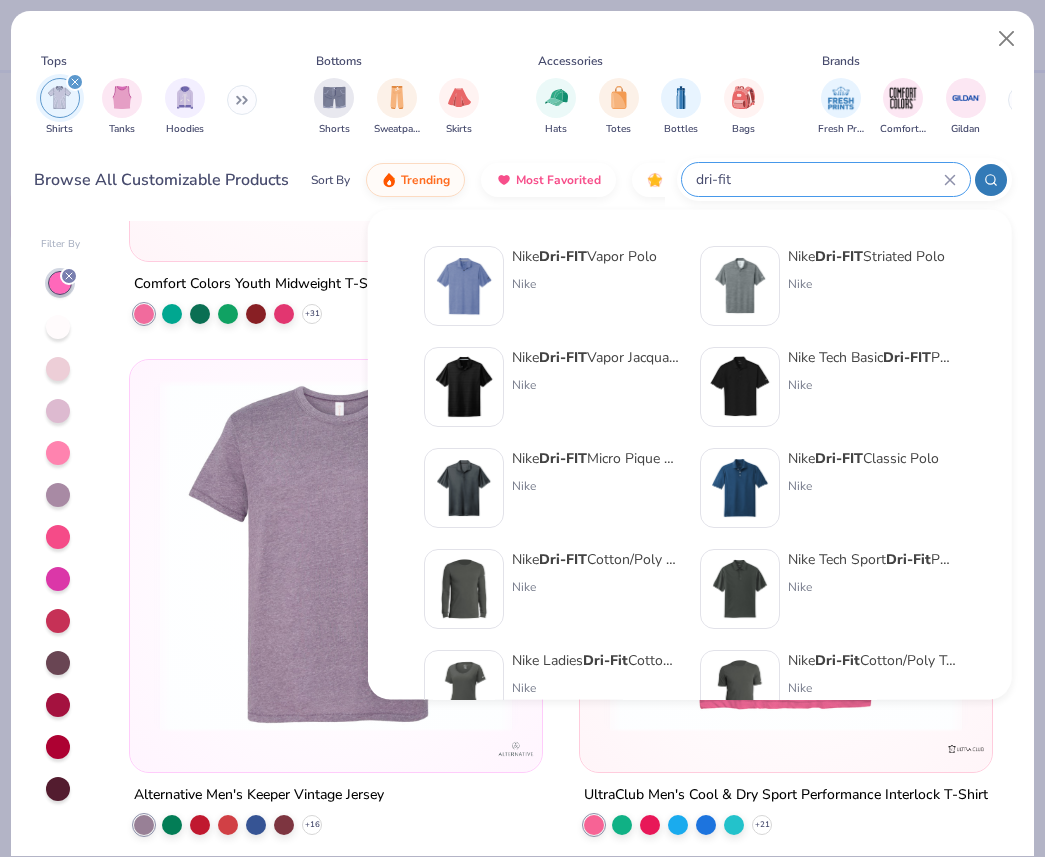 click on "dri-fit" at bounding box center (819, 179) 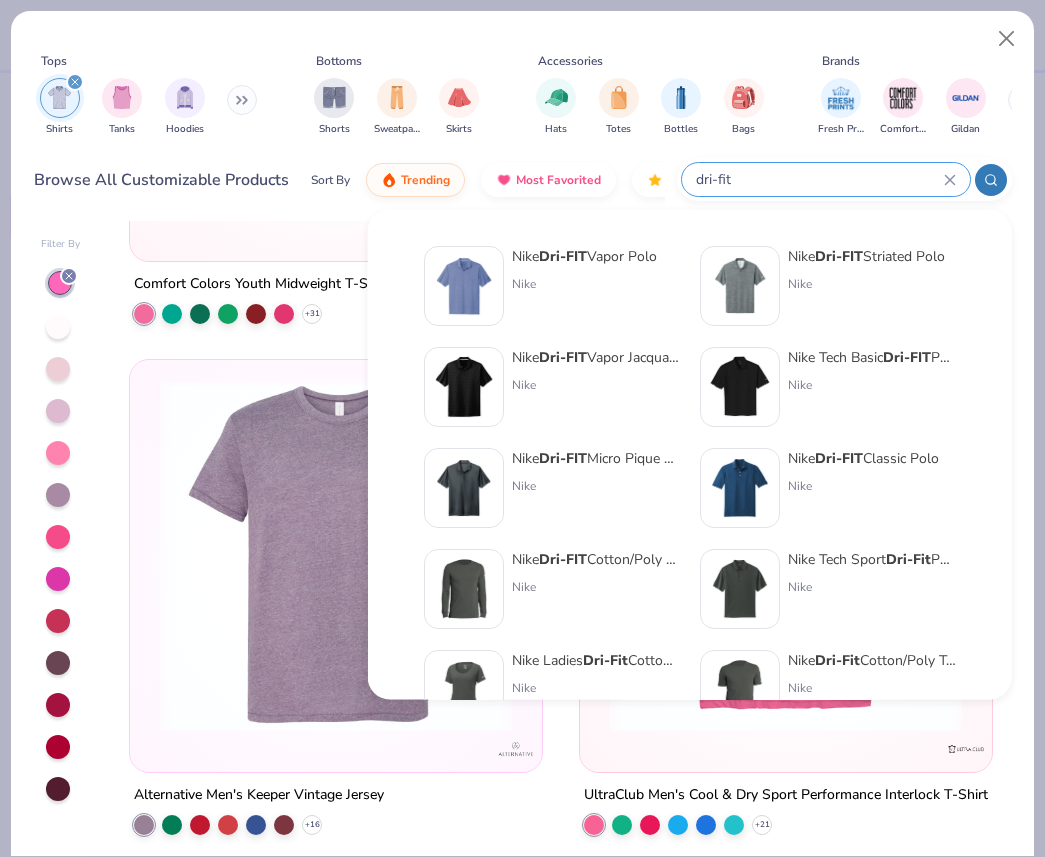 click 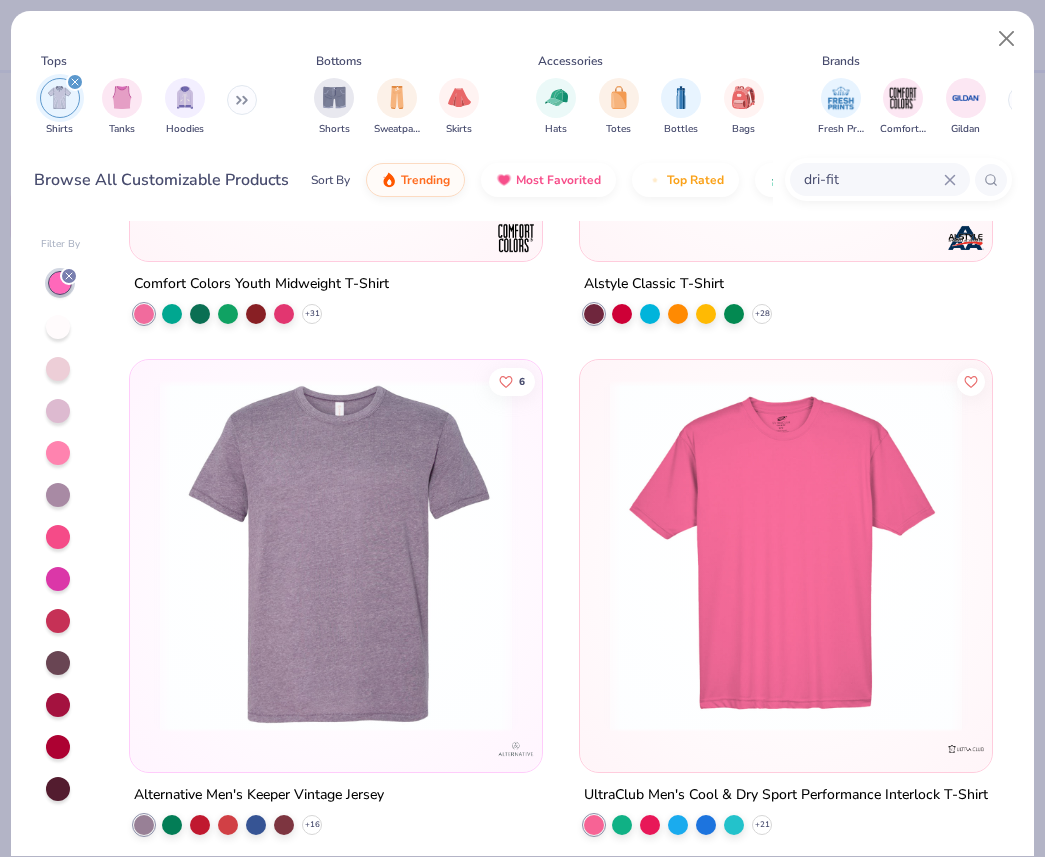 click on "dri-fit" at bounding box center (880, 179) 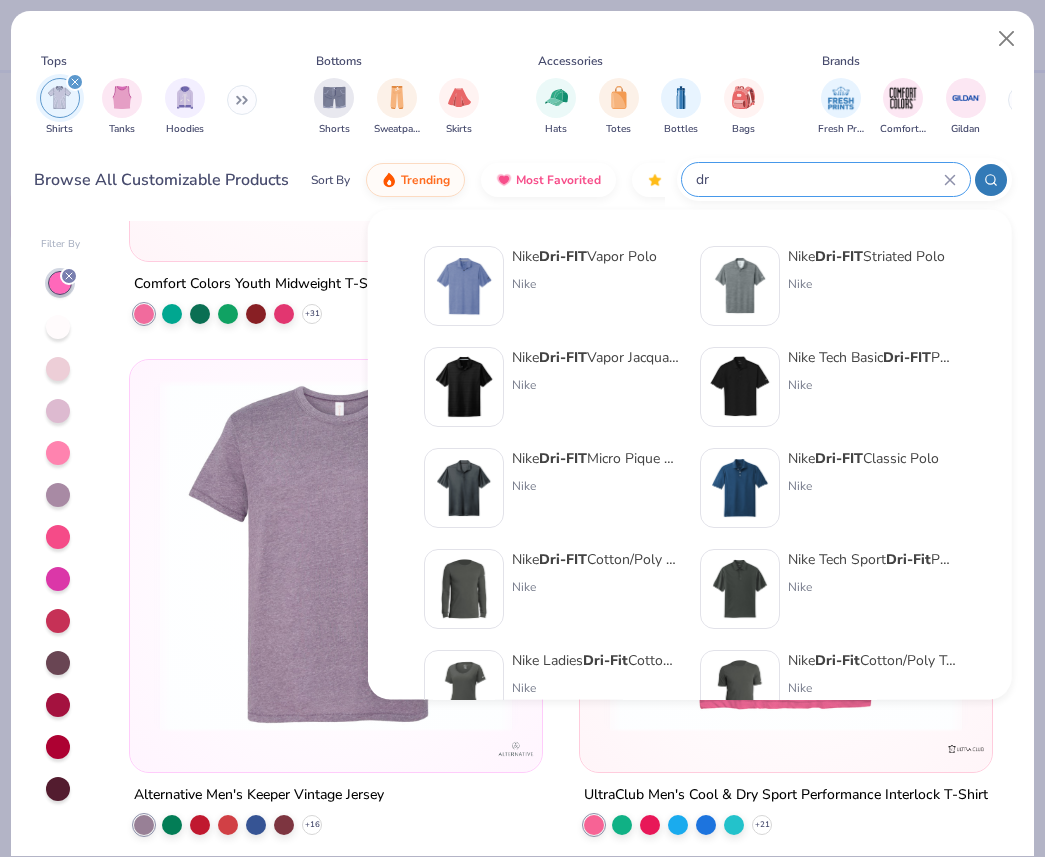type on "d" 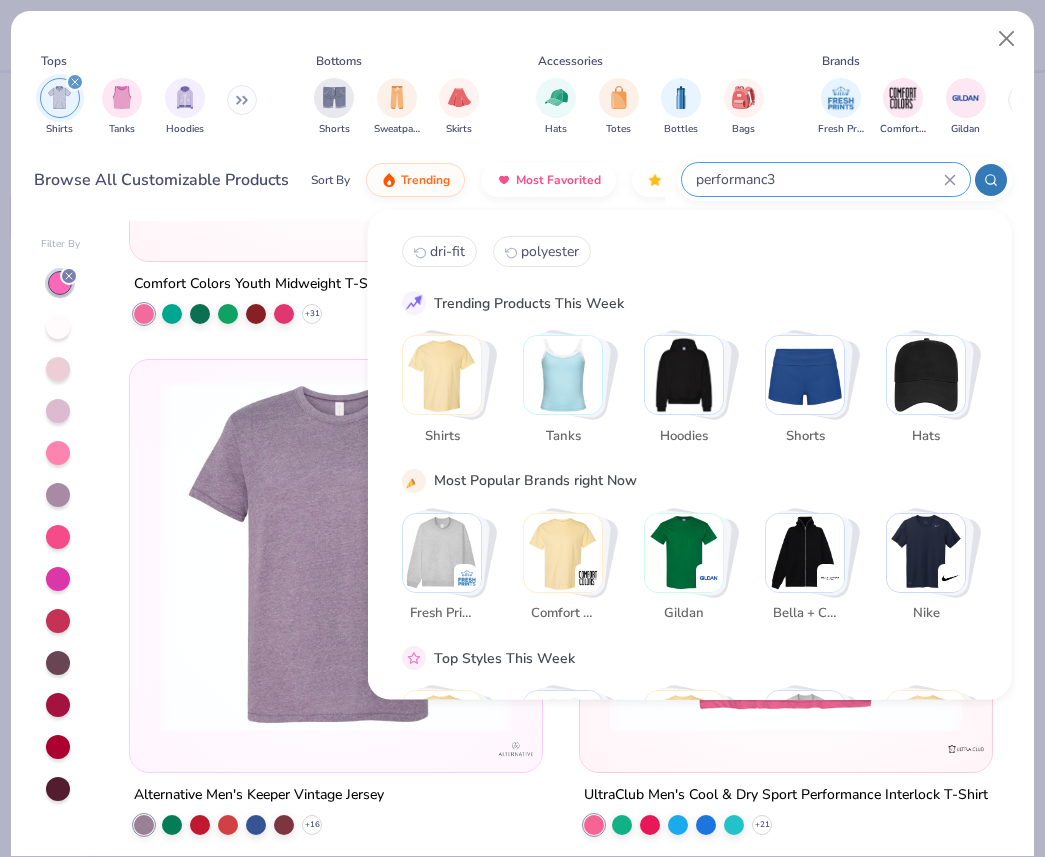 type on "performanc3" 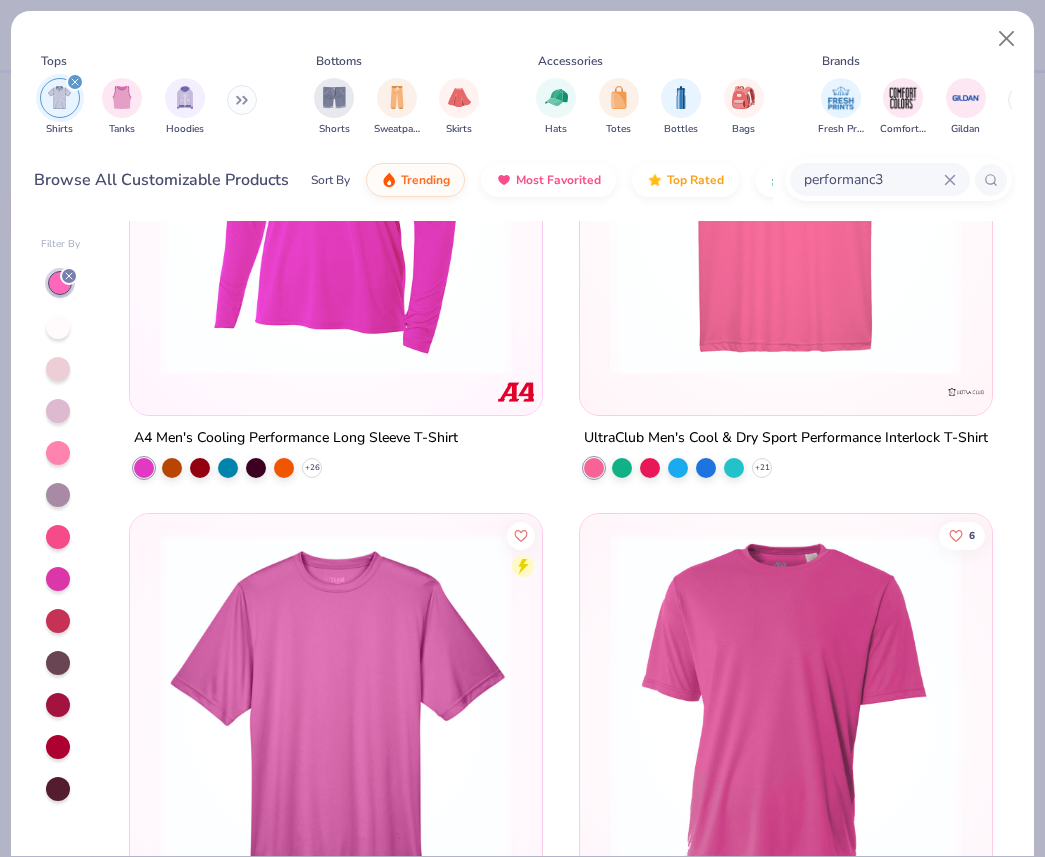scroll, scrollTop: 0, scrollLeft: 0, axis: both 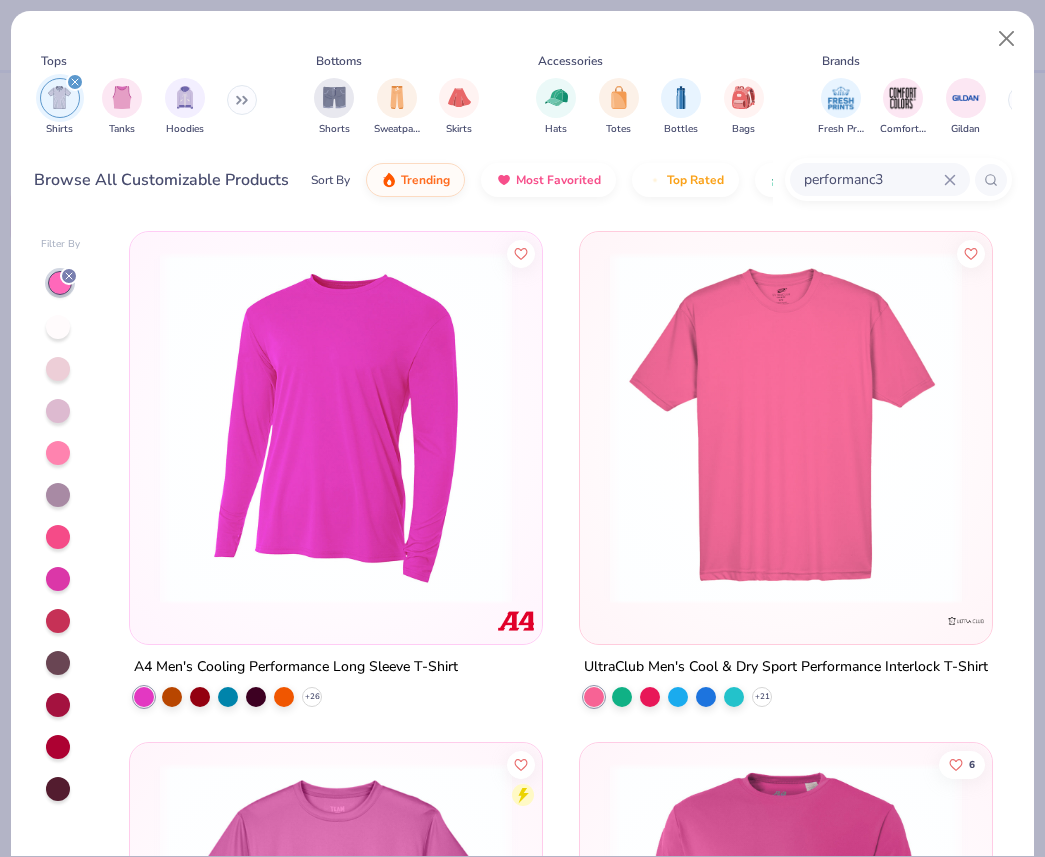 click at bounding box center [336, 428] 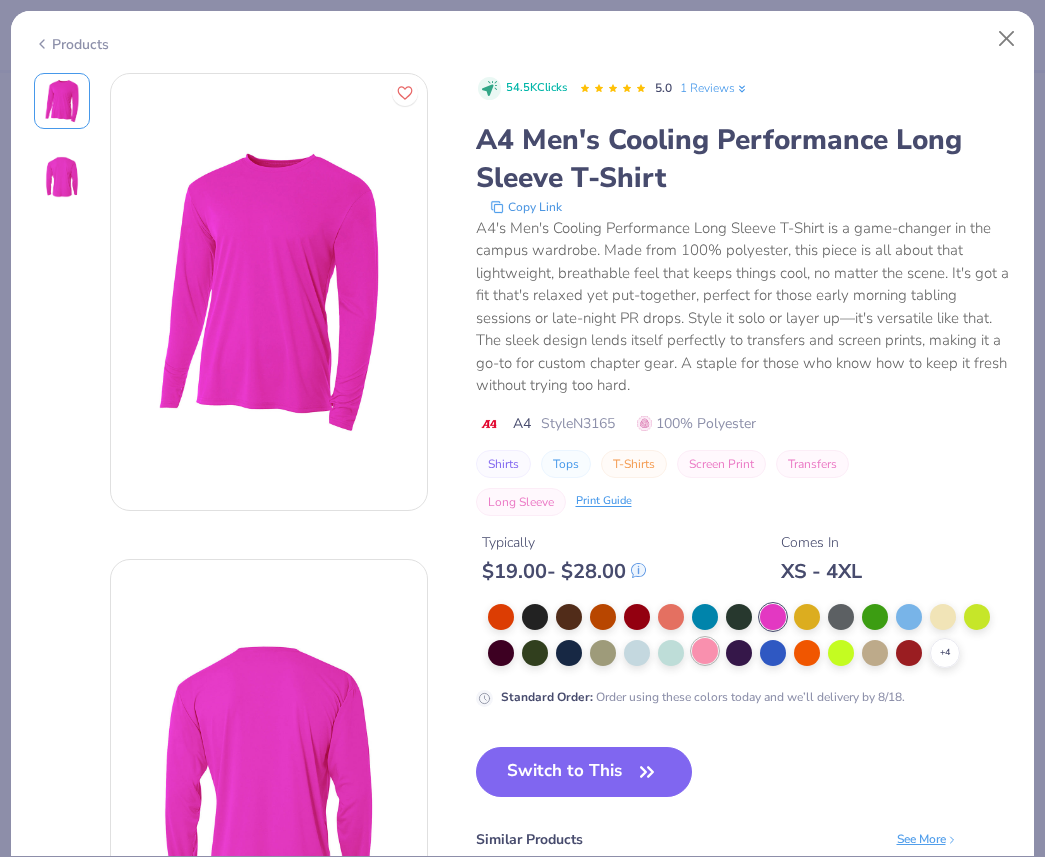 click at bounding box center [705, 651] 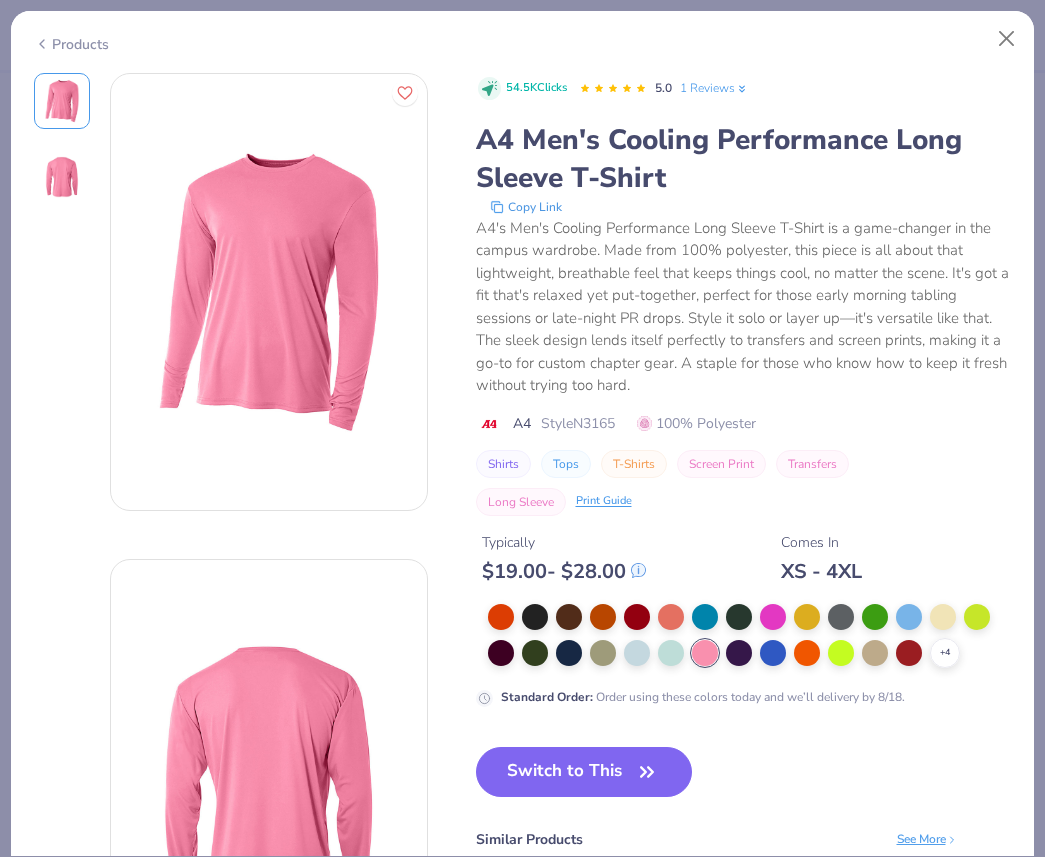 click at bounding box center (62, 177) 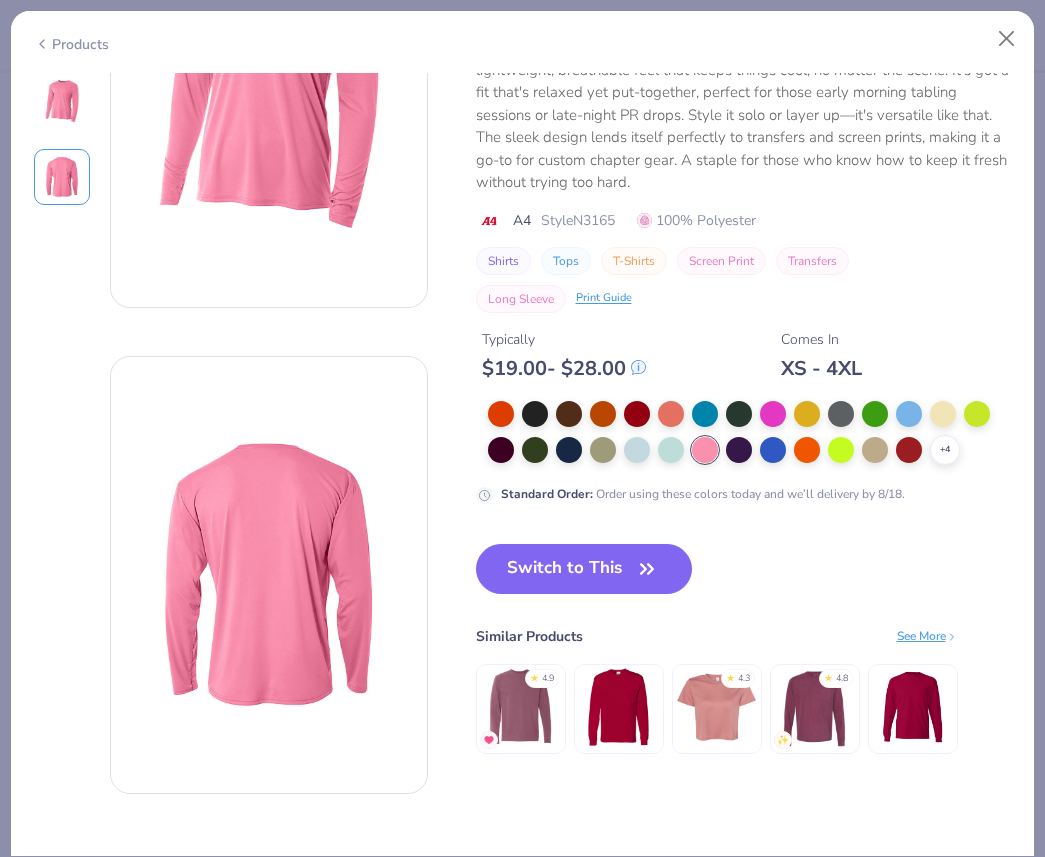 scroll, scrollTop: 0, scrollLeft: 0, axis: both 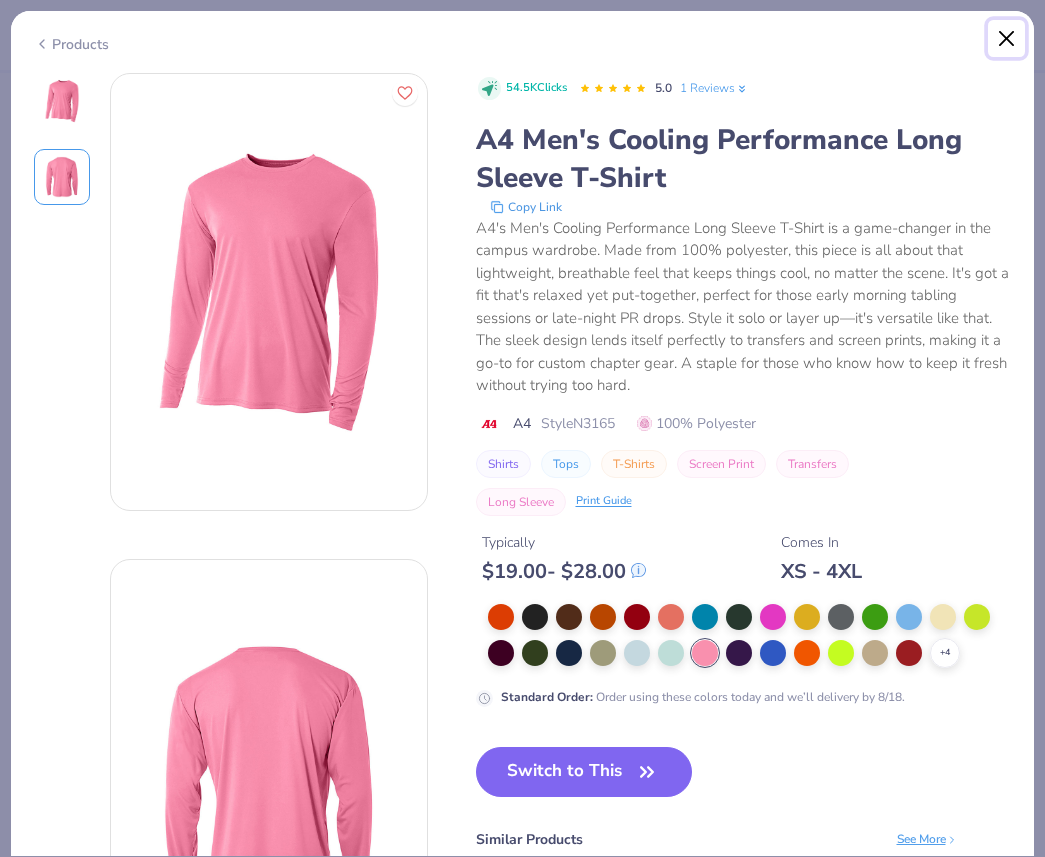 click at bounding box center (1007, 39) 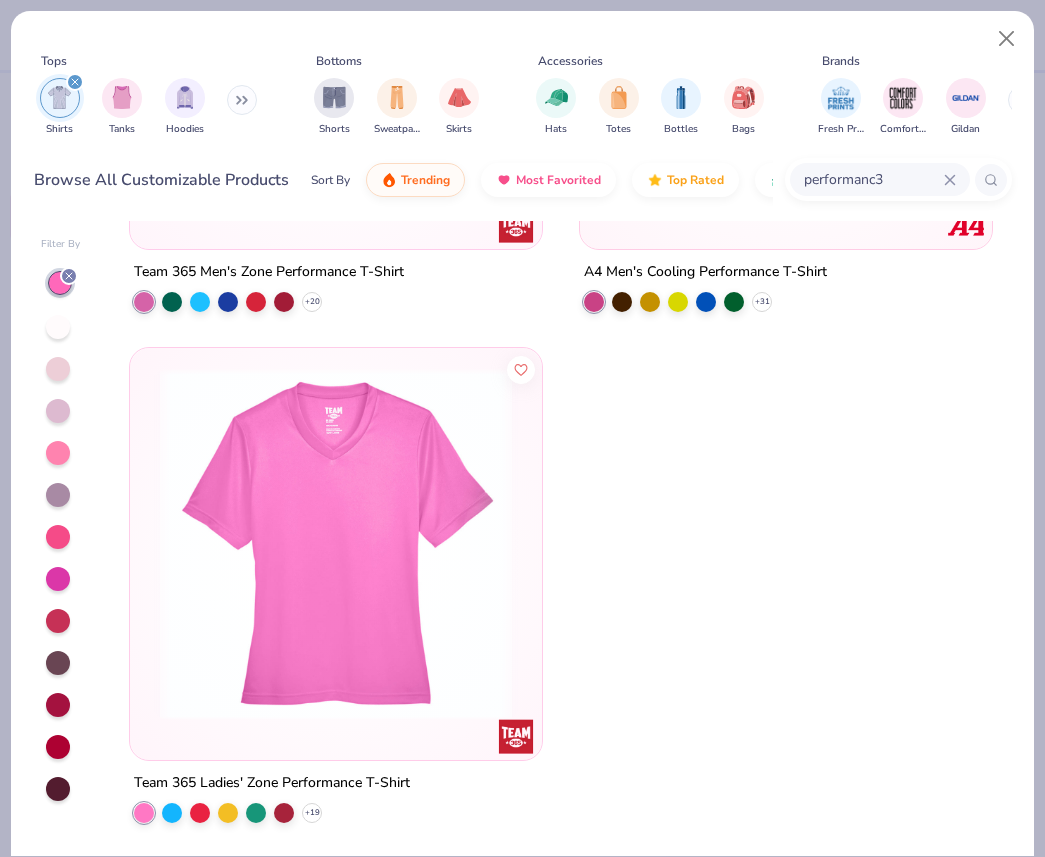 scroll, scrollTop: 0, scrollLeft: 0, axis: both 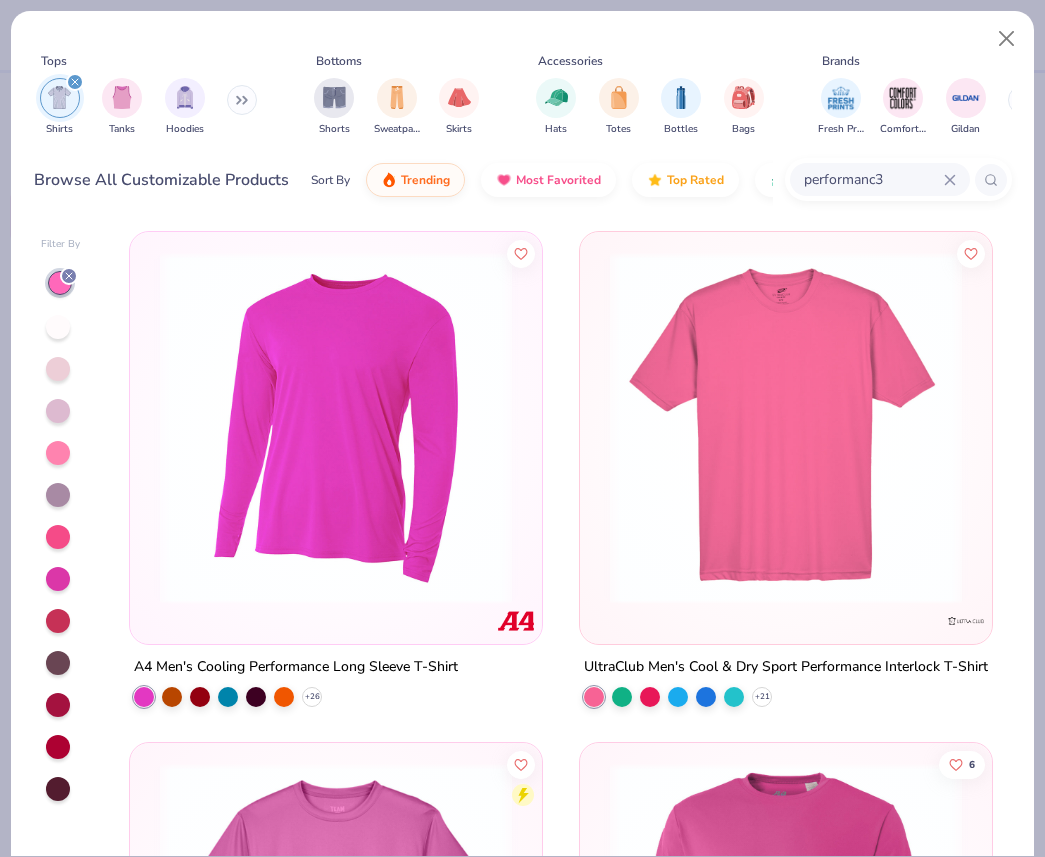 click 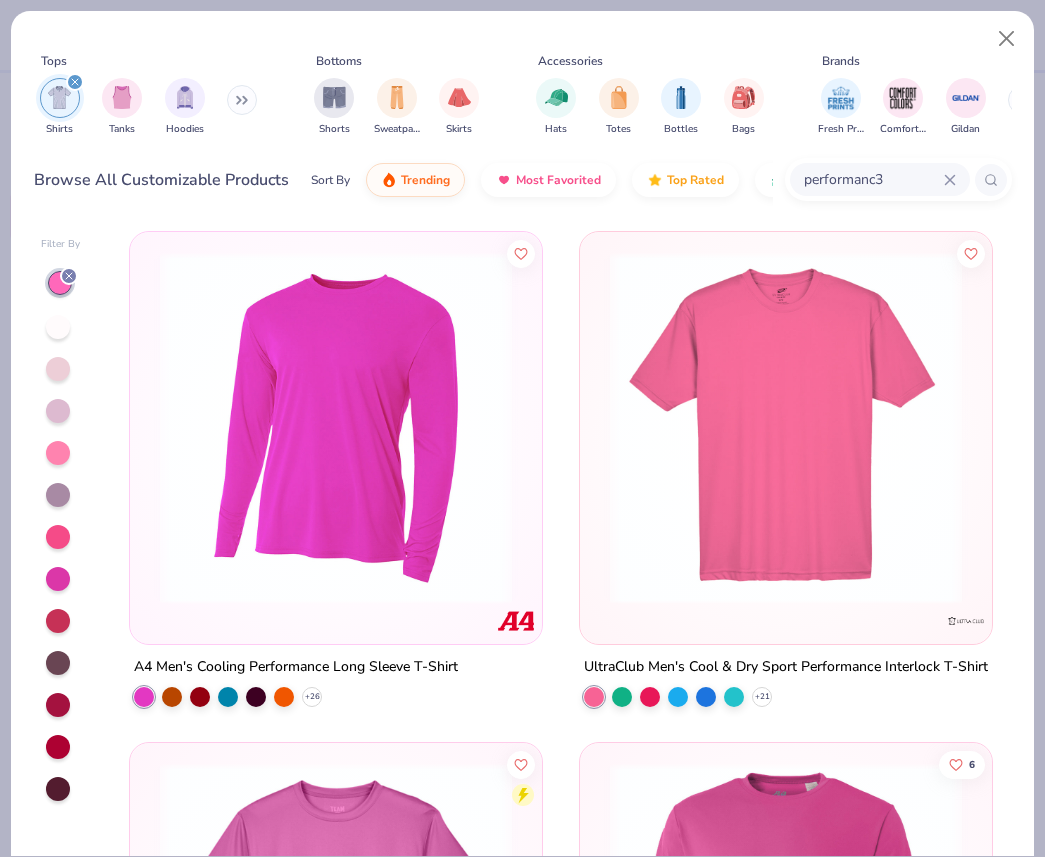 type 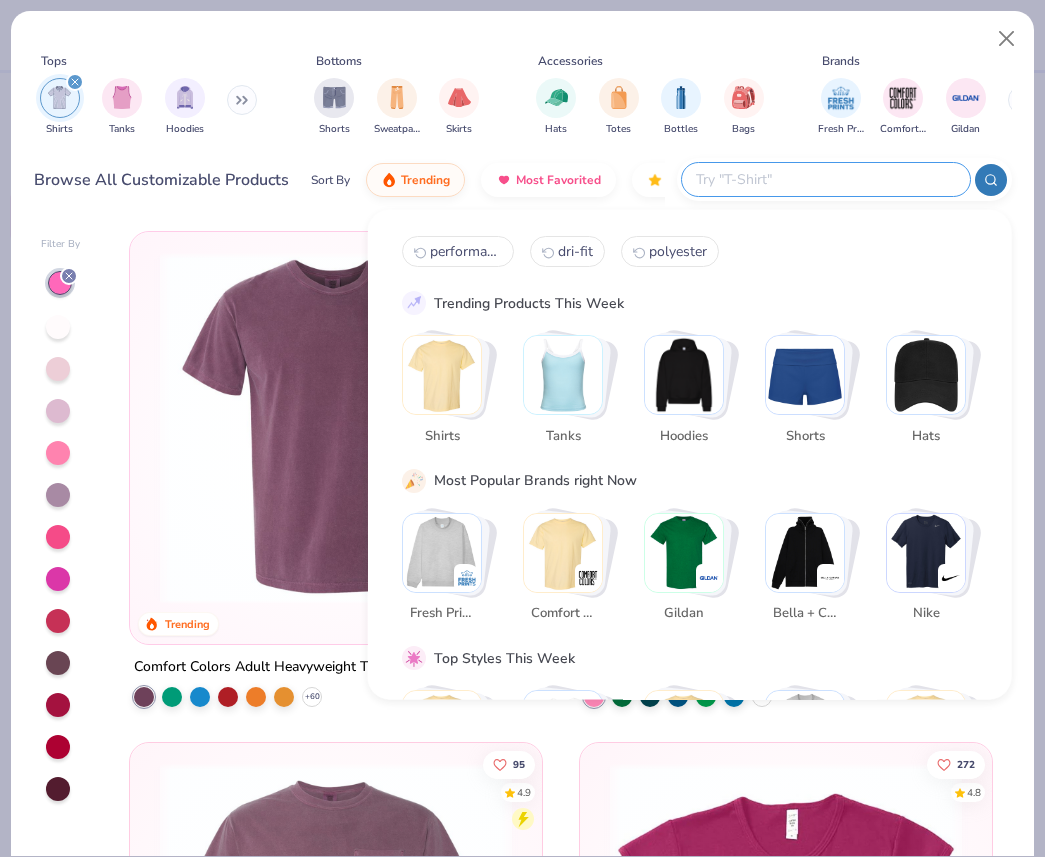 click on "Tops Shirts Tanks Hoodies Bottoms Shorts Sweatpants Skirts Accessories Hats Totes Bottles Bags Brands Fresh Prints Comfort Colors Gildan Made For Women Men Unisex Fits Cropped Slim Regular Oversized Styles Classic Sportswear Athleisure Minimums 12-17 18-23 24-35 Print Types Guide Embroidery Screen Print Patches Browse All Customizable Products Sort By Trending Most Favorited Top Rated Price Fresh Prints Flash 5 day delivery" at bounding box center [522, 113] 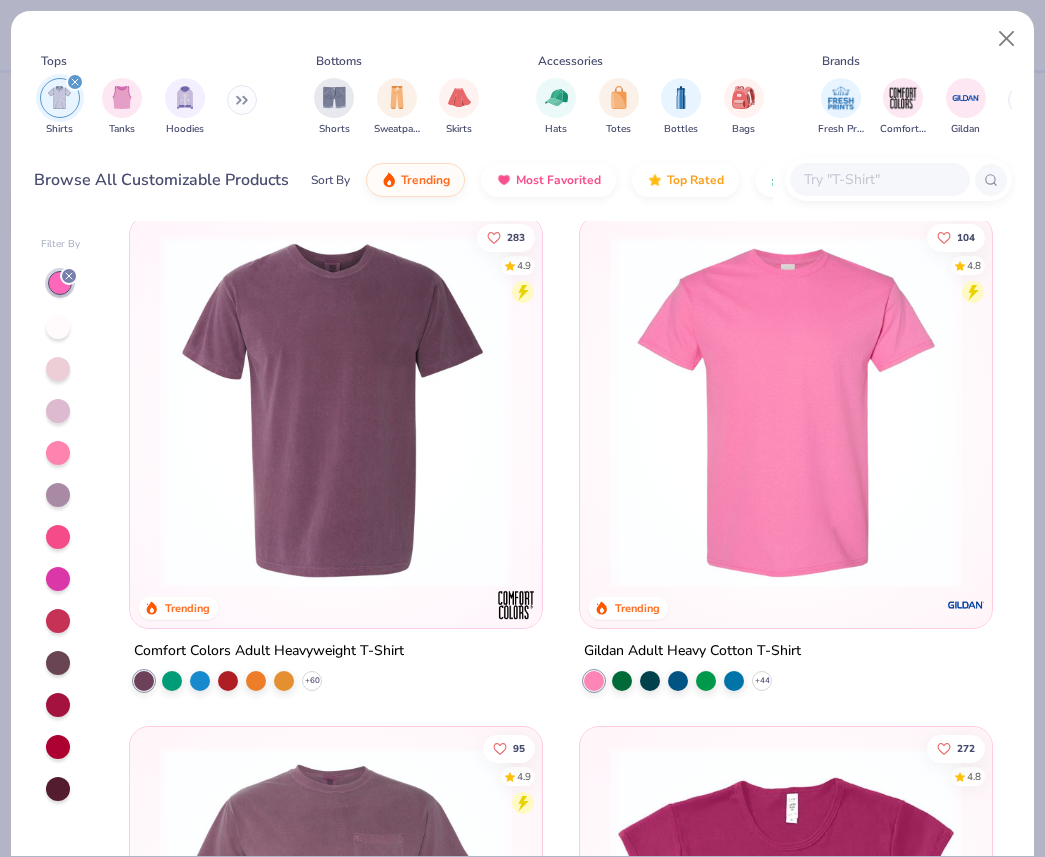 scroll, scrollTop: 0, scrollLeft: 0, axis: both 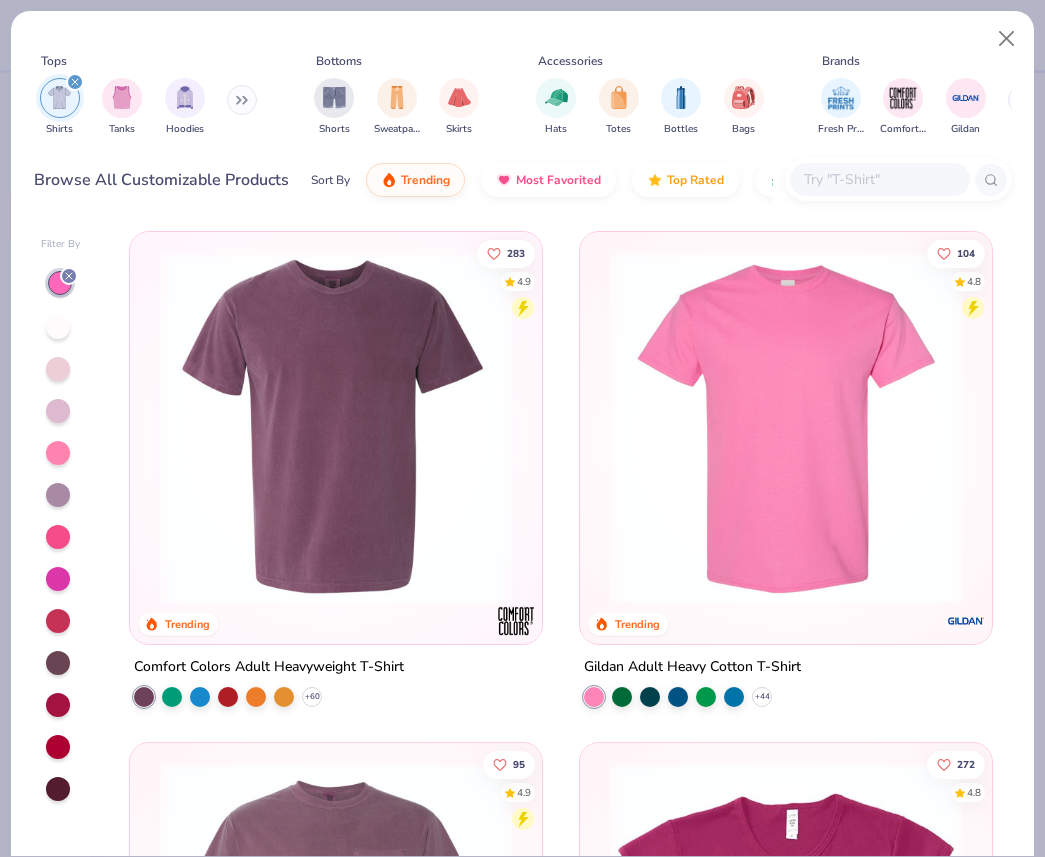 click at bounding box center [242, 100] 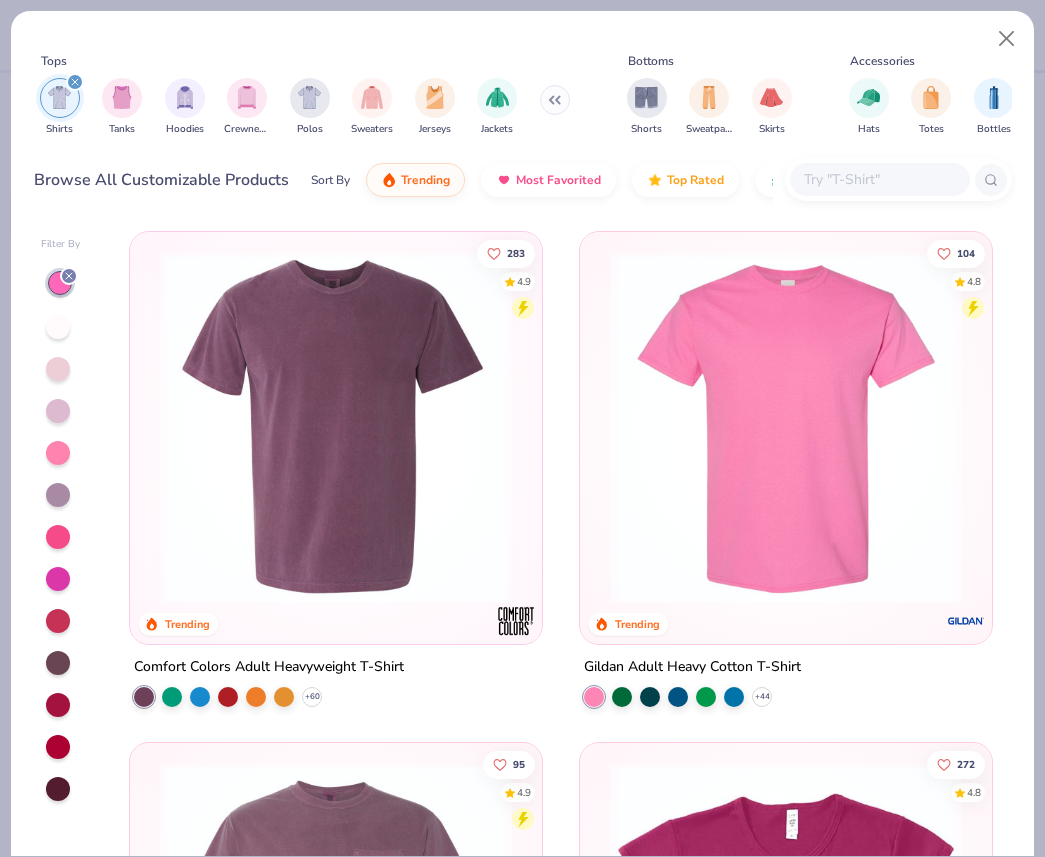 click at bounding box center (555, 100) 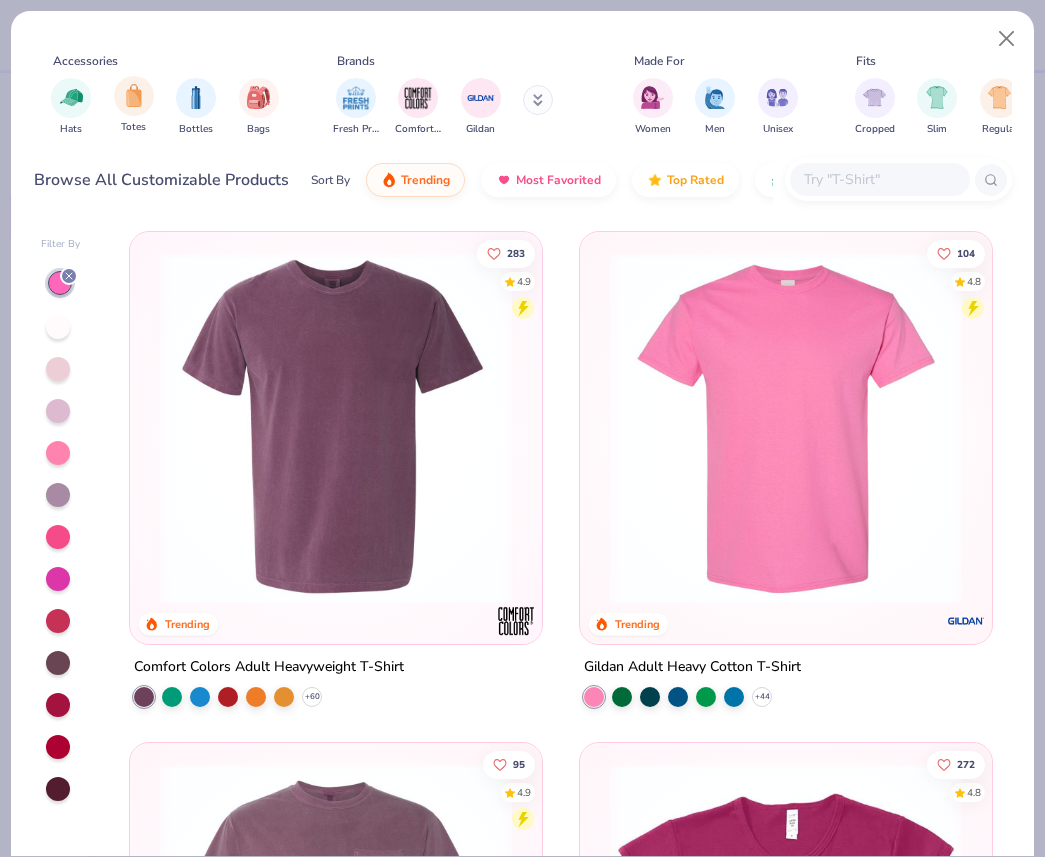 scroll, scrollTop: 0, scrollLeft: 508, axis: horizontal 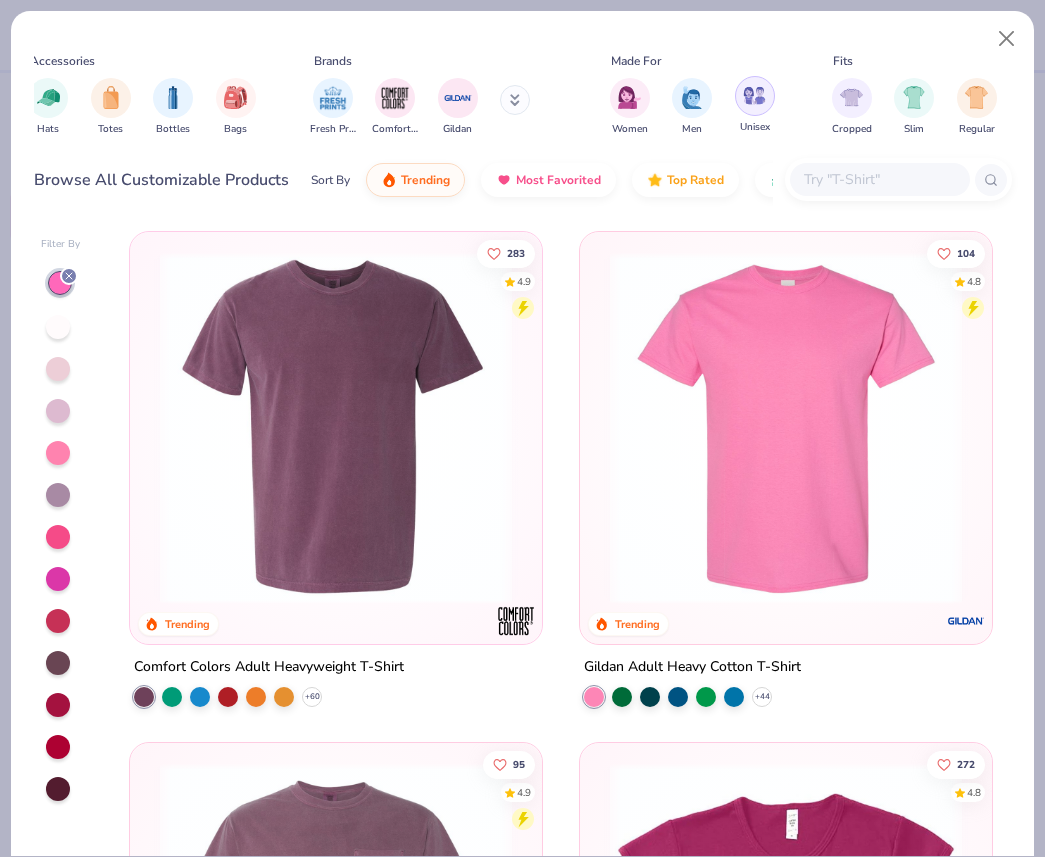 click at bounding box center [755, 96] 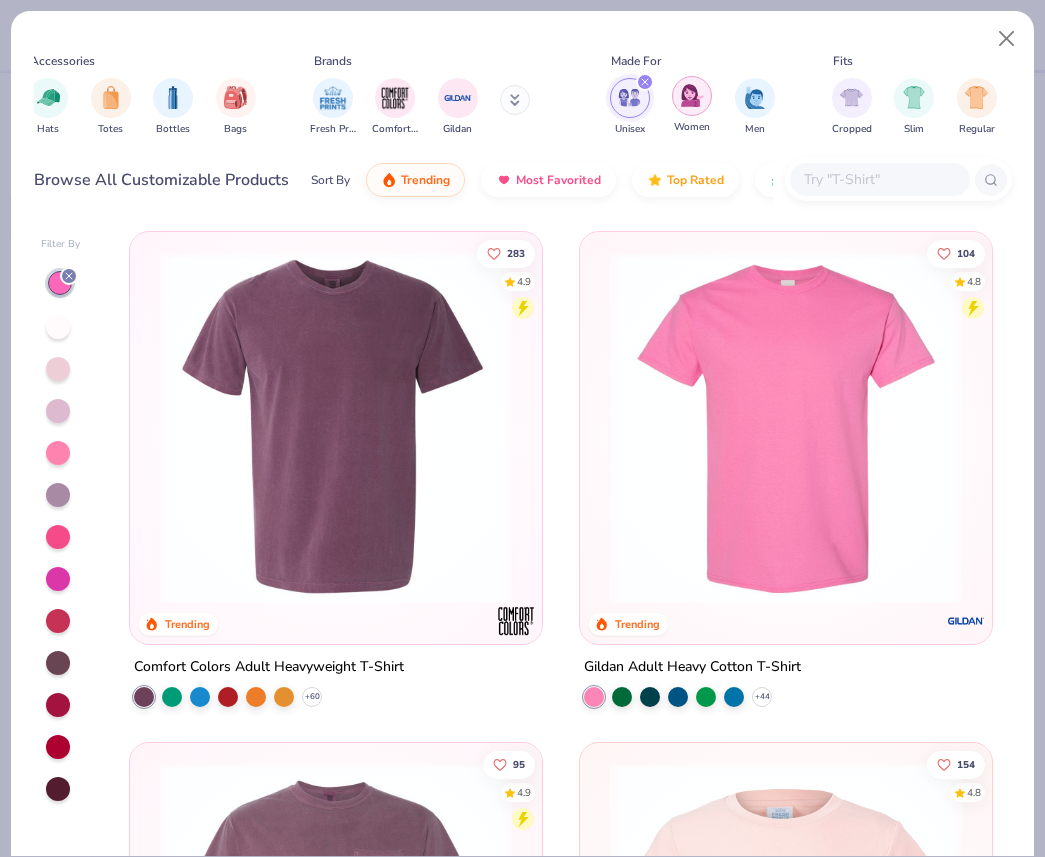 click at bounding box center (692, 95) 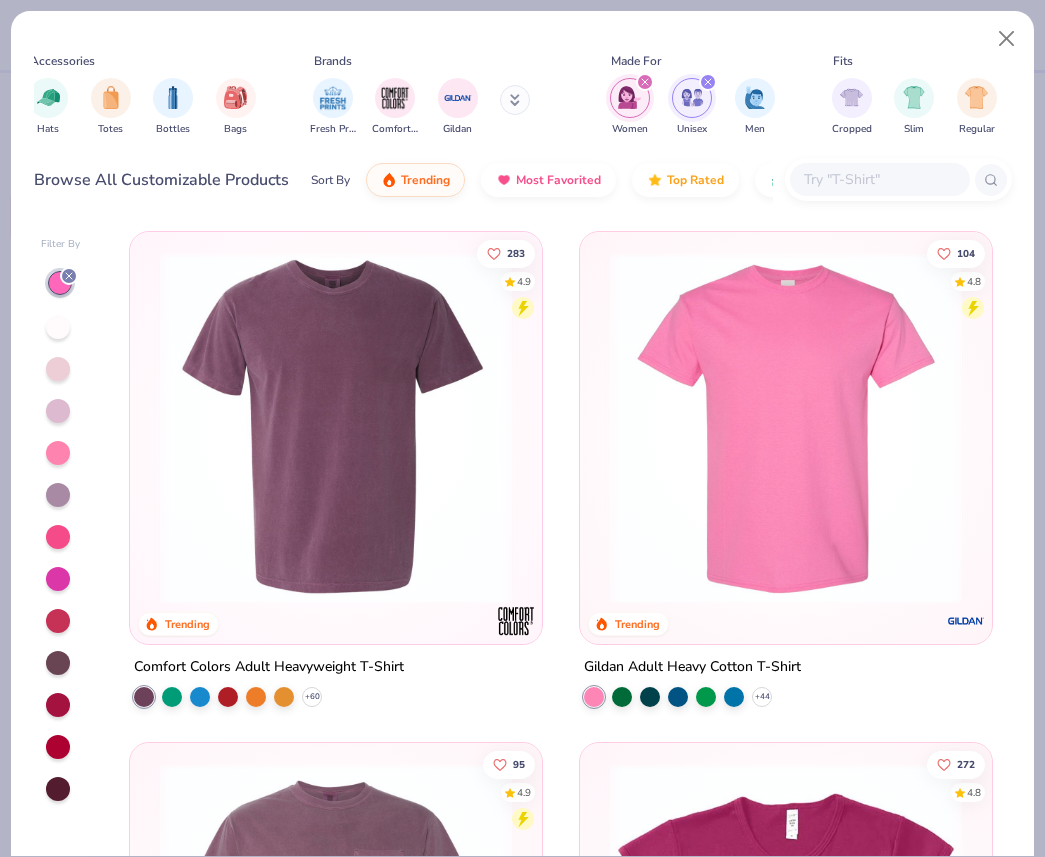 click 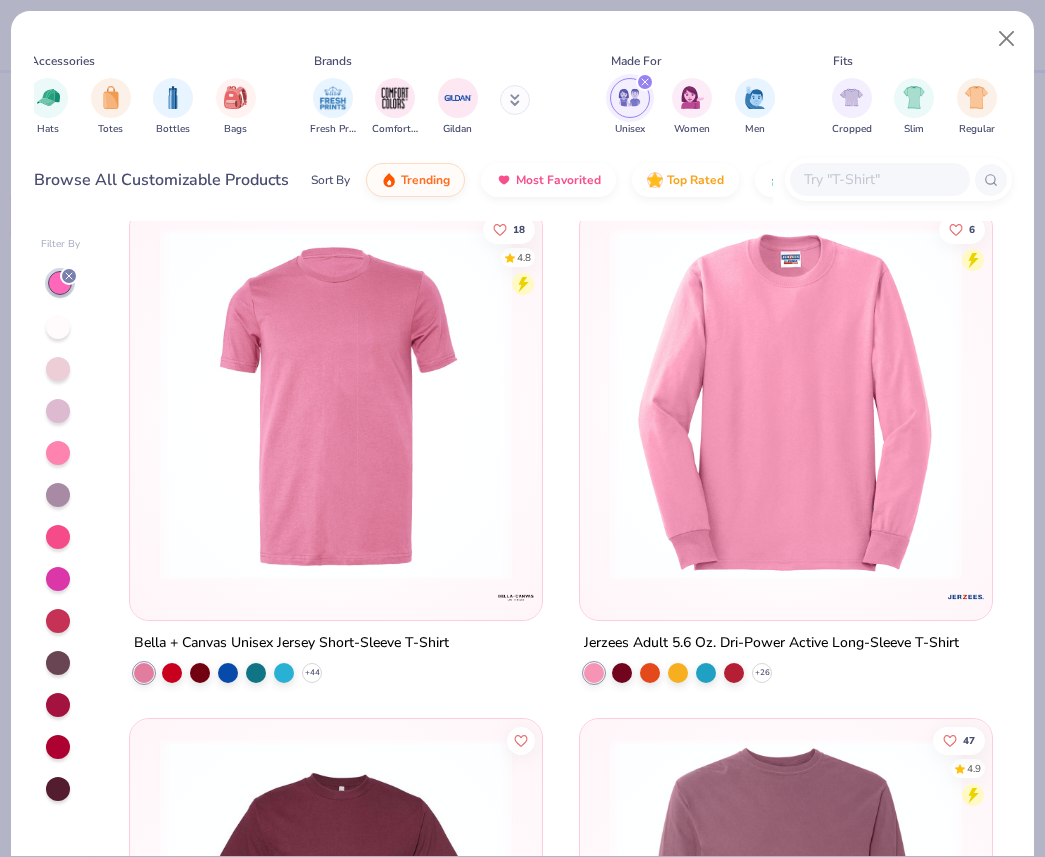 scroll, scrollTop: 3109, scrollLeft: 0, axis: vertical 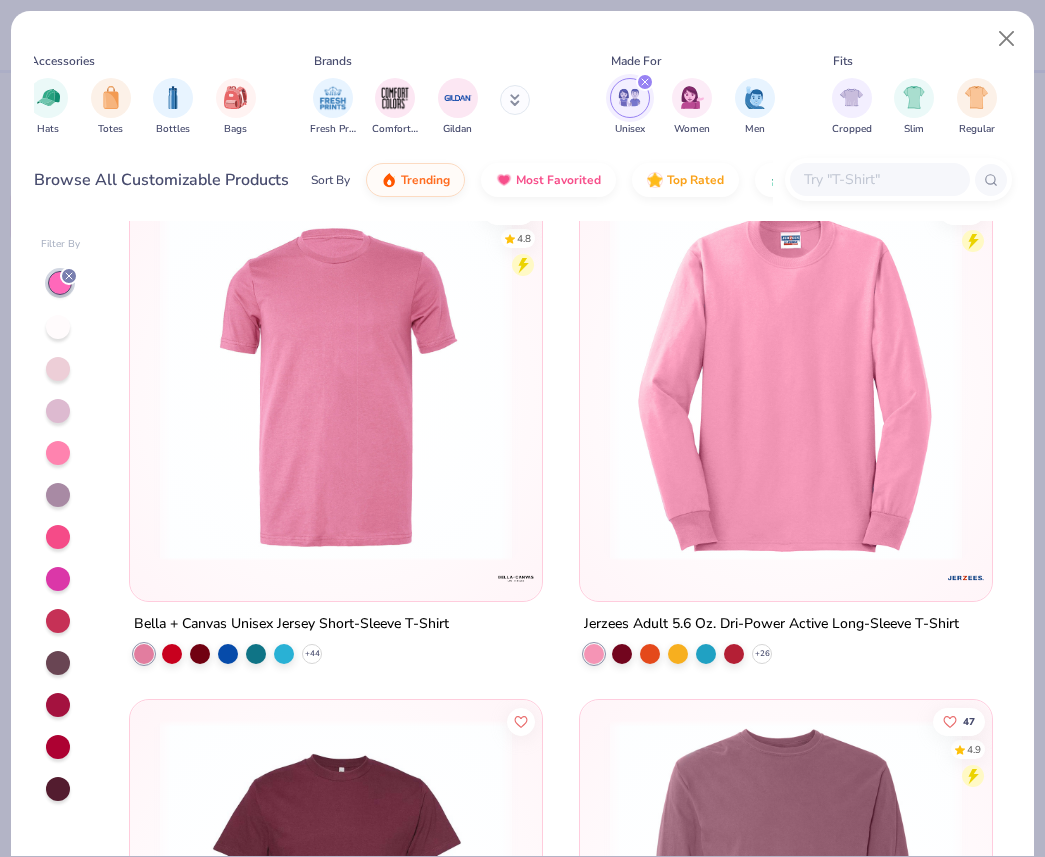 click at bounding box center [336, 385] 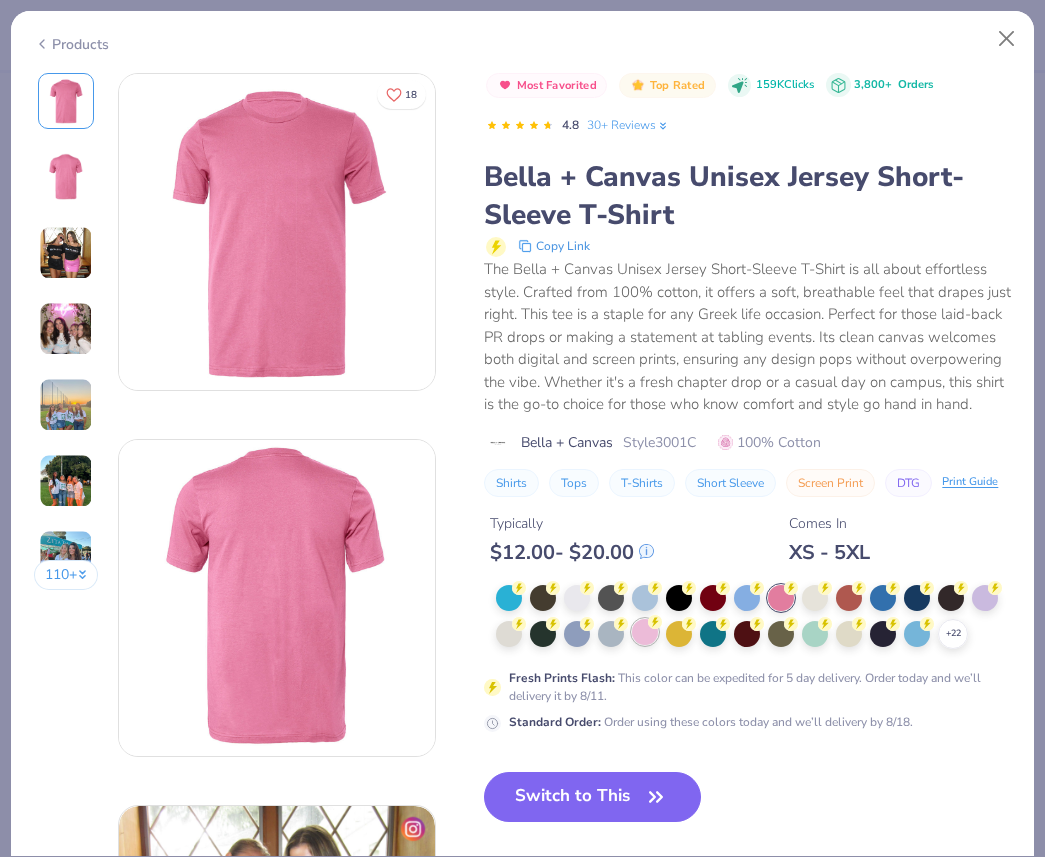 click at bounding box center [645, 632] 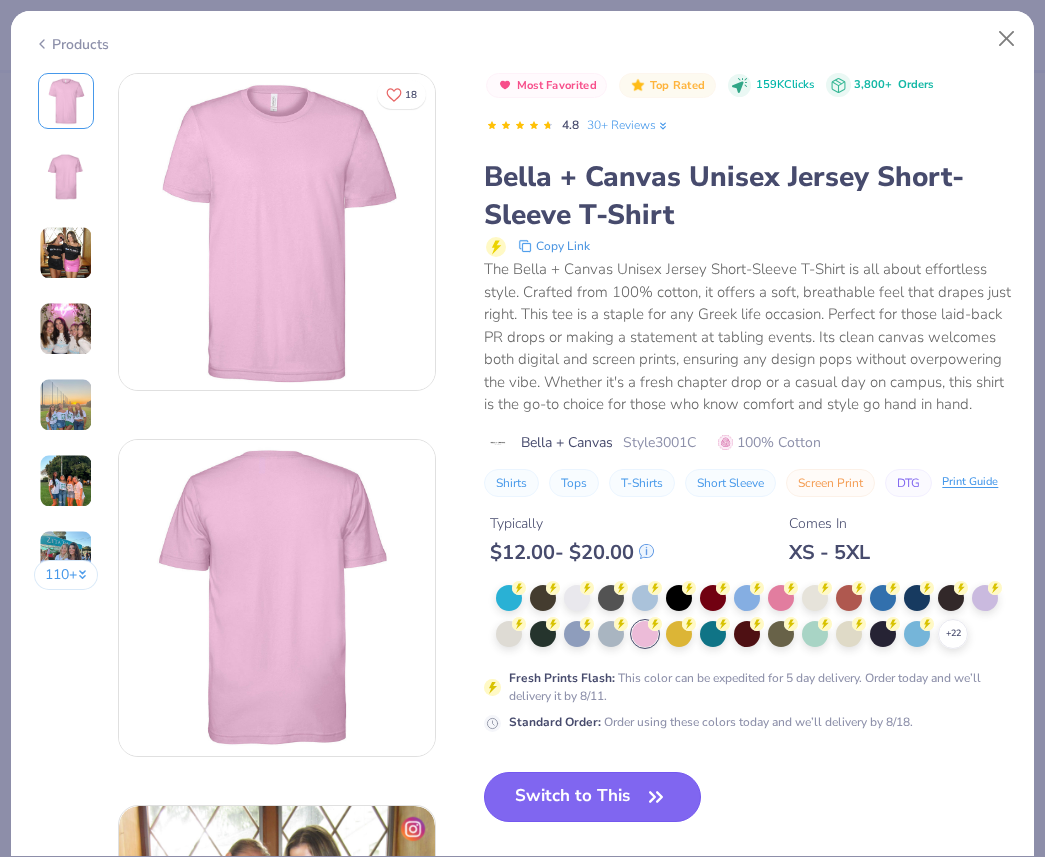 click on "Switch to This" at bounding box center [592, 797] 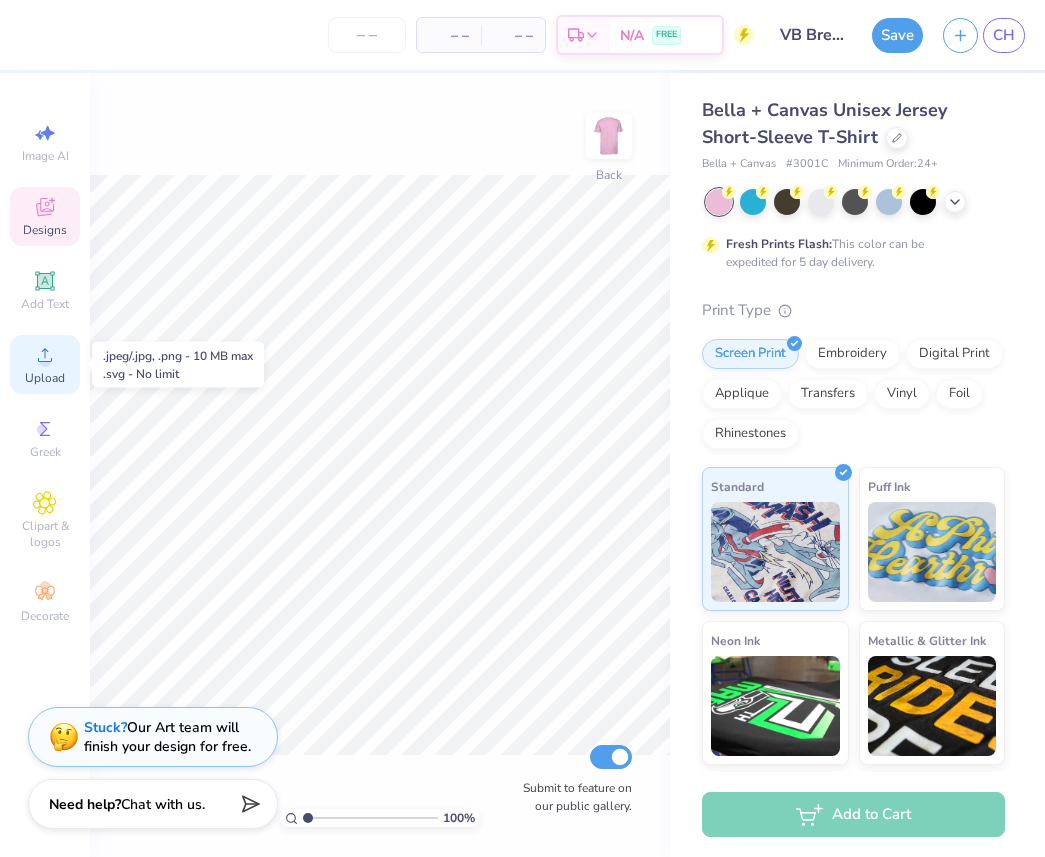 click 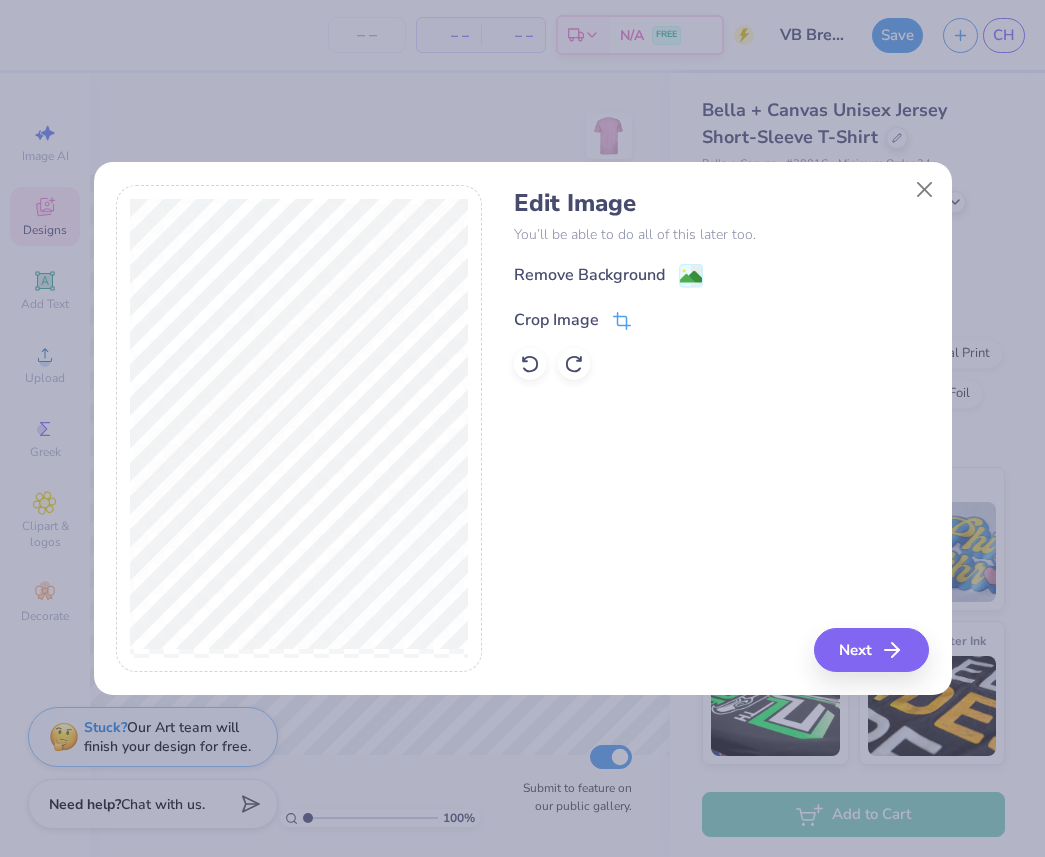 click 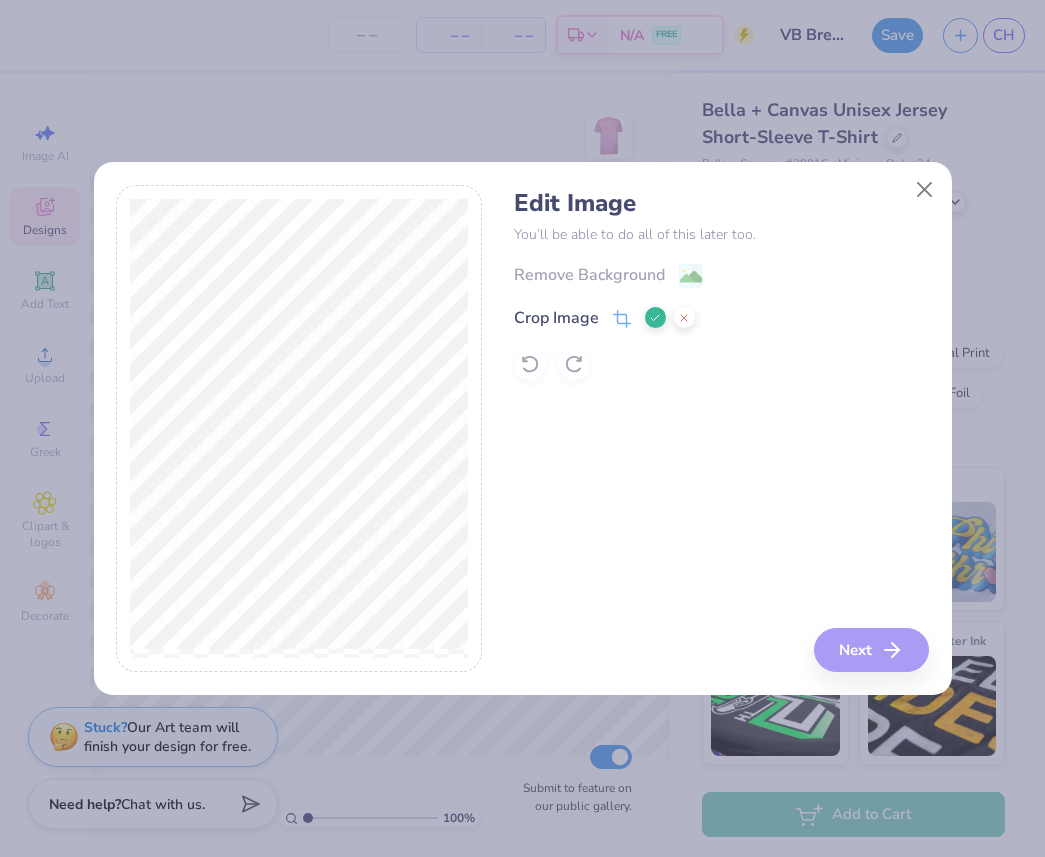click at bounding box center [655, 317] 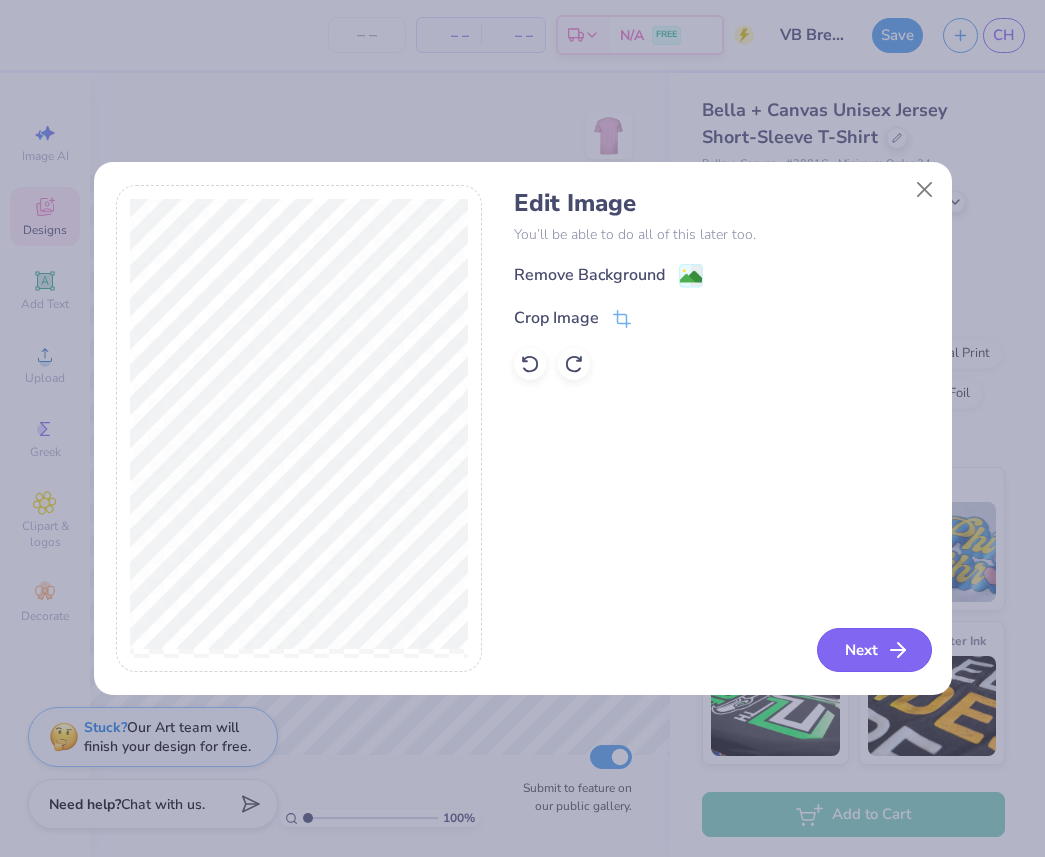 click on "Next" at bounding box center (874, 650) 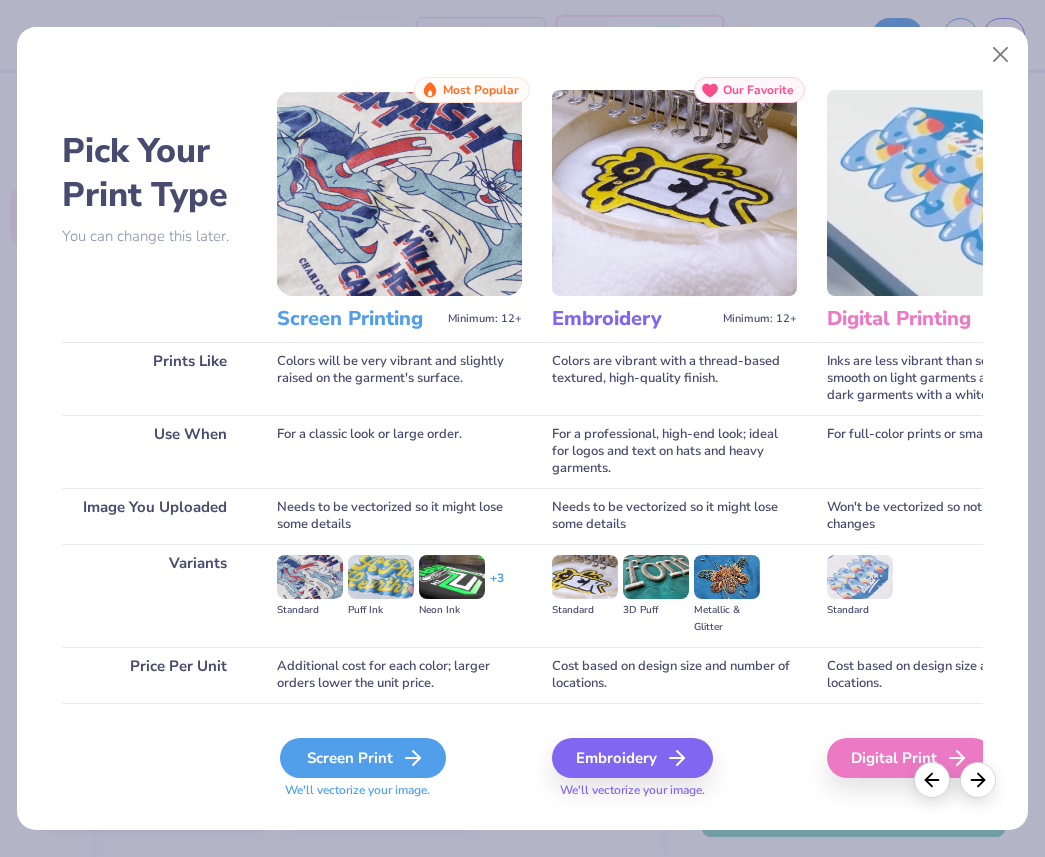 click on "Screen Print" at bounding box center [363, 758] 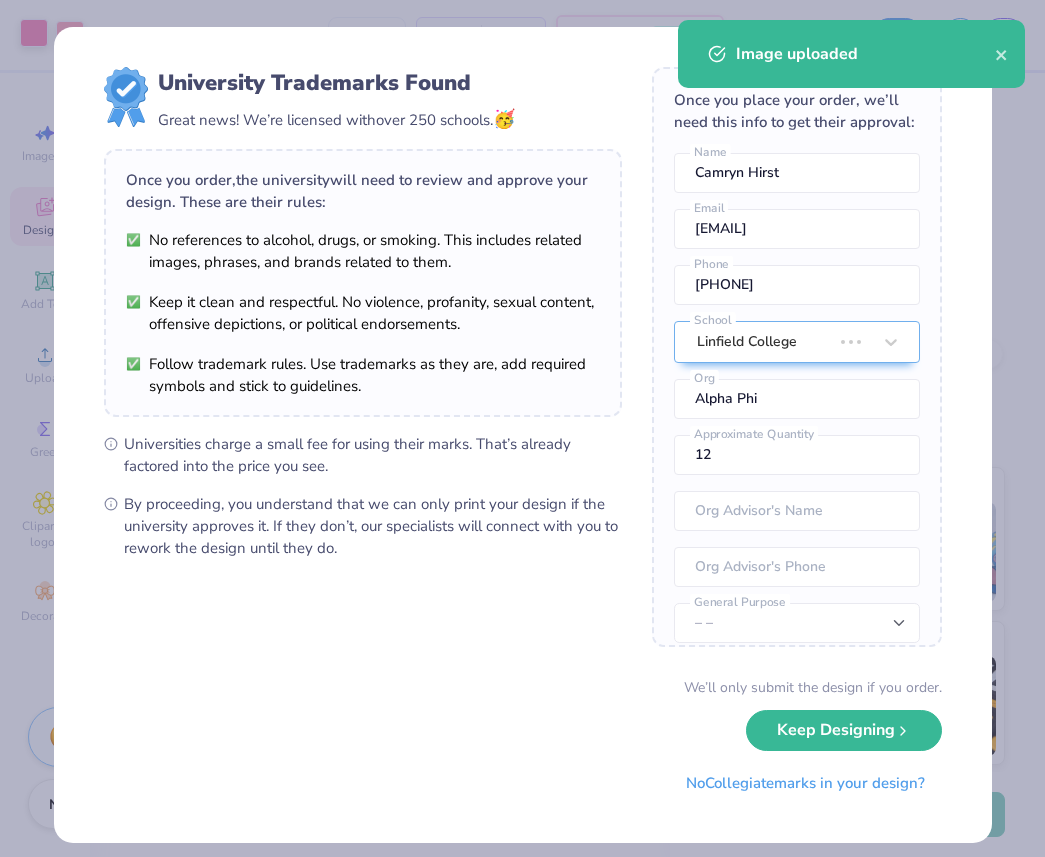click on "University Trademarks Found Great news! We’re licensed with  over 250 schools. 🥳 Once you order,  the university  will need to review and approve your design. These are their rules: No references to alcohol, drugs, or smoking. This includes related images, phrases, and brands related to them. Keep it clean and respectful. No violence, profanity, sexual content, offensive depictions, or political endorsements. Follow trademark rules. Use trademarks as they are, add required symbols and stick to guidelines. Universities charge a small fee for using their marks. That’s already factored into the price you see. By proceeding, you understand that we can only print your design if the university approves it. If they don’t, our specialists will connect with you to rework the design until they do. Once you place your order, we’ll need this info to get their approval: Camryn Hirst Name crkh28@gmail.com Email 9258859087 Phone Linfield College School Alpha Phi Org 12 Approximate Quantity Org Advisor's Name No" at bounding box center (522, 428) 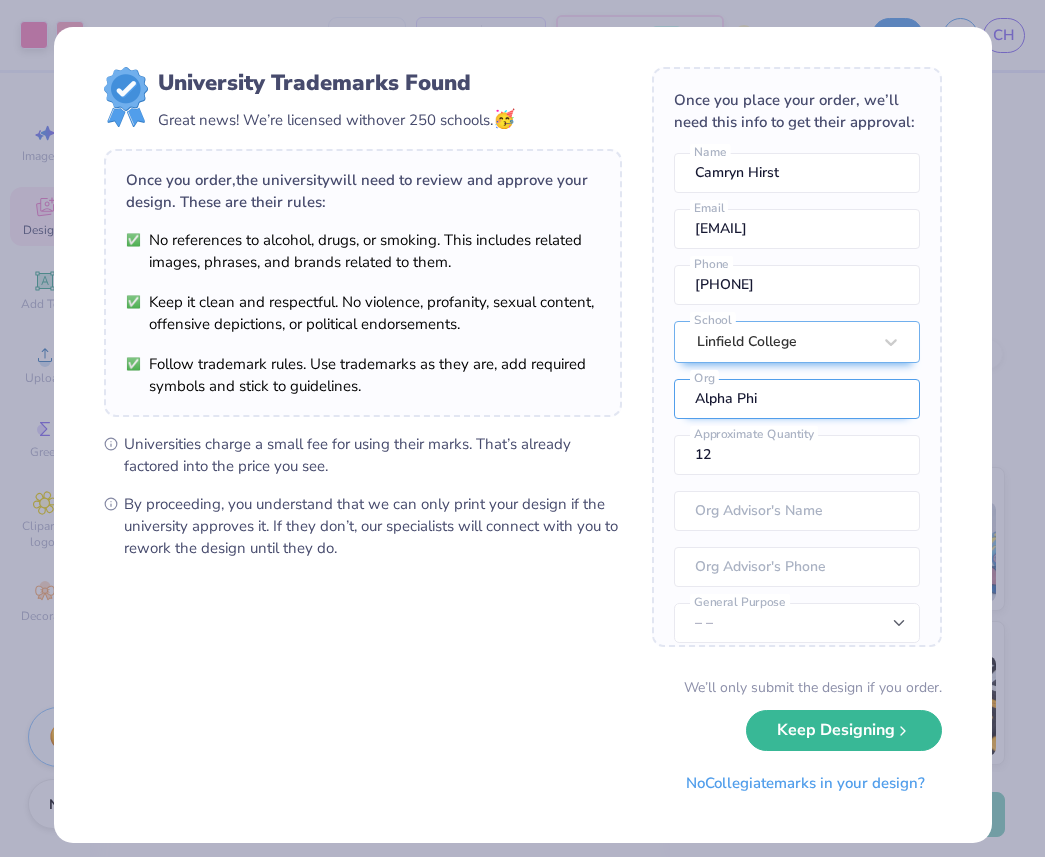 click on "Alpha Phi" at bounding box center [797, 399] 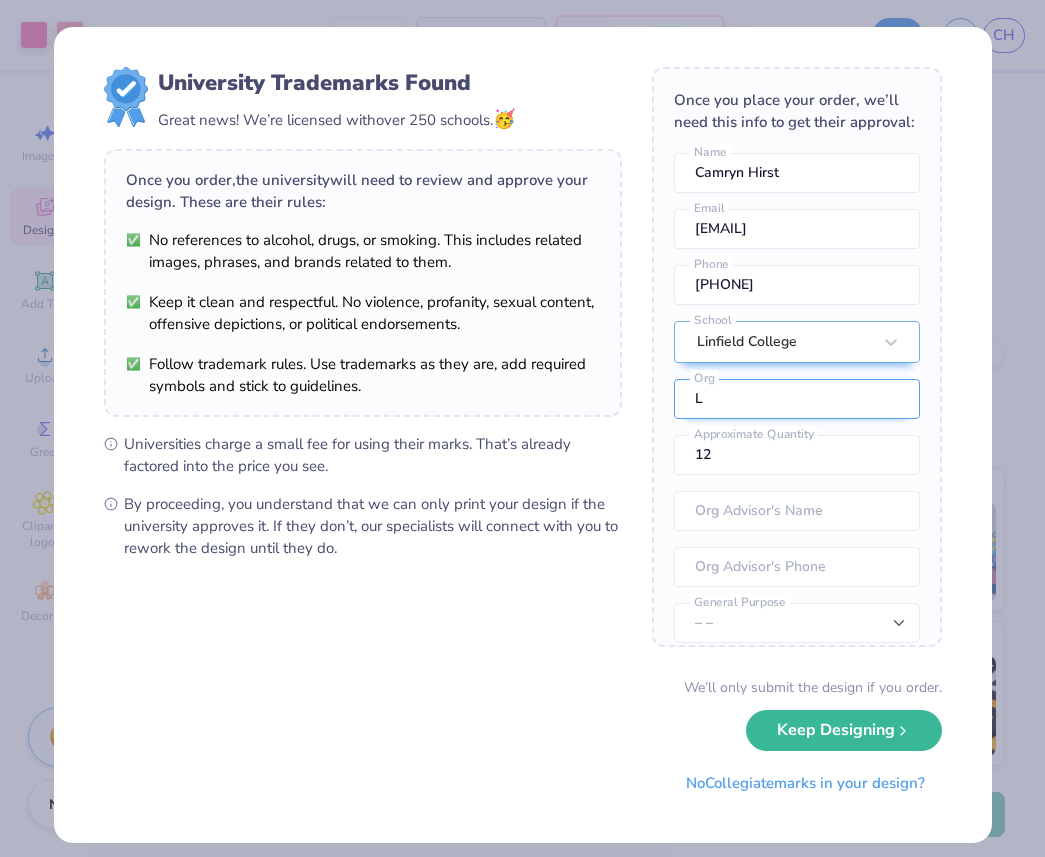 type on "Linfield Volleyball Team" 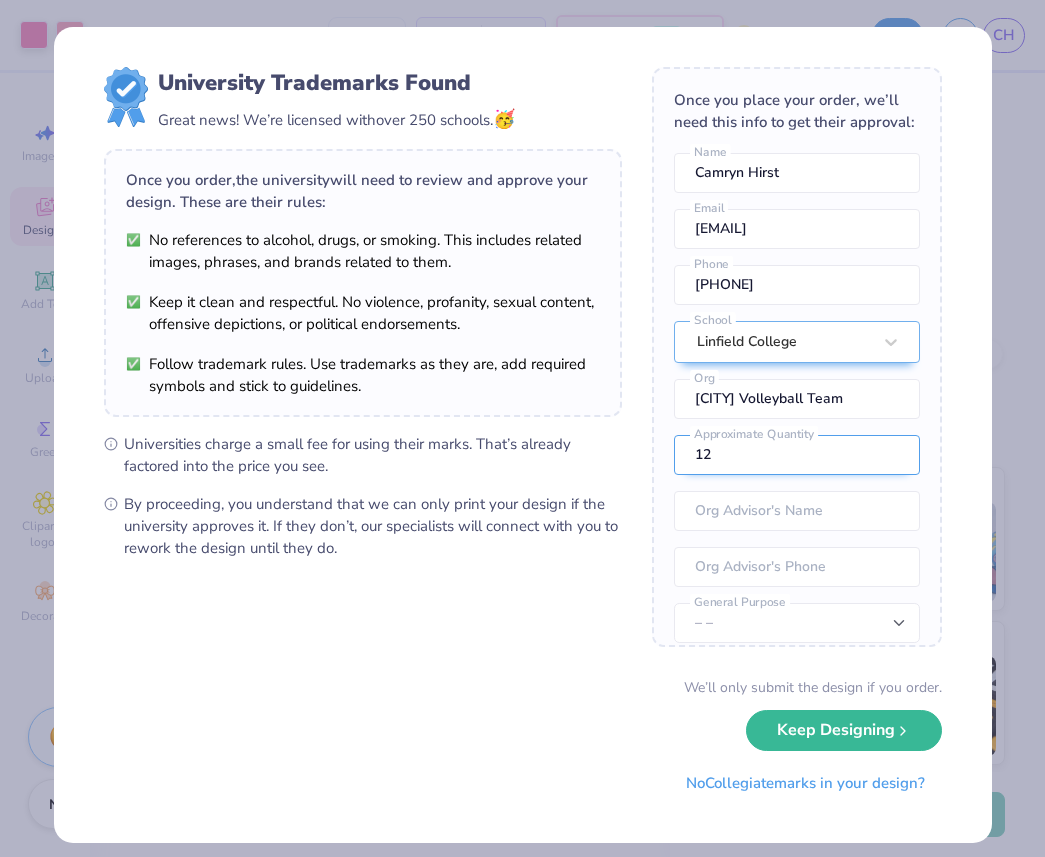 click on "12" at bounding box center [797, 455] 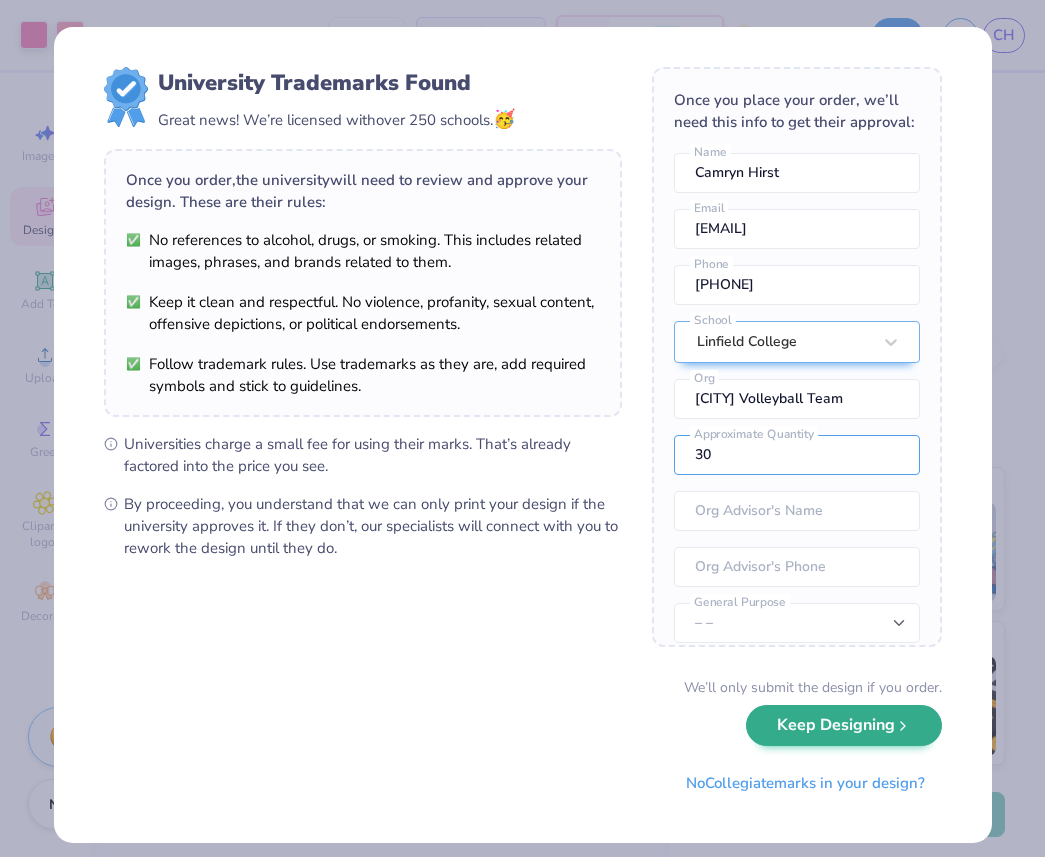 type on "30" 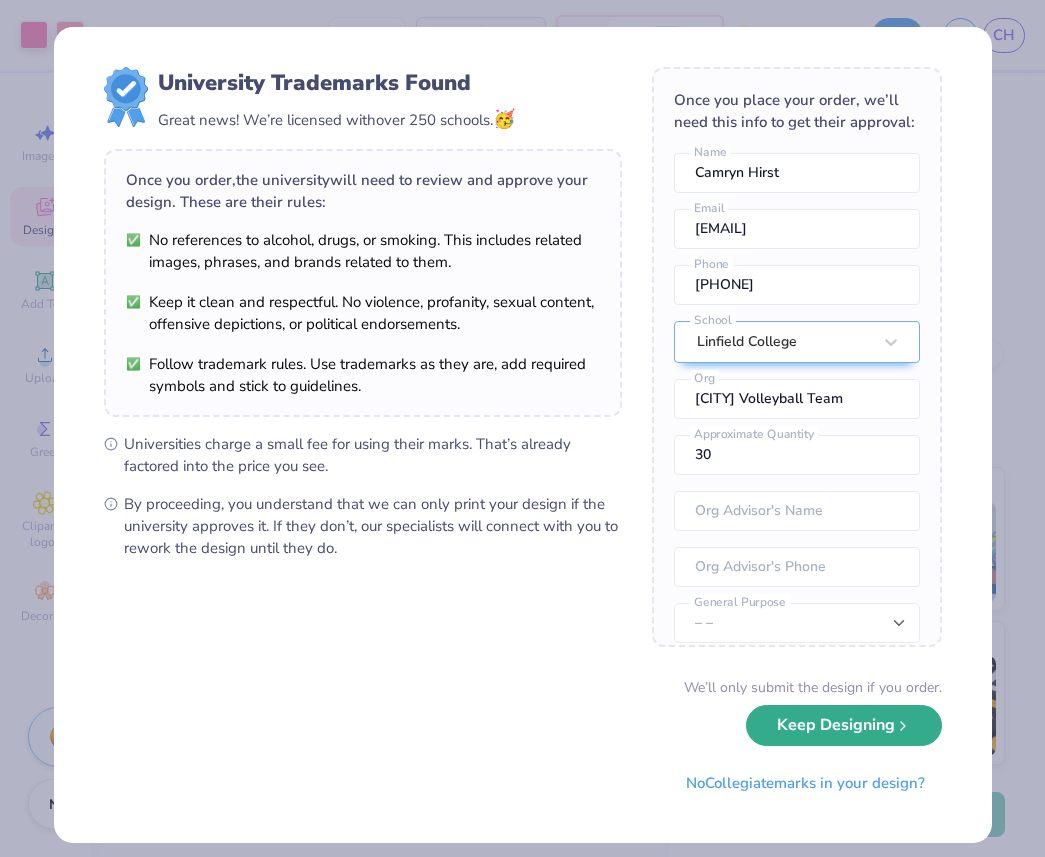 click on "Keep Designing" at bounding box center [844, 725] 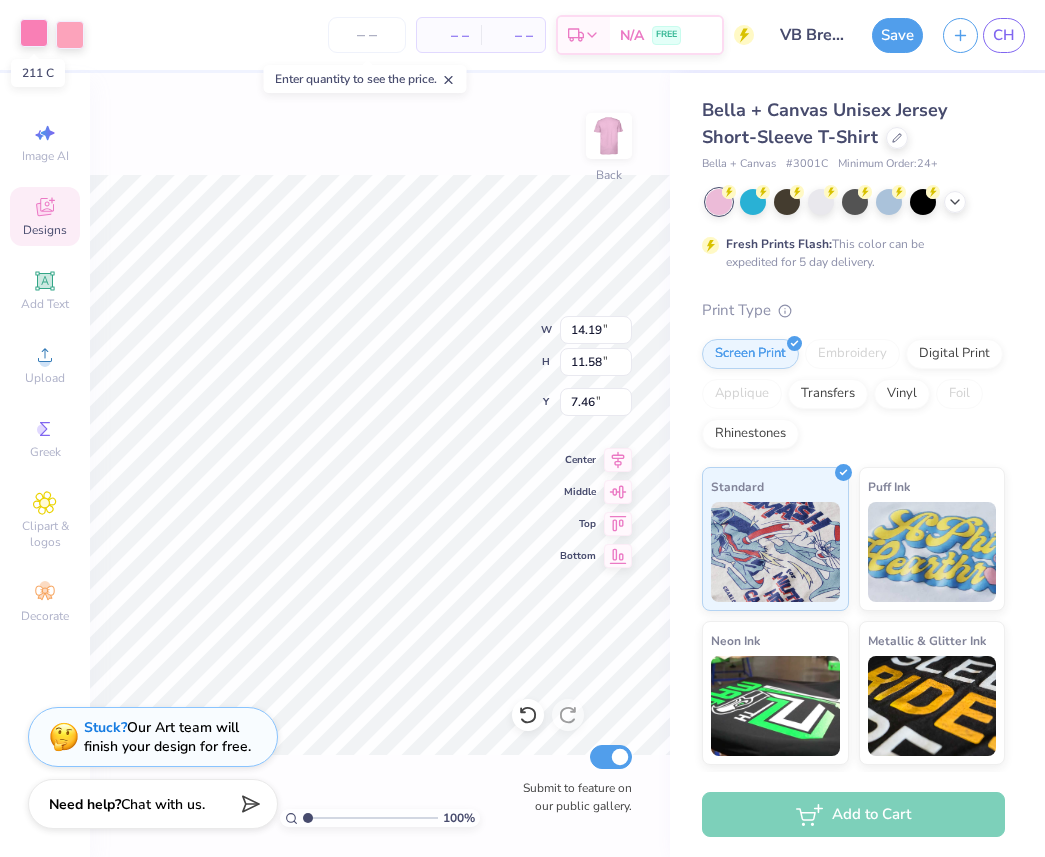 click at bounding box center [34, 33] 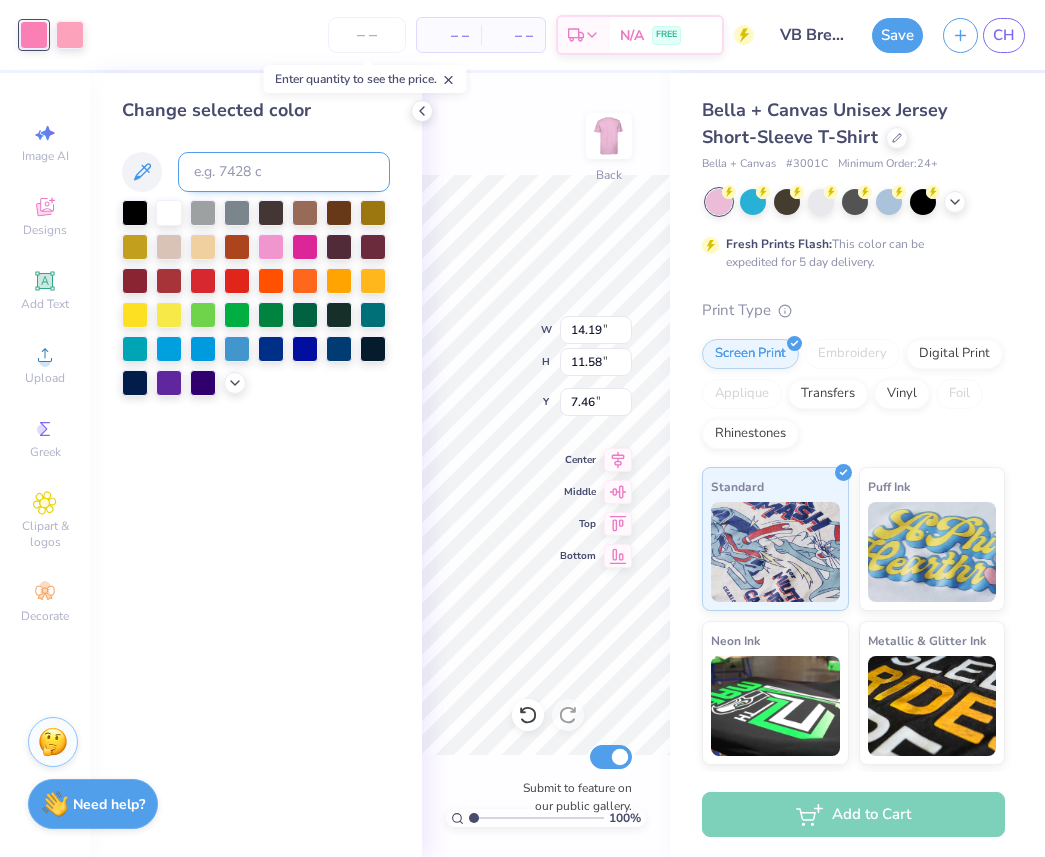 click at bounding box center [284, 172] 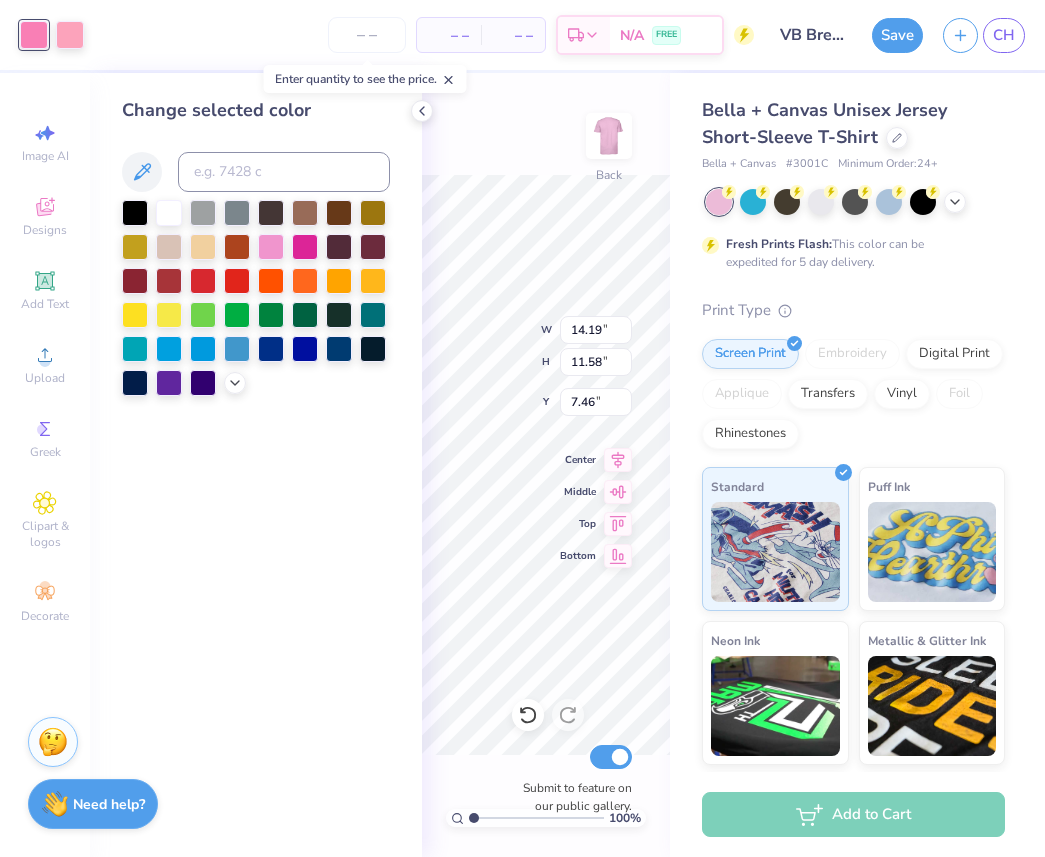 click at bounding box center (256, 298) 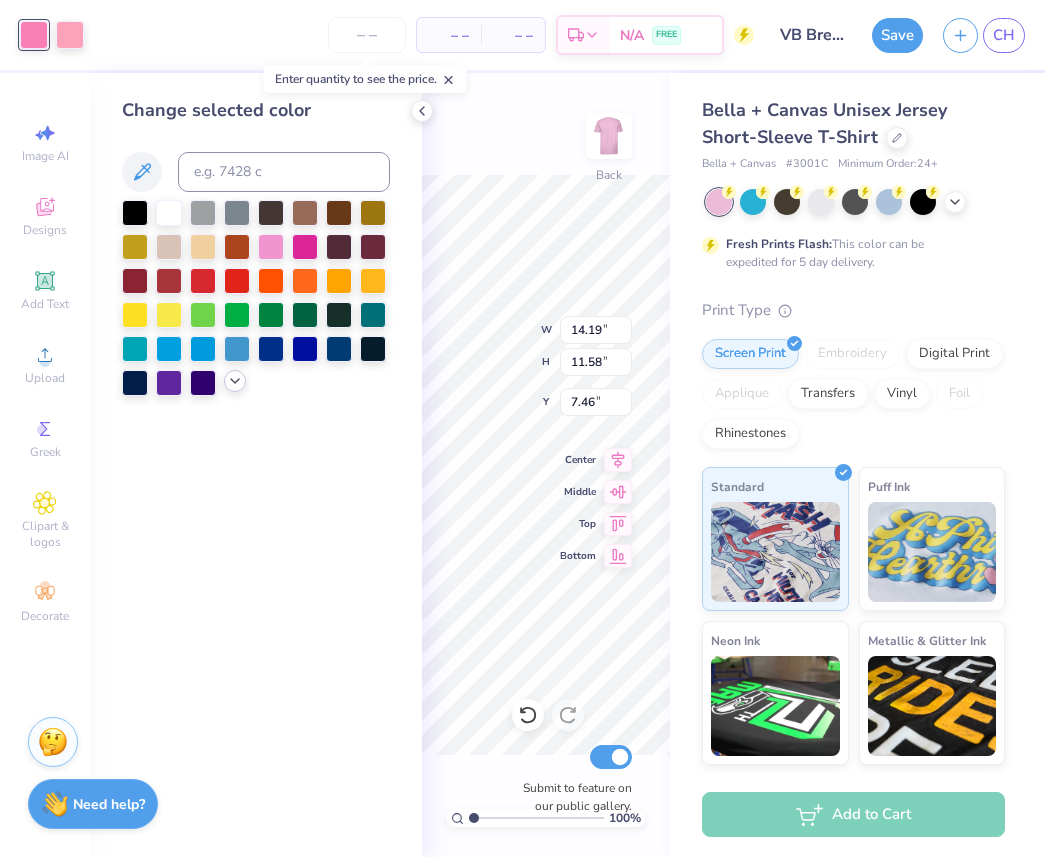 click 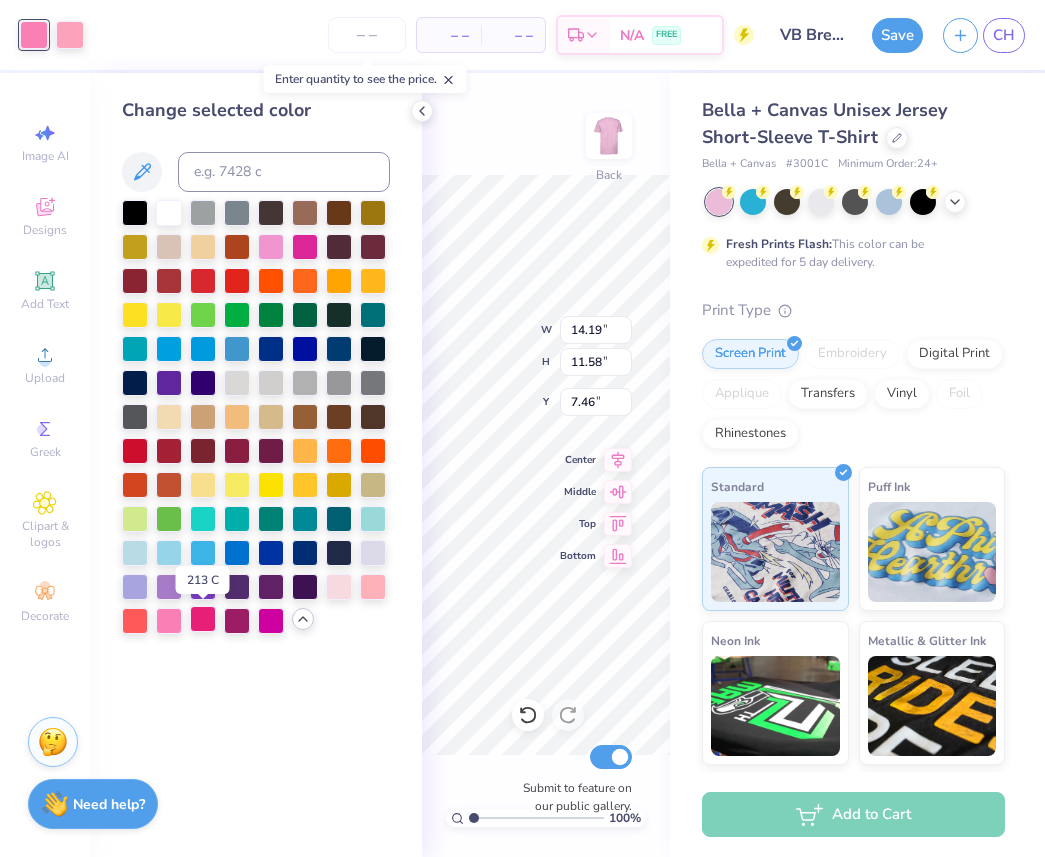 click at bounding box center (203, 619) 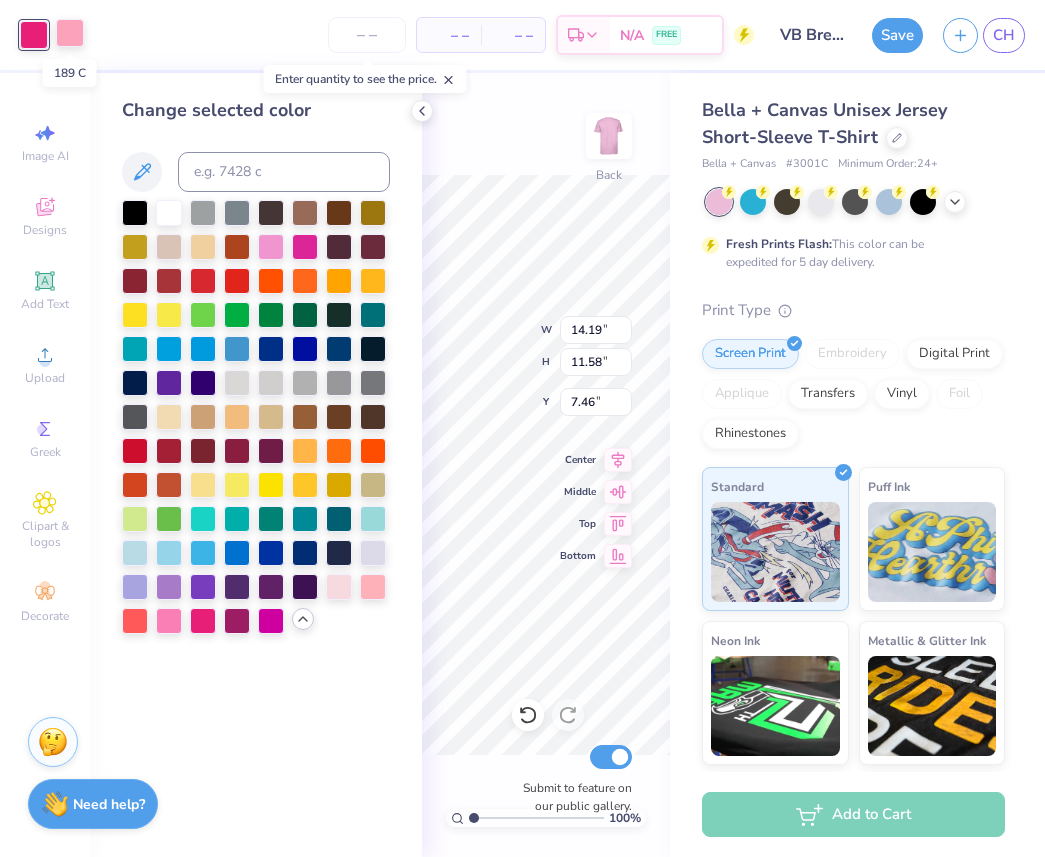 click at bounding box center [70, 33] 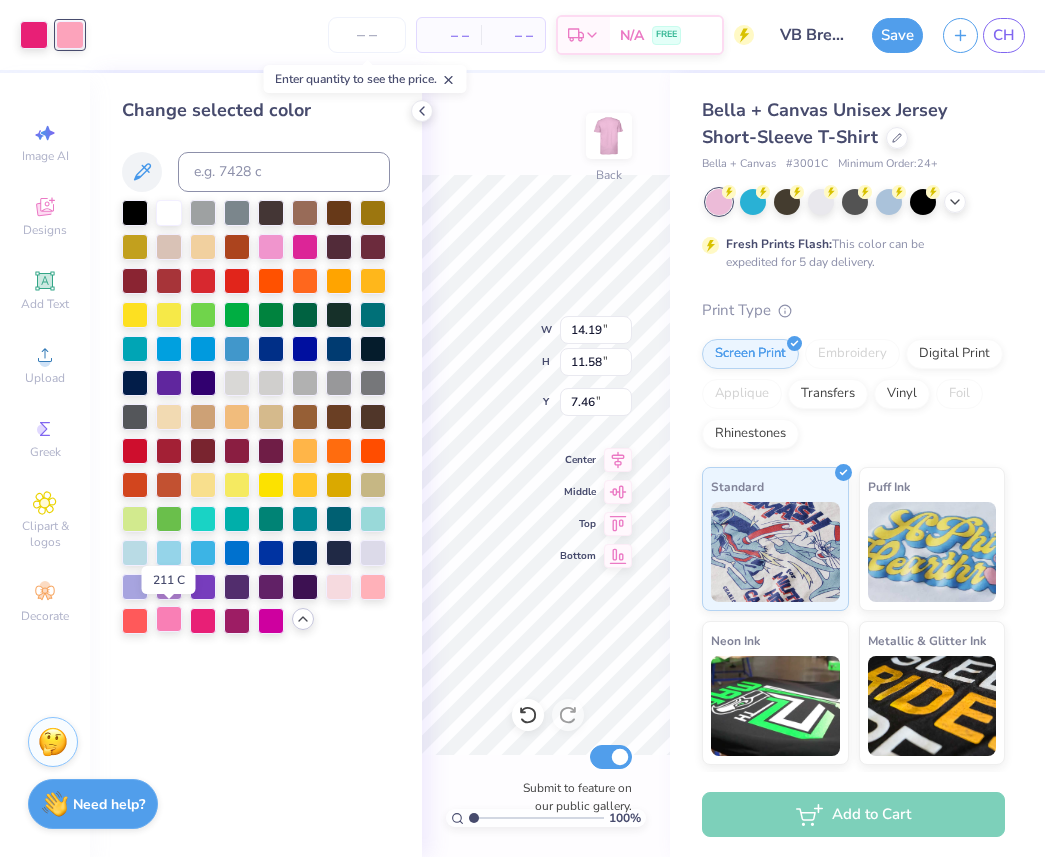 click at bounding box center [169, 619] 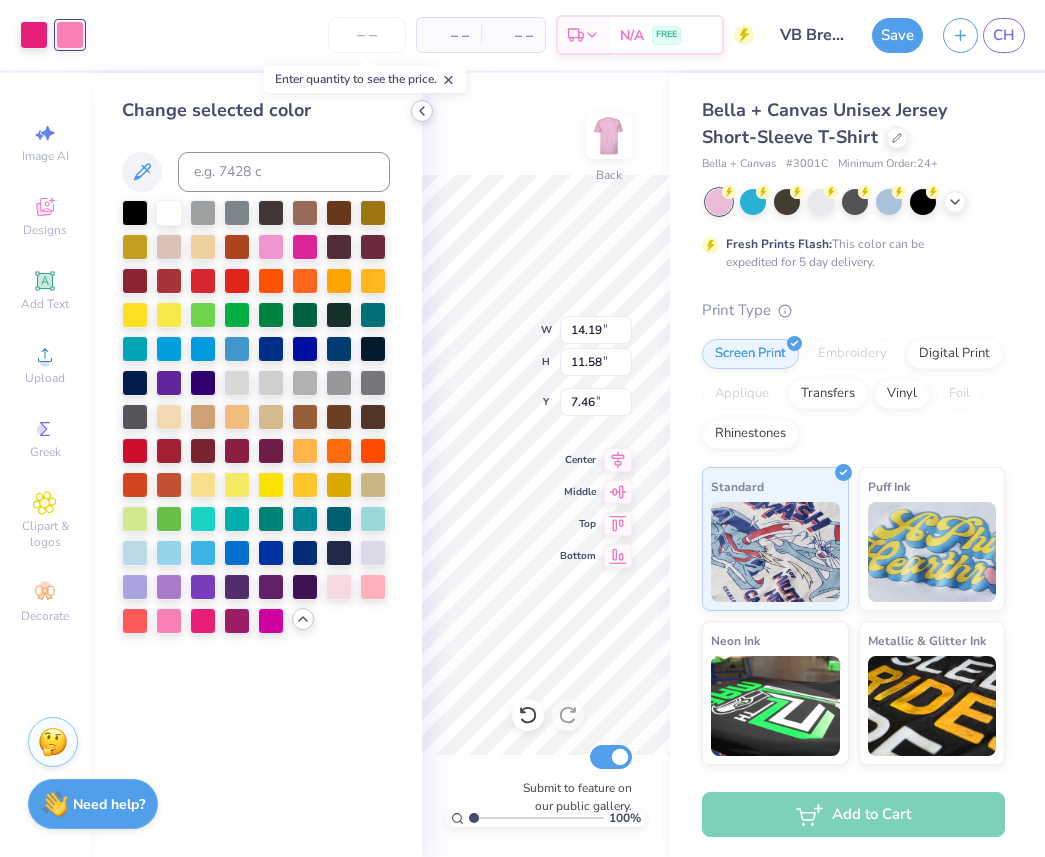click 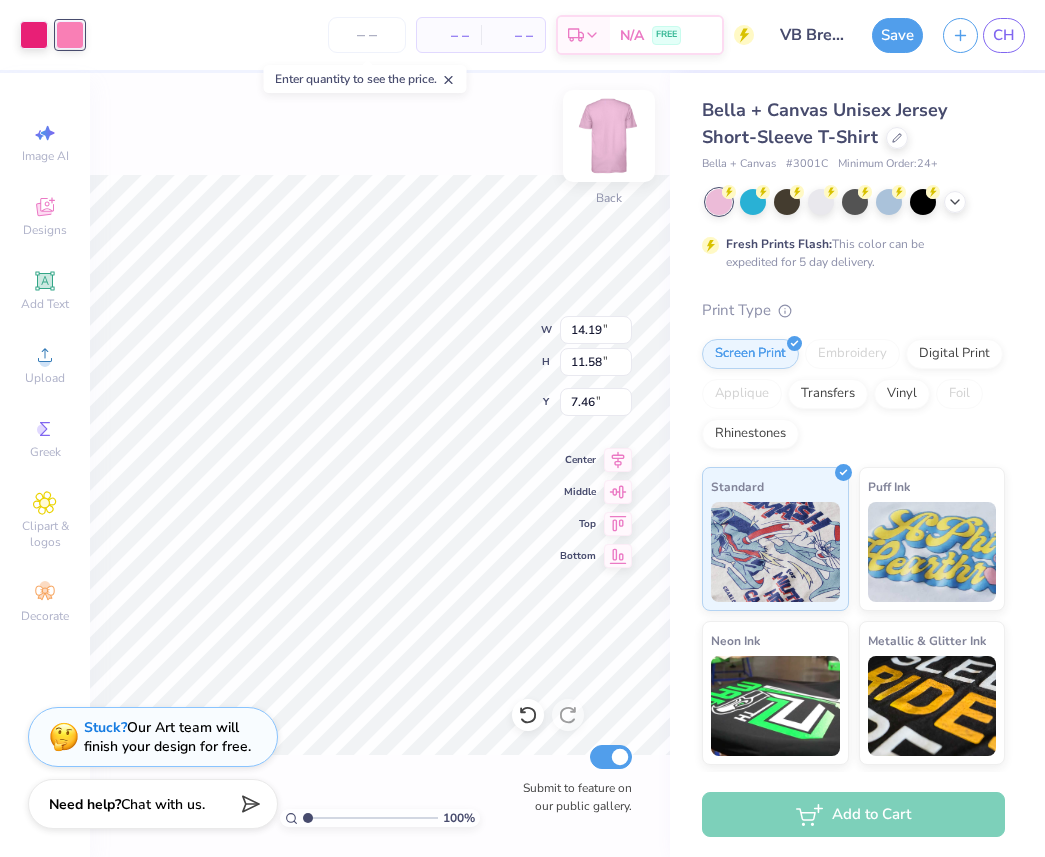 click at bounding box center [609, 136] 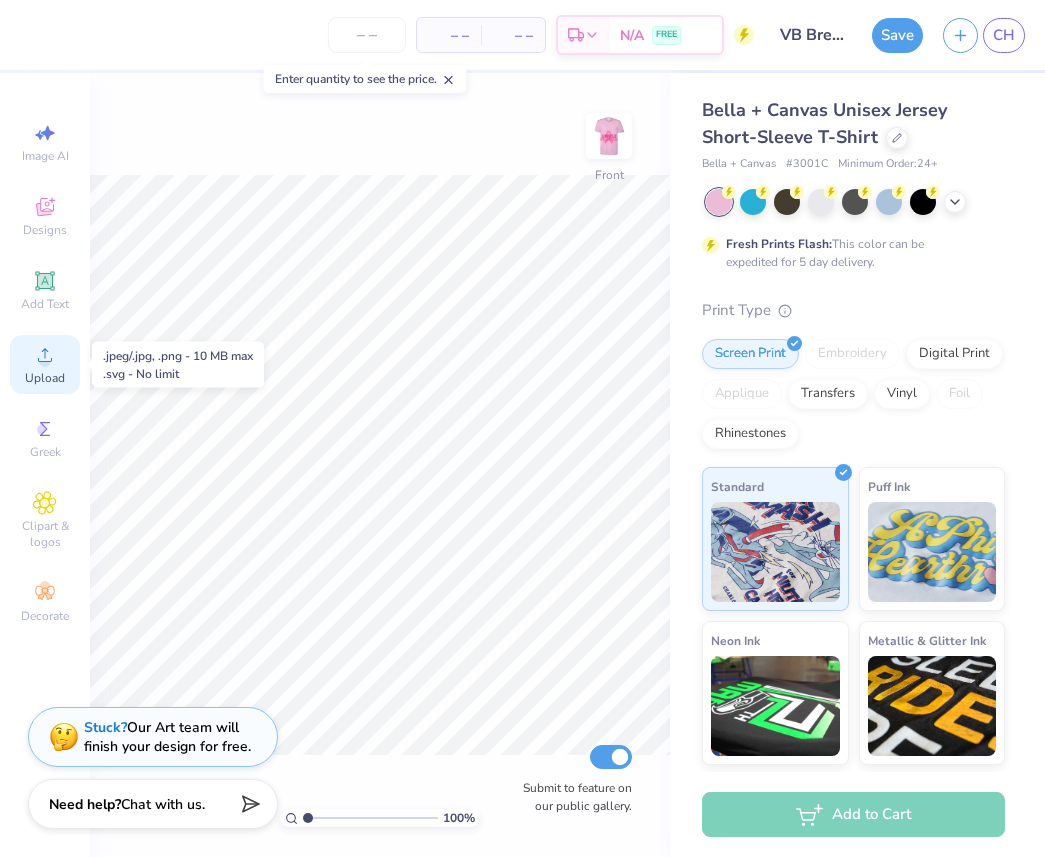click on "Upload" at bounding box center [45, 378] 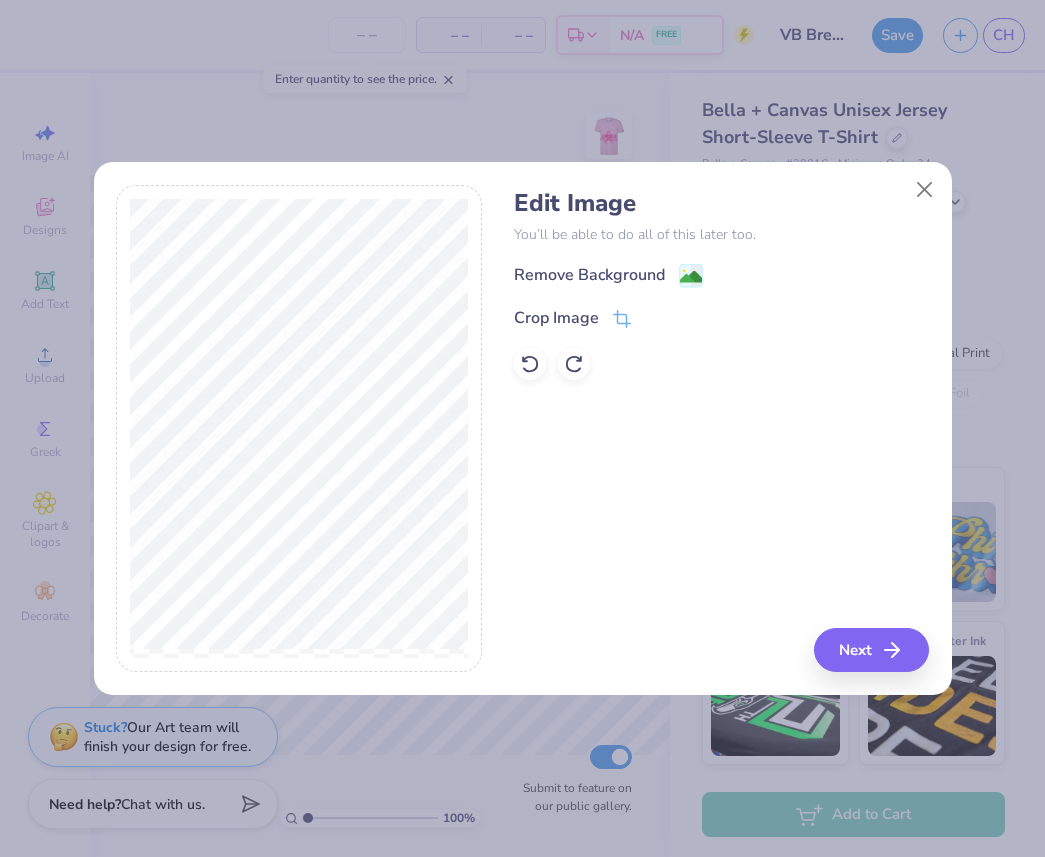 click on "Edit Image You’ll be able to do all of this later too. Remove Background Crop Image Next" at bounding box center [522, 429] 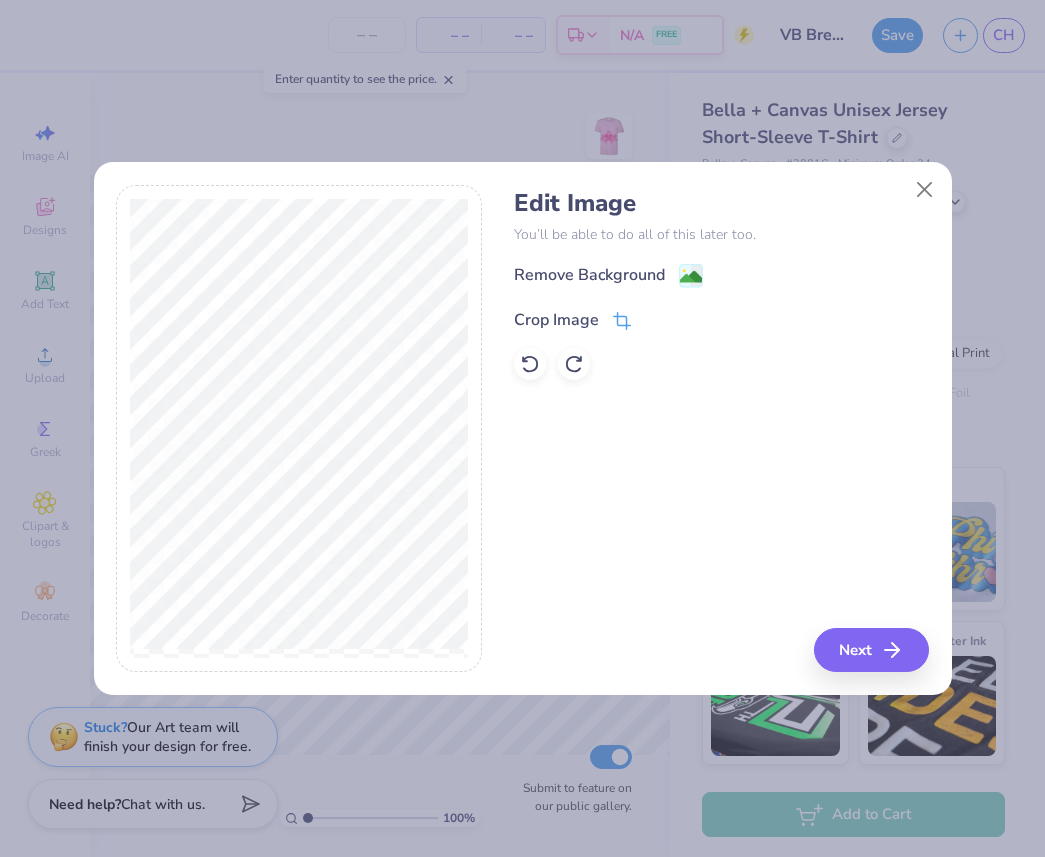 click on "Crop Image" at bounding box center [556, 320] 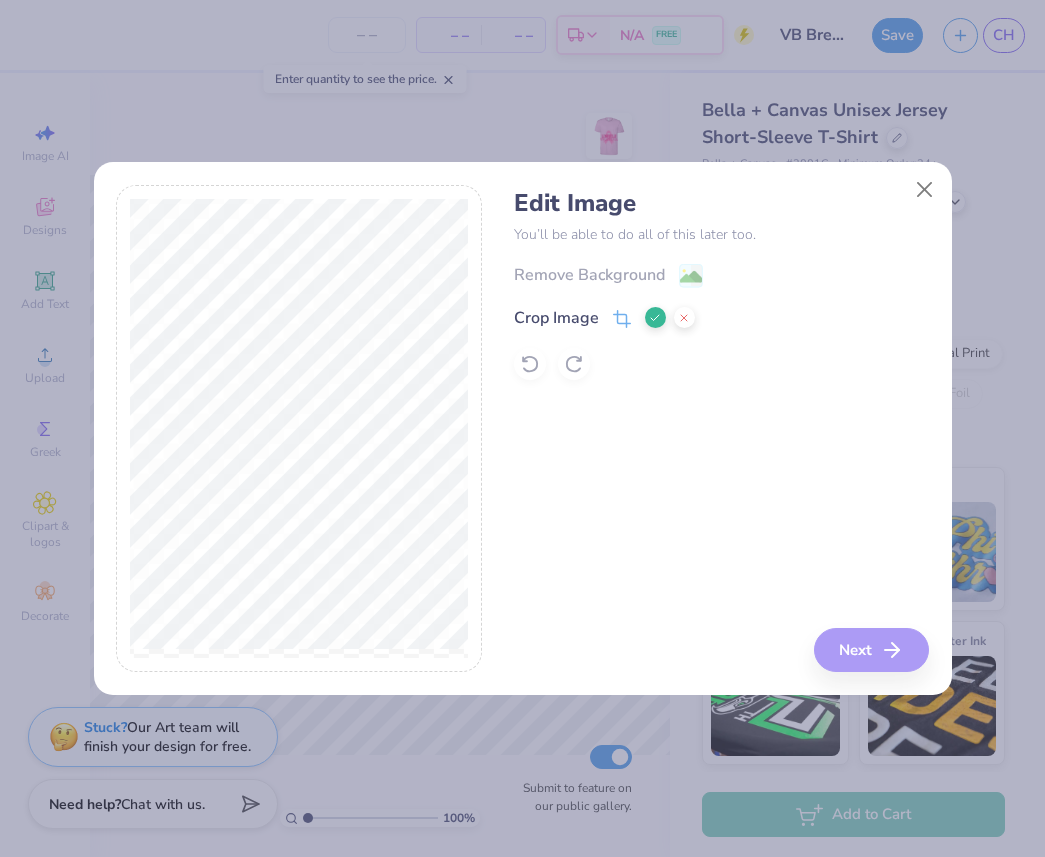 click at bounding box center (655, 317) 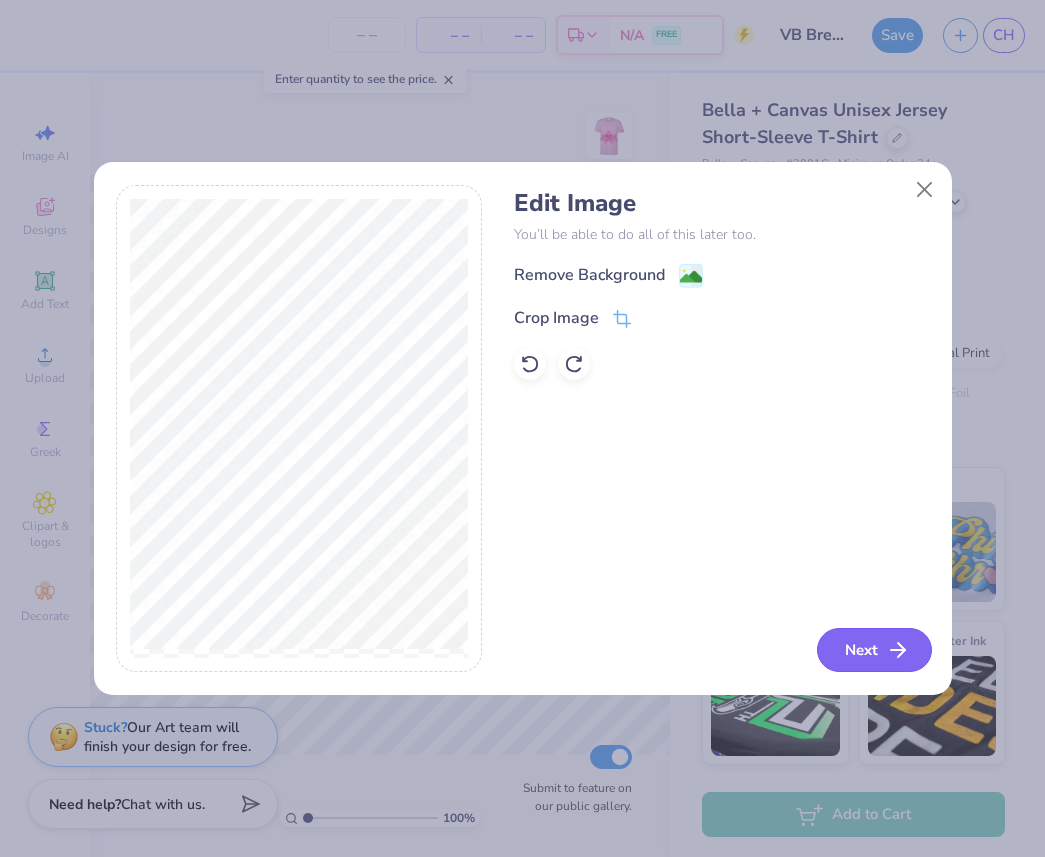 click on "Next" at bounding box center (874, 650) 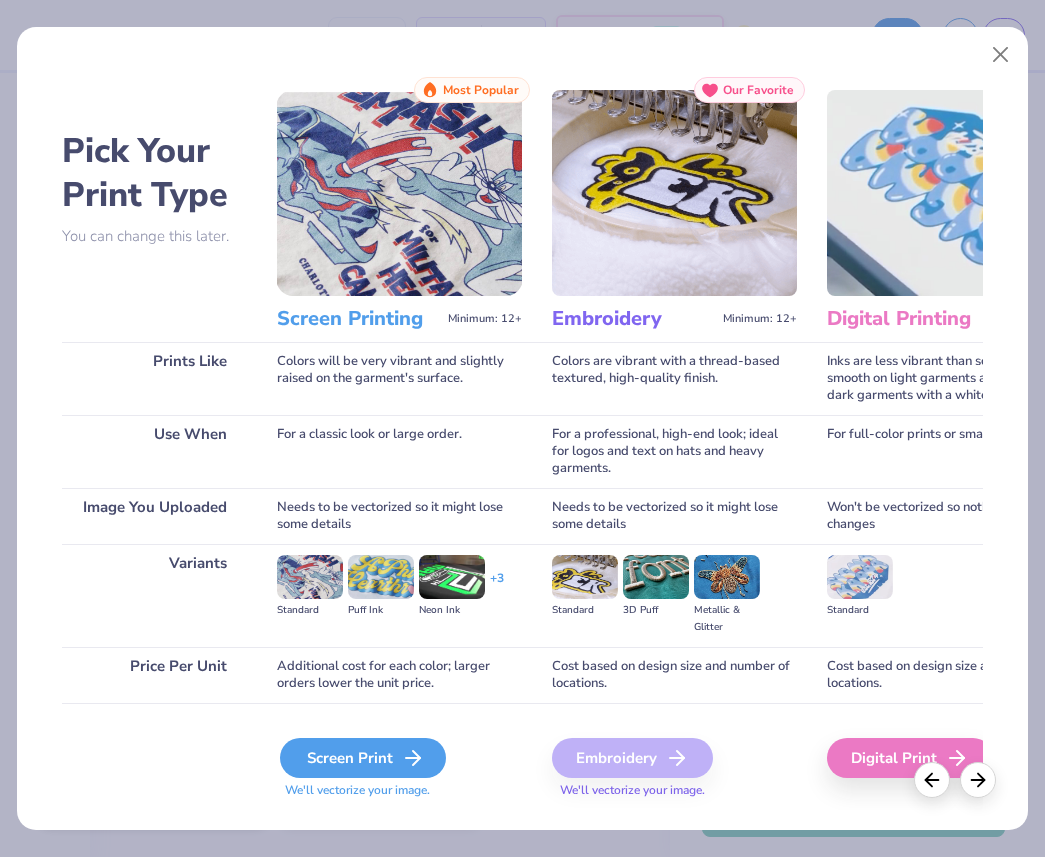 click on "Screen Print" at bounding box center [363, 758] 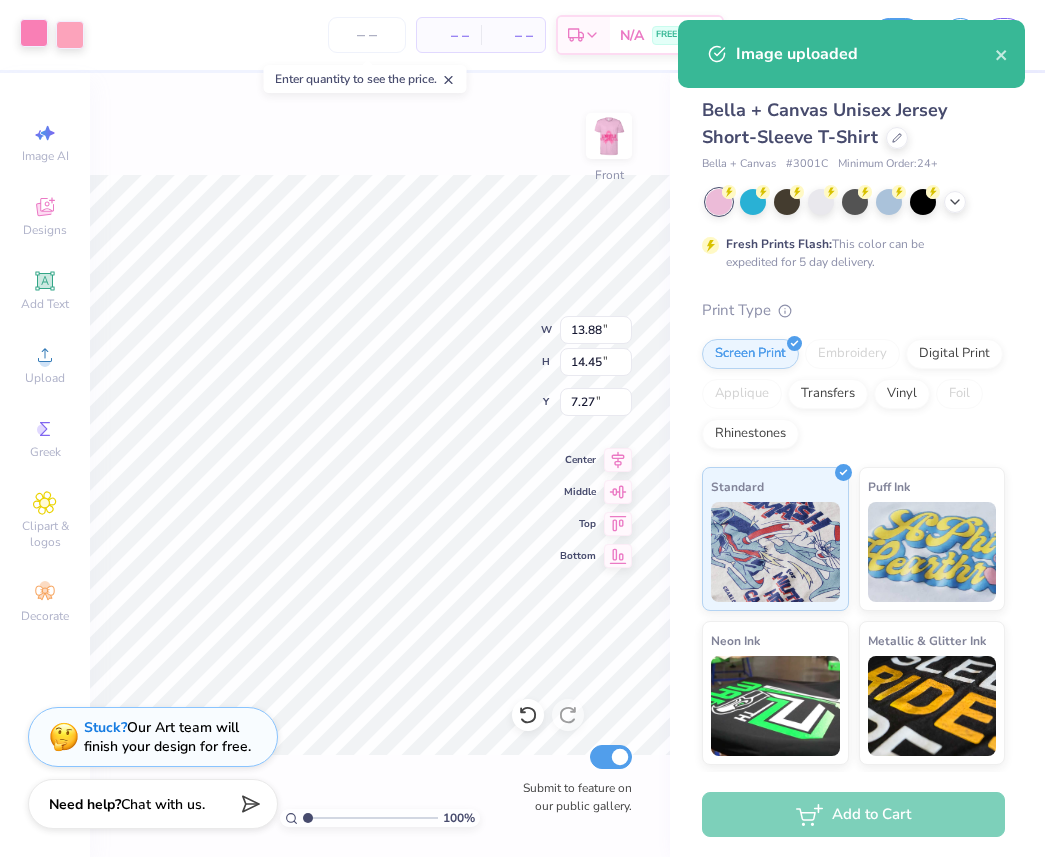 click at bounding box center (34, 33) 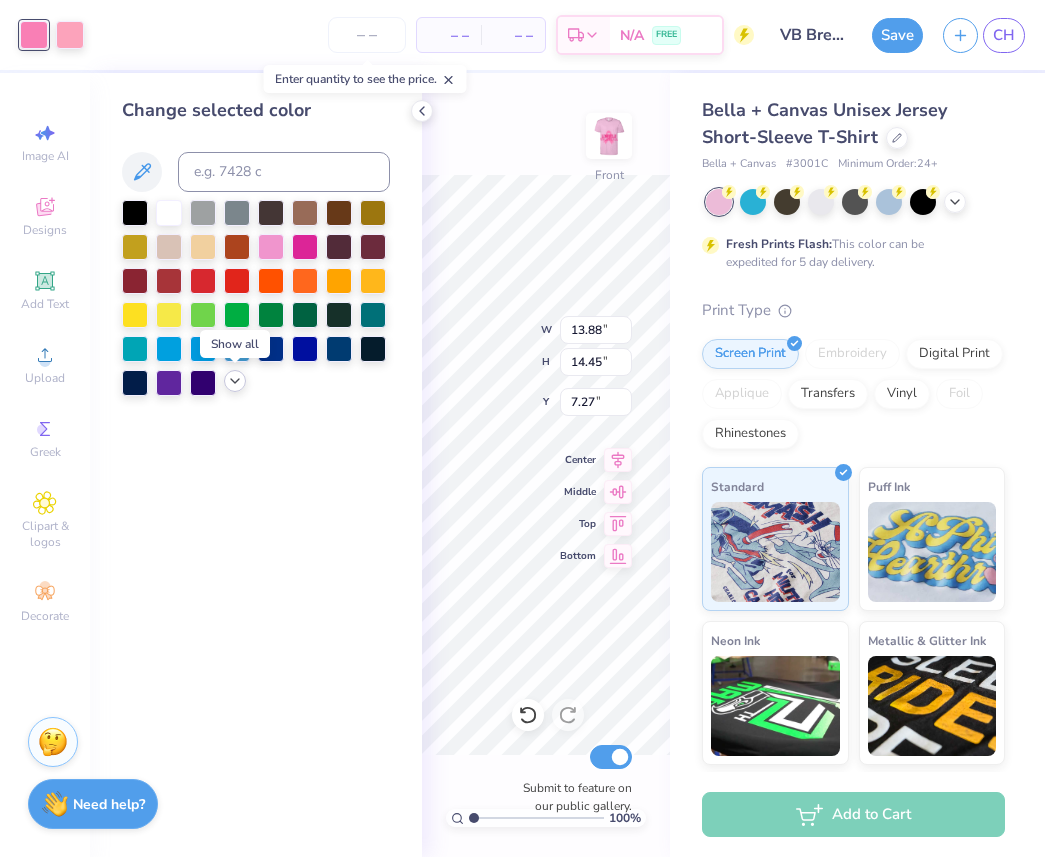 click 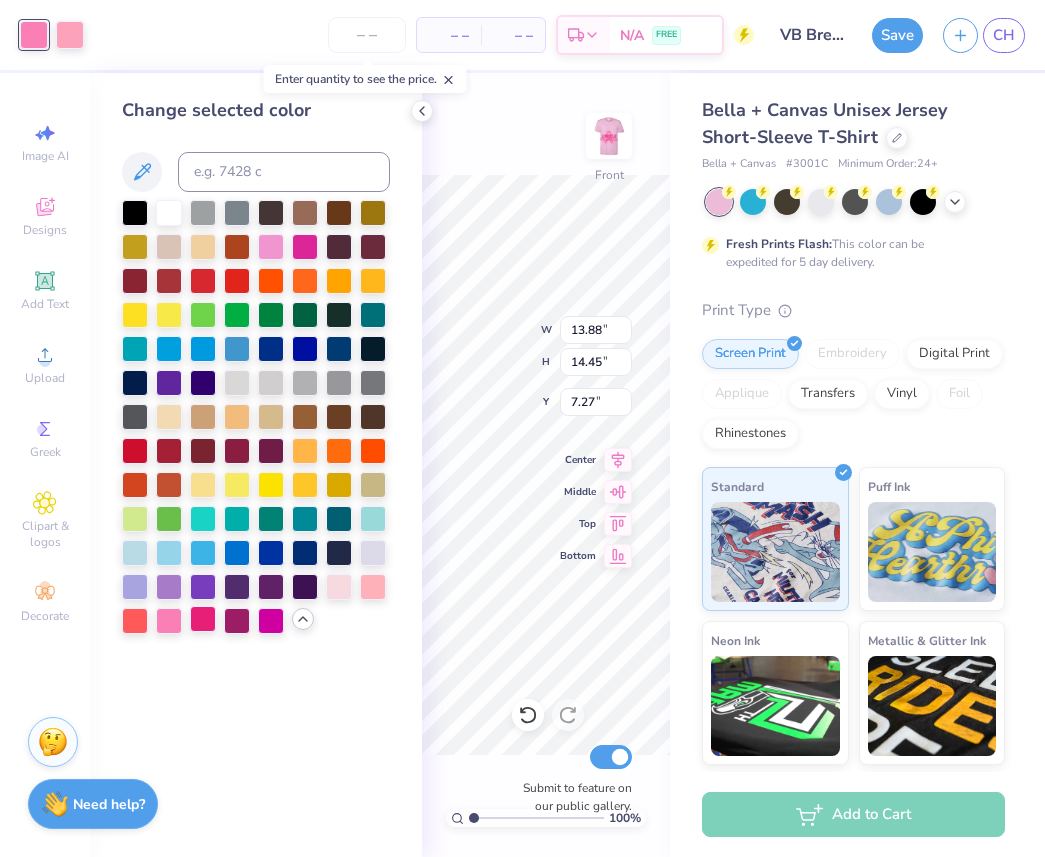 click at bounding box center (203, 619) 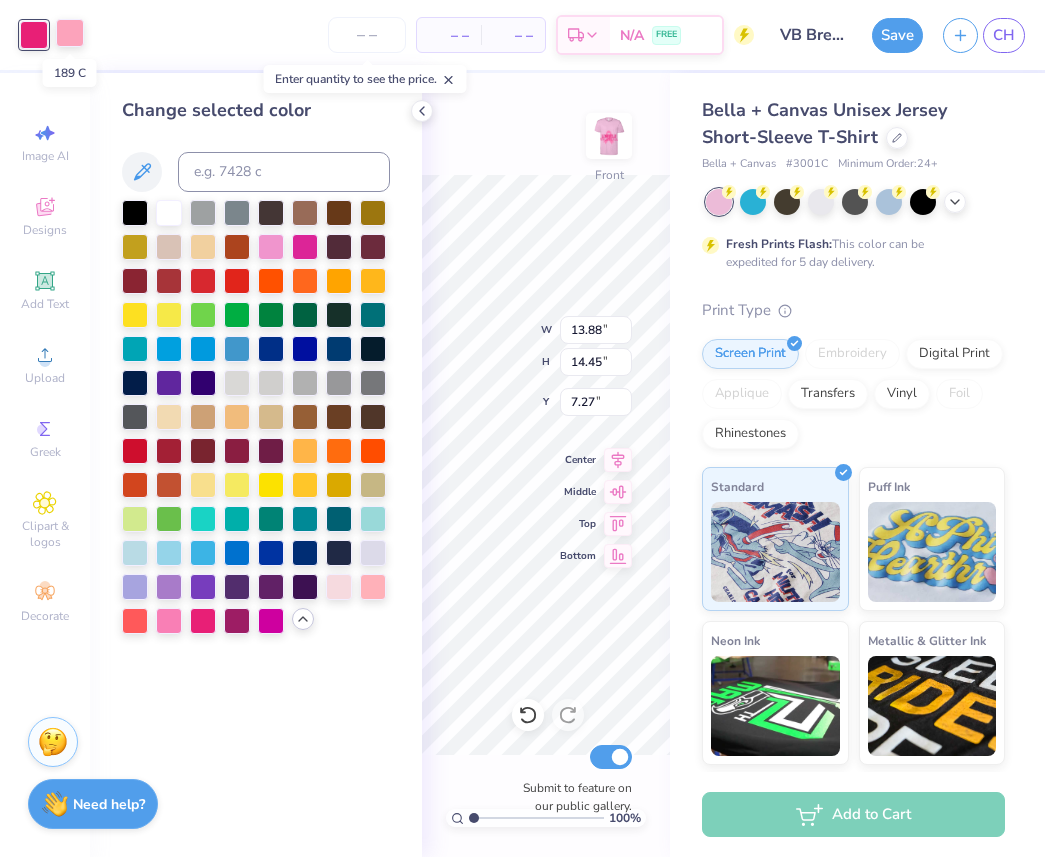 click at bounding box center (70, 33) 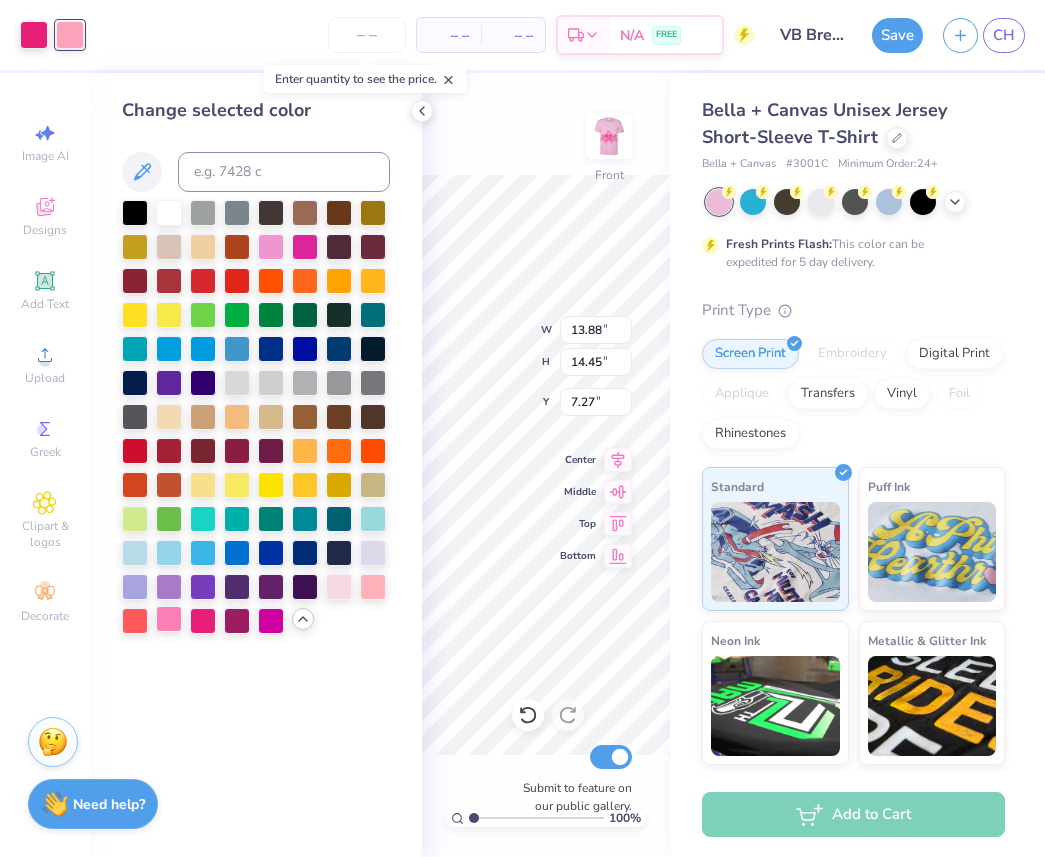 click at bounding box center [169, 619] 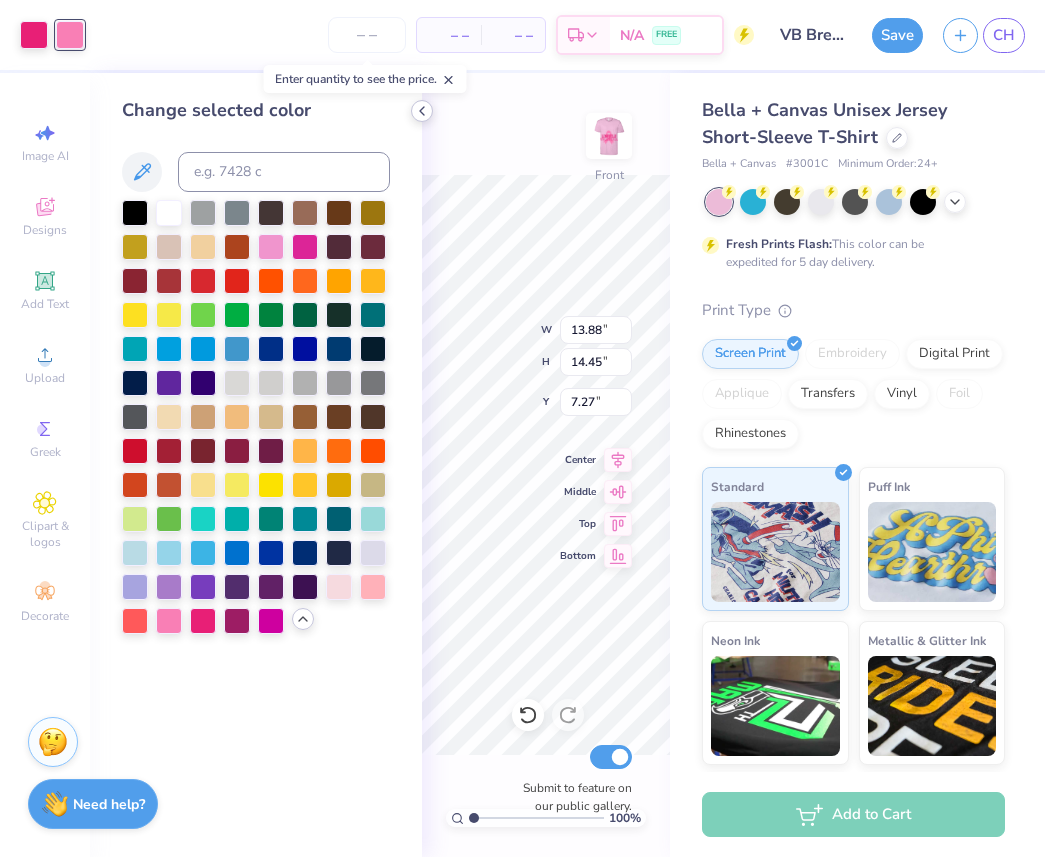 click 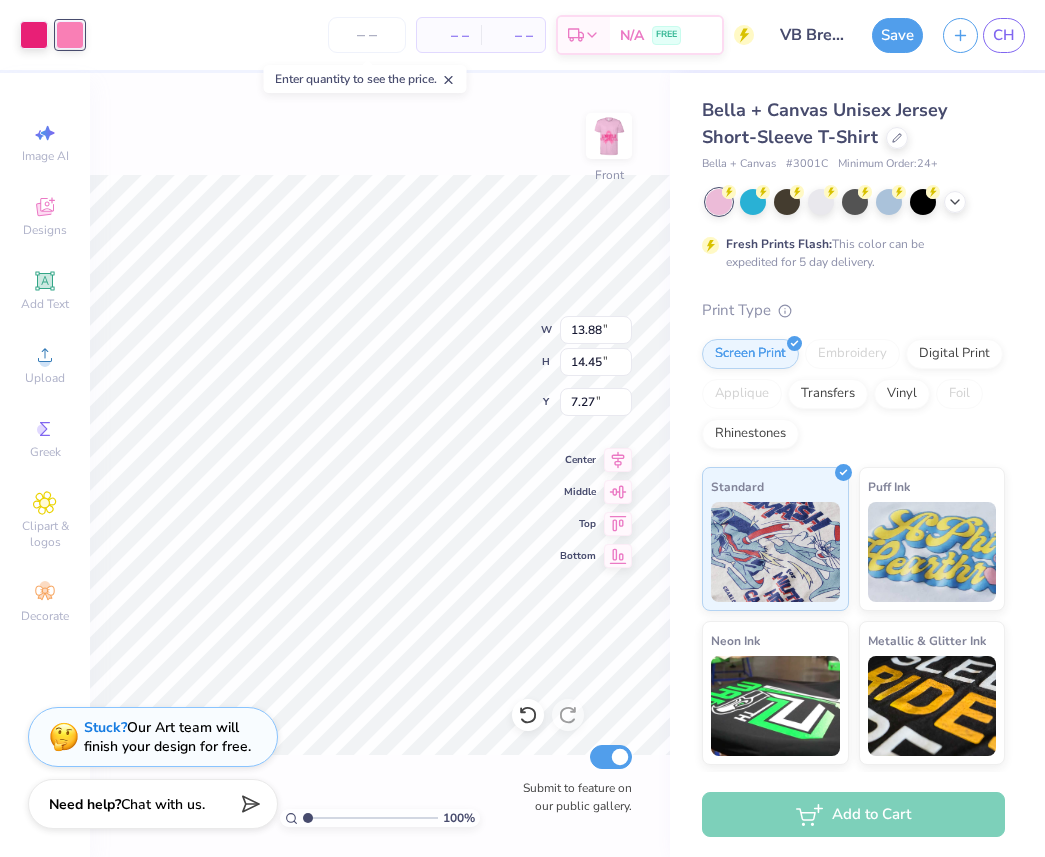 type on "10.61" 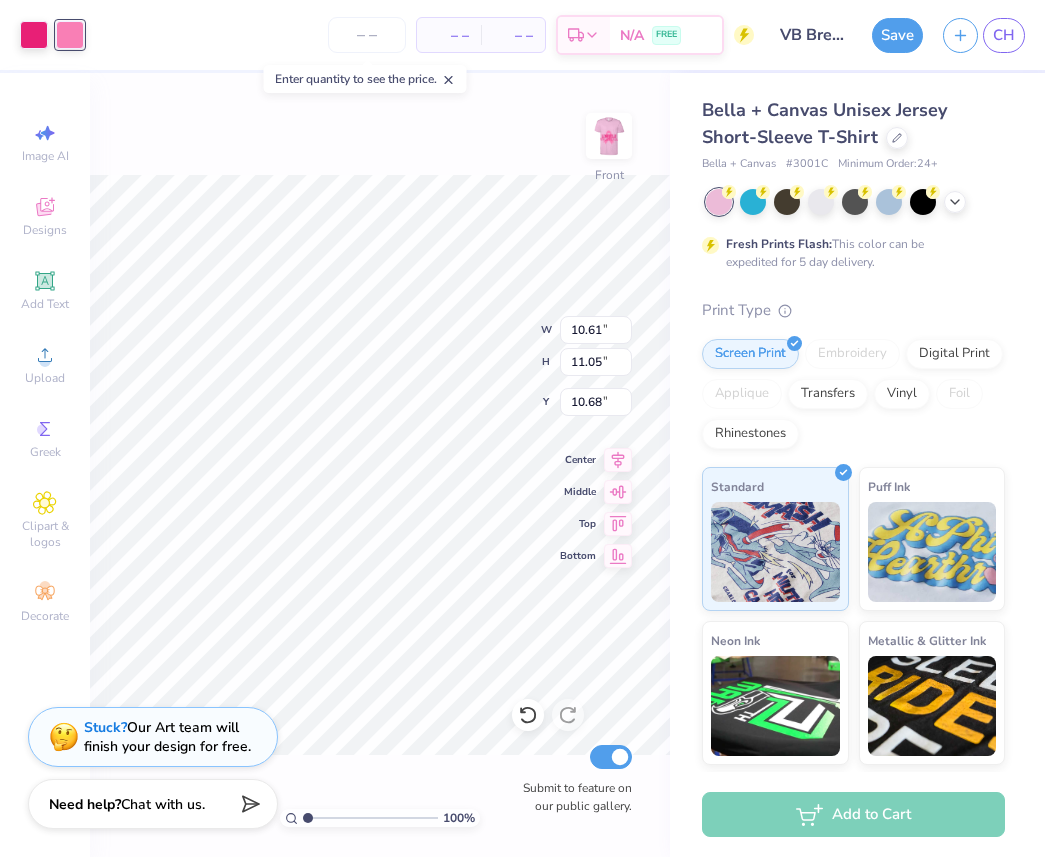 type on "12.30" 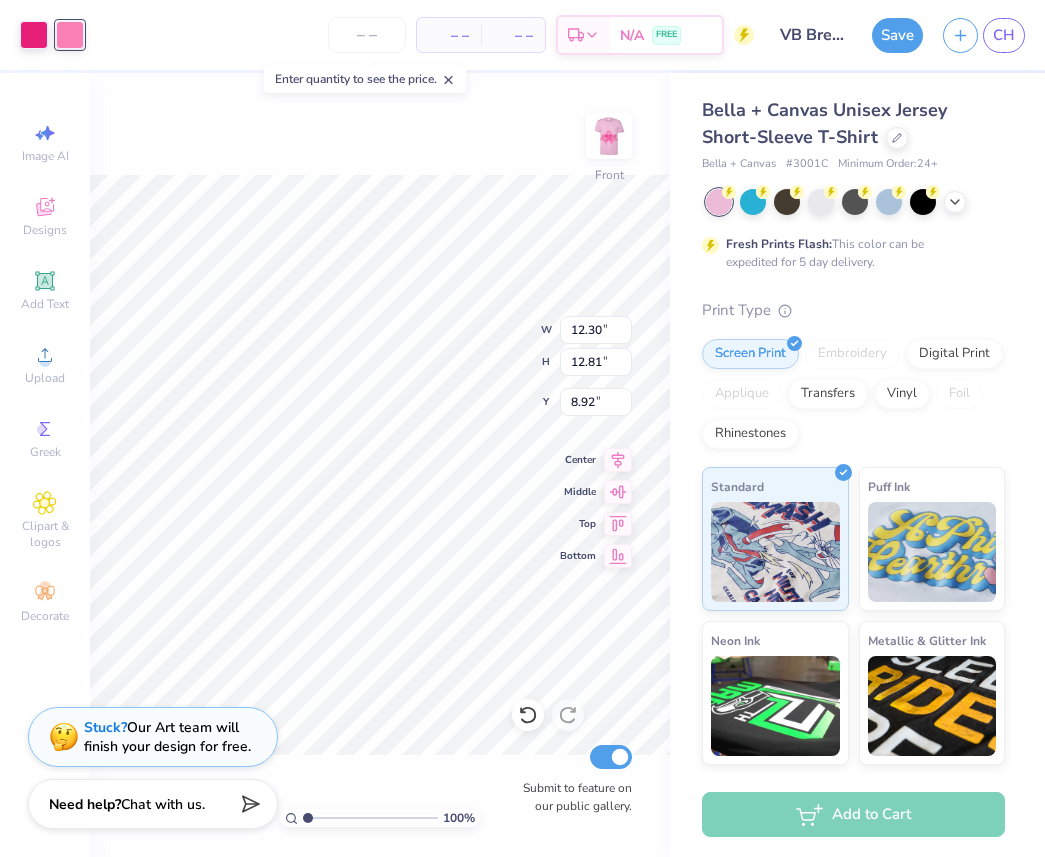 type on "7.67" 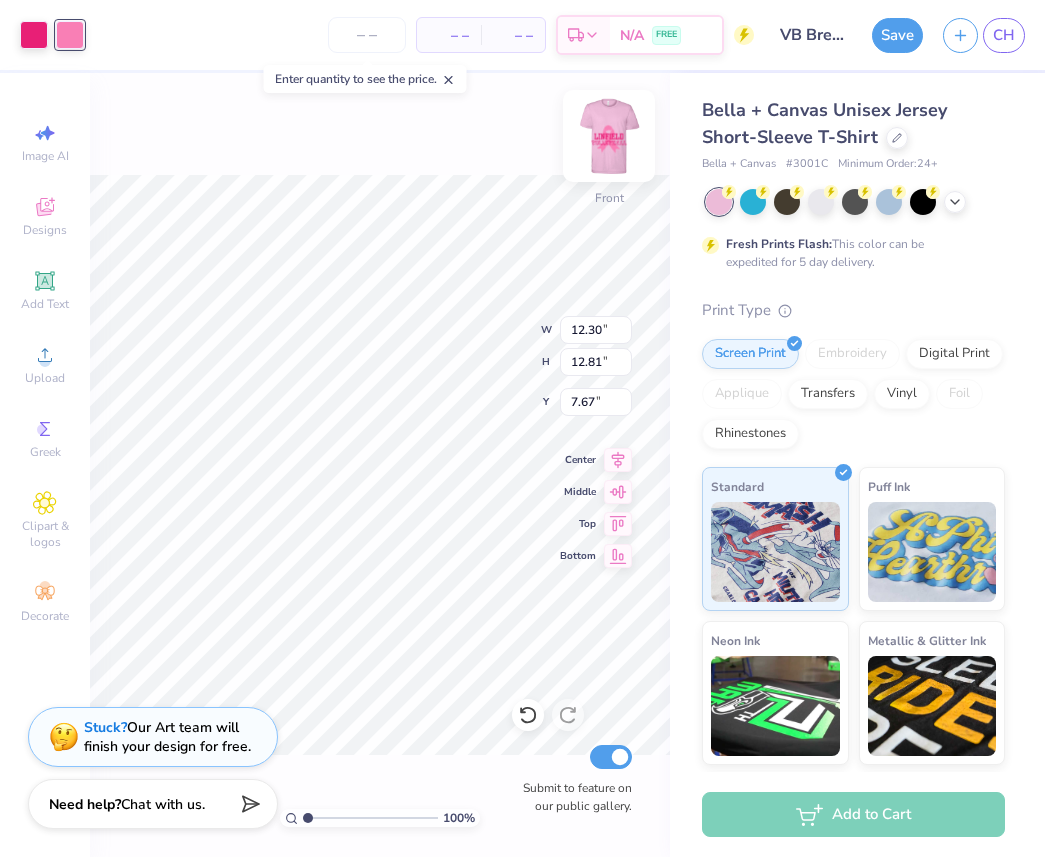 click at bounding box center [609, 136] 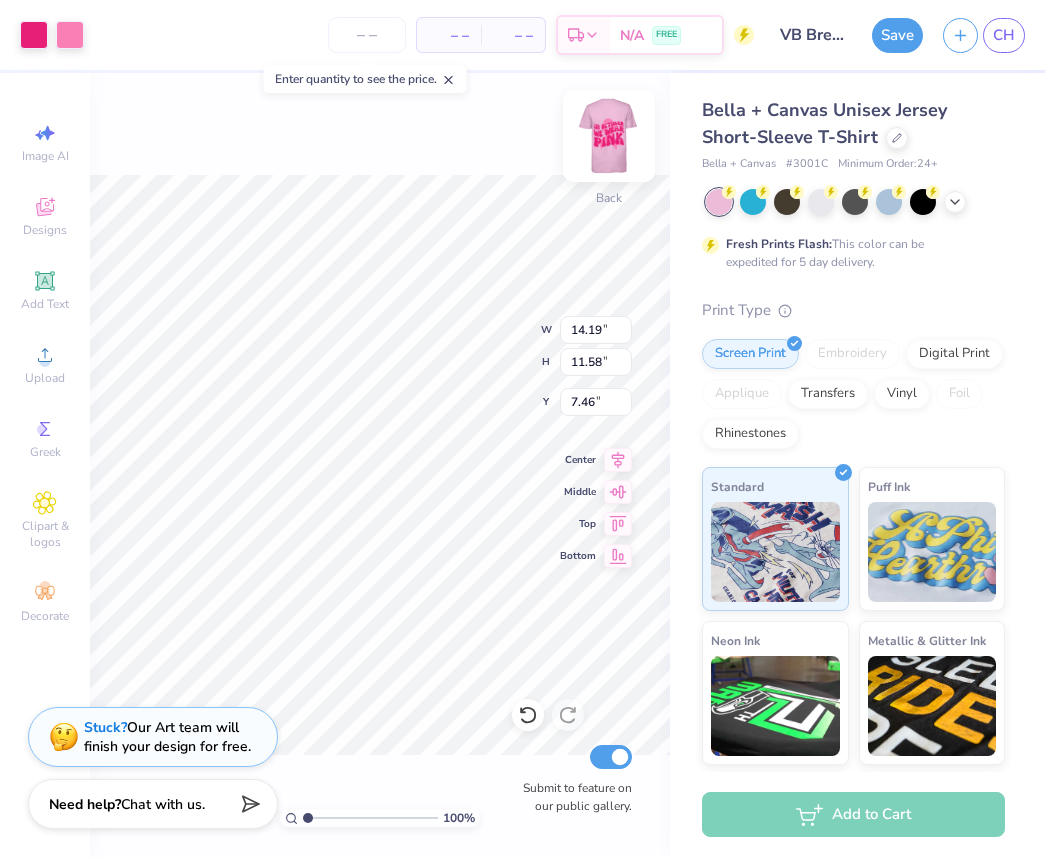 type on "4.34" 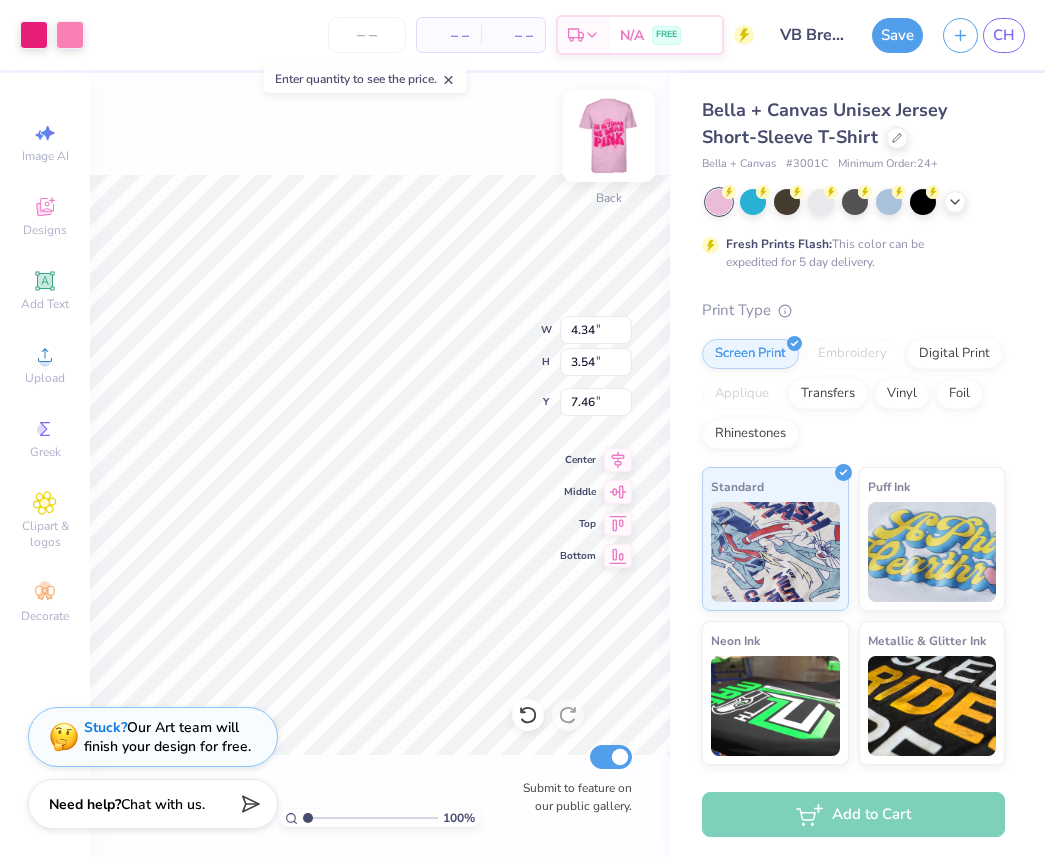 type on "3.00" 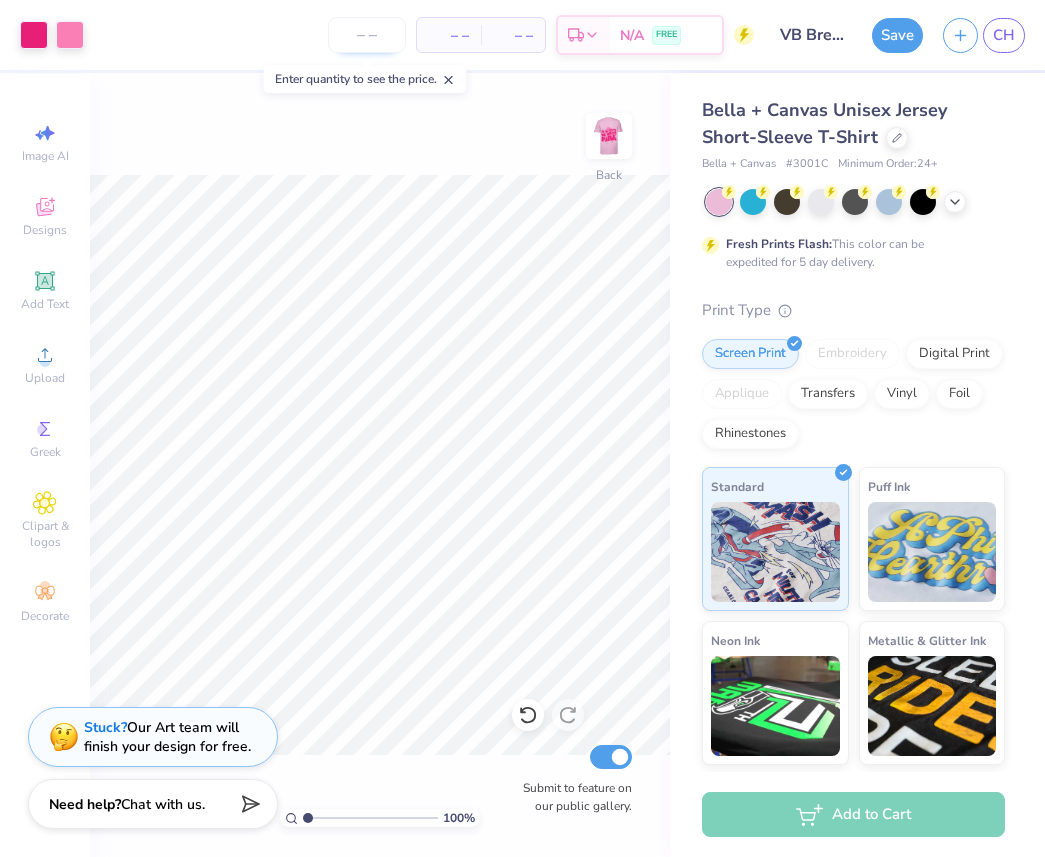 click at bounding box center [367, 35] 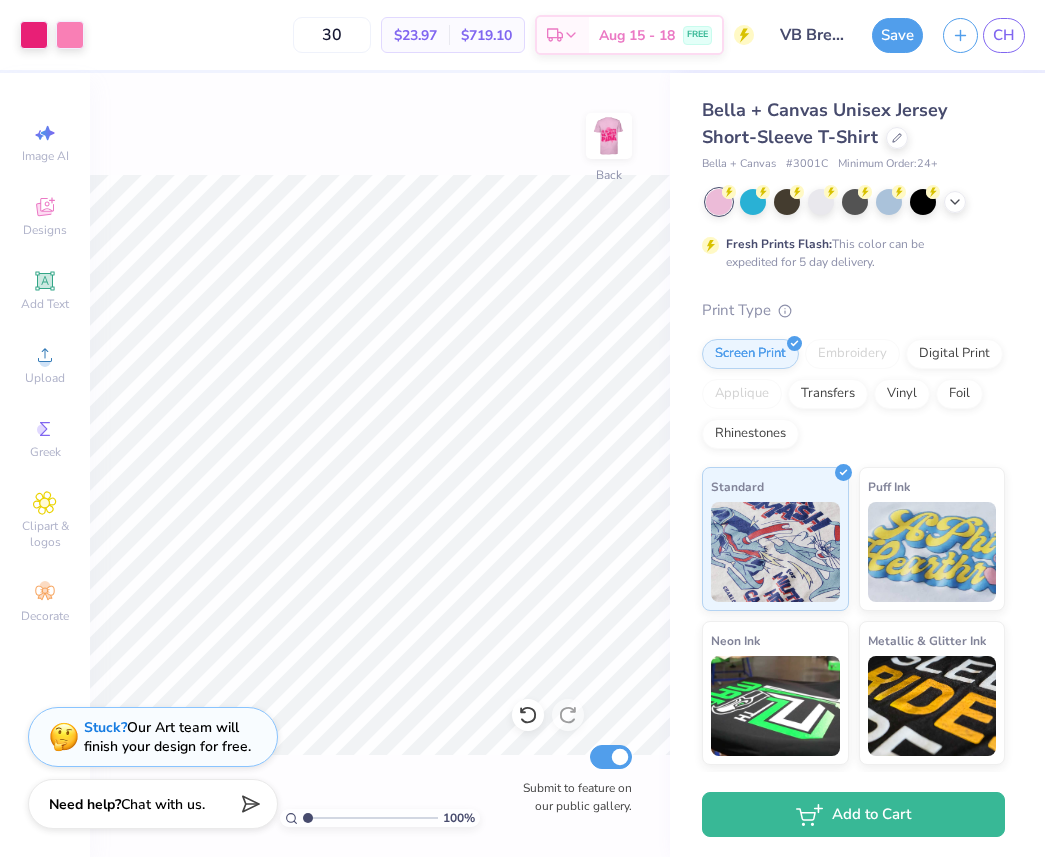 type on "30" 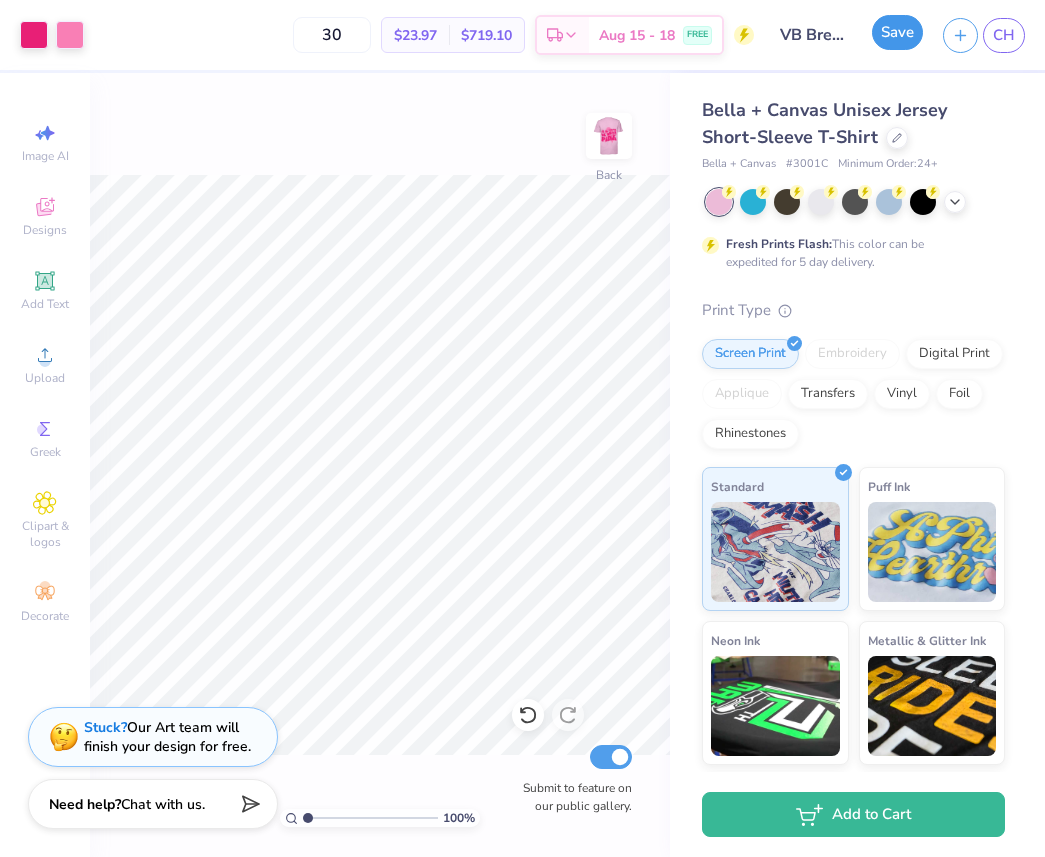 click on "Save" at bounding box center [897, 32] 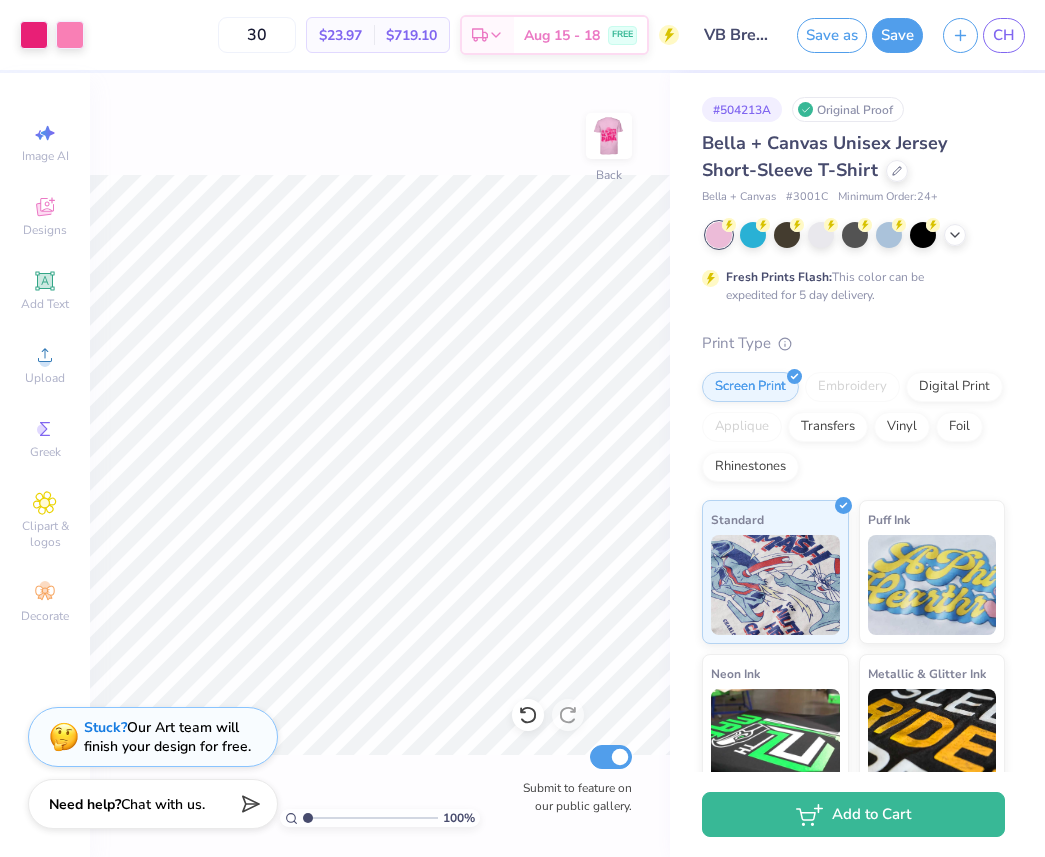 click on "Bella + Canvas Unisex Jersey Short-Sleeve T-Shirt" at bounding box center [824, 156] 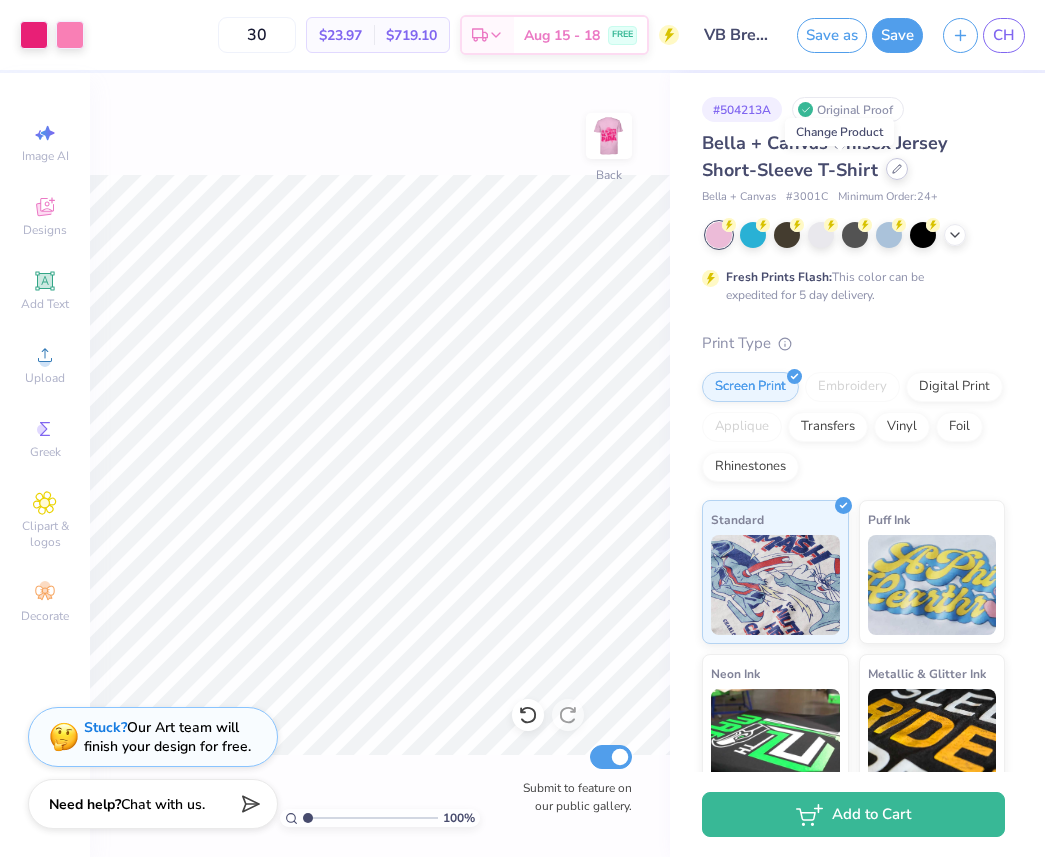 click at bounding box center (897, 169) 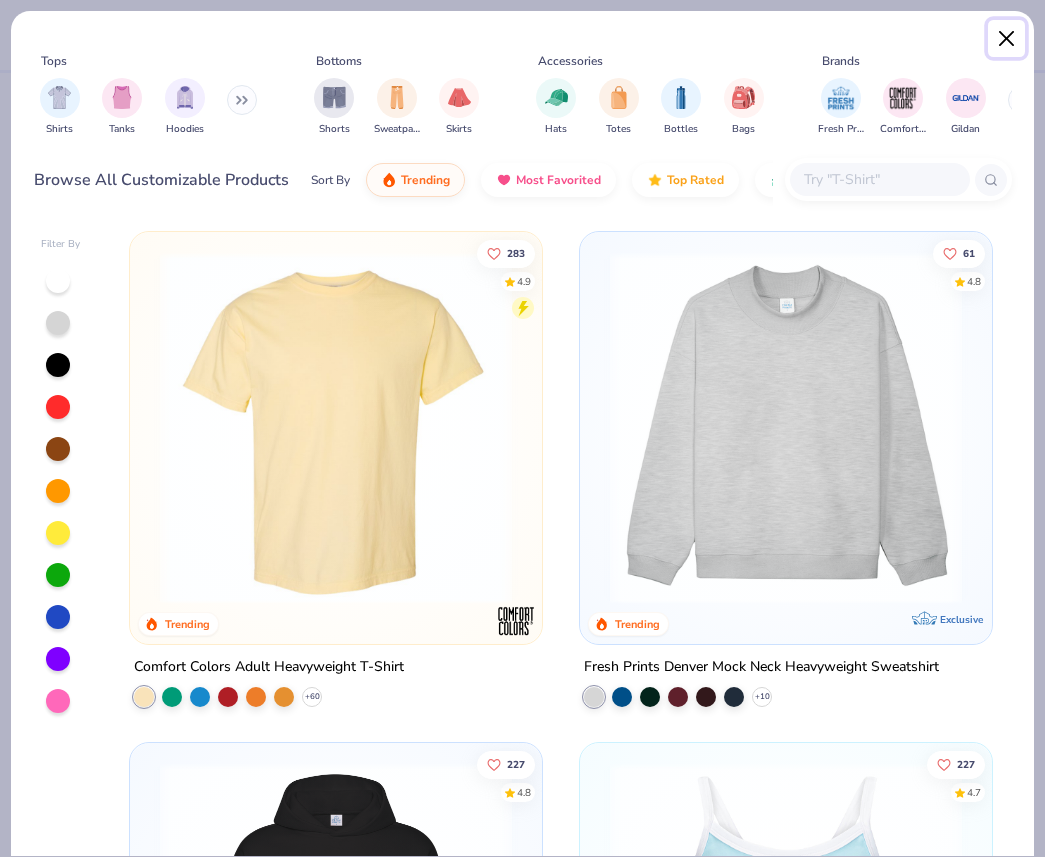click at bounding box center [1007, 39] 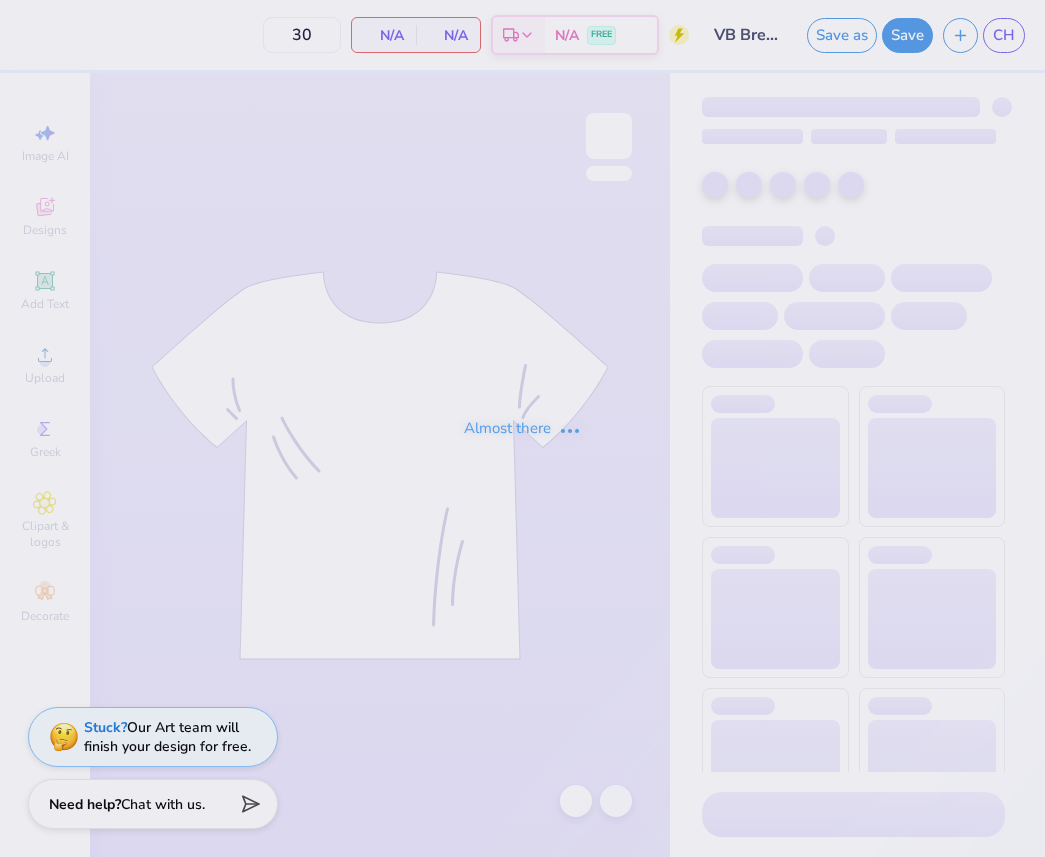 scroll, scrollTop: 0, scrollLeft: 0, axis: both 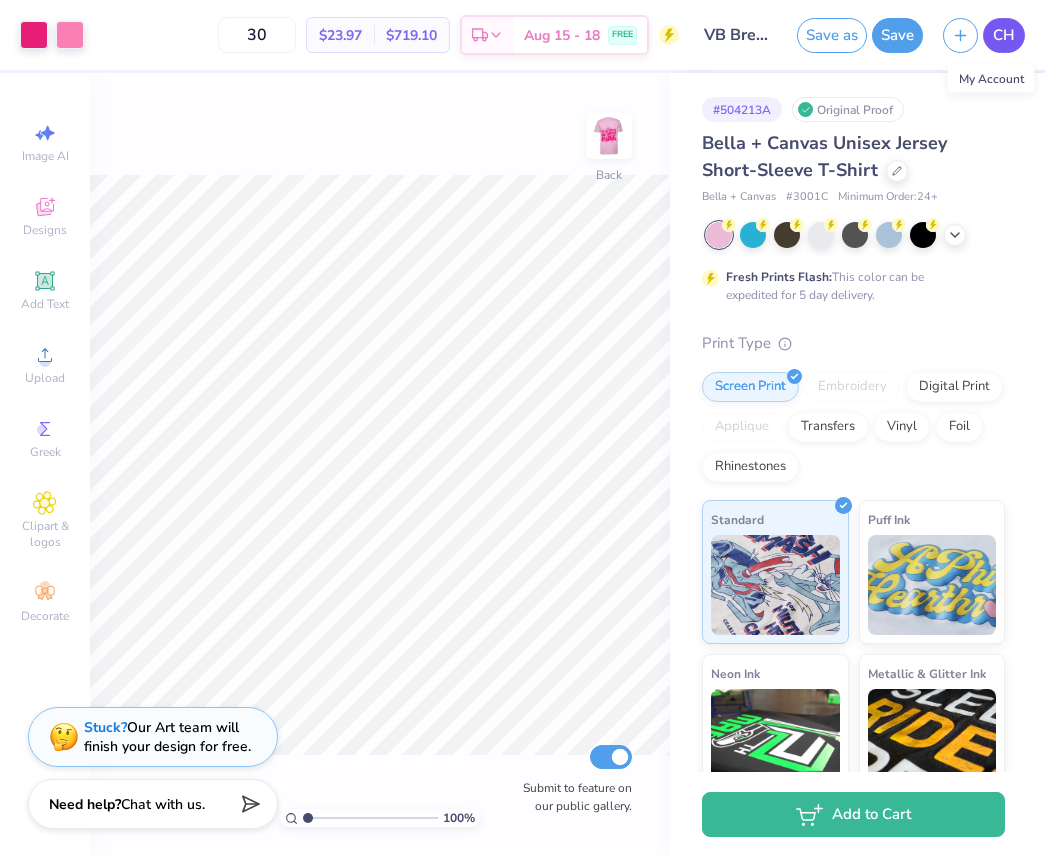 click on "CH" at bounding box center [1004, 35] 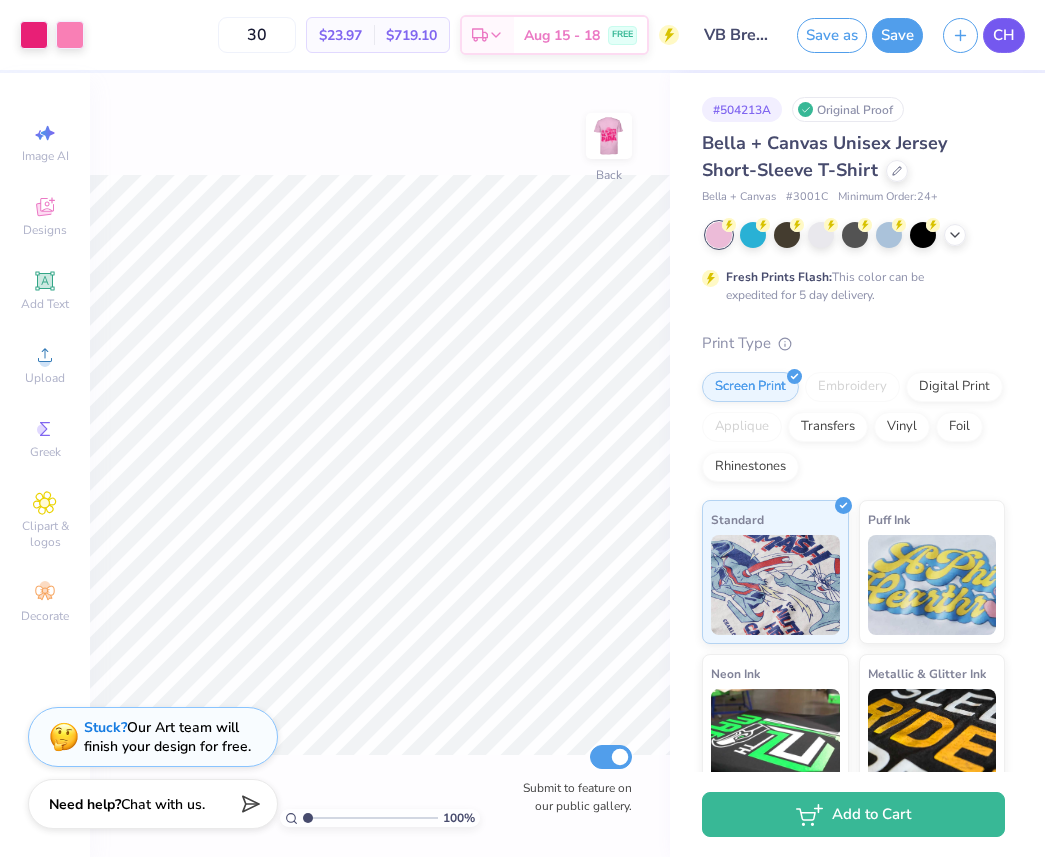 click on "CH" at bounding box center (1004, 35) 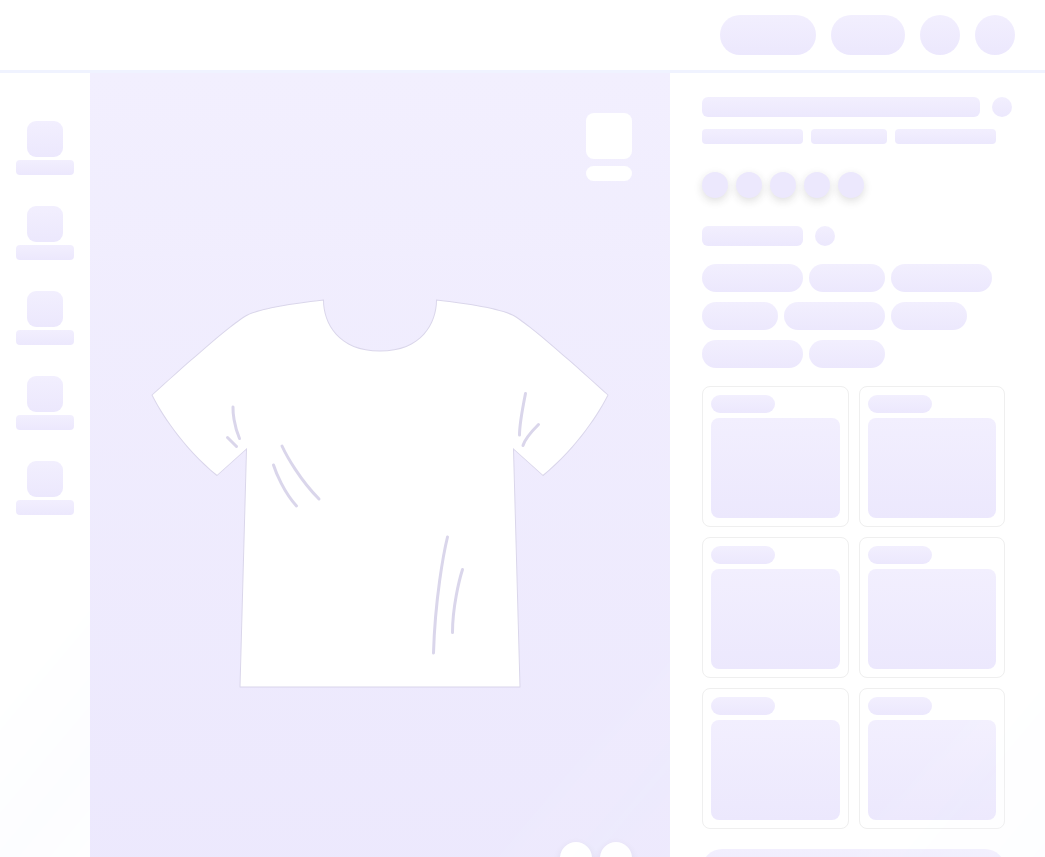 scroll, scrollTop: 0, scrollLeft: 0, axis: both 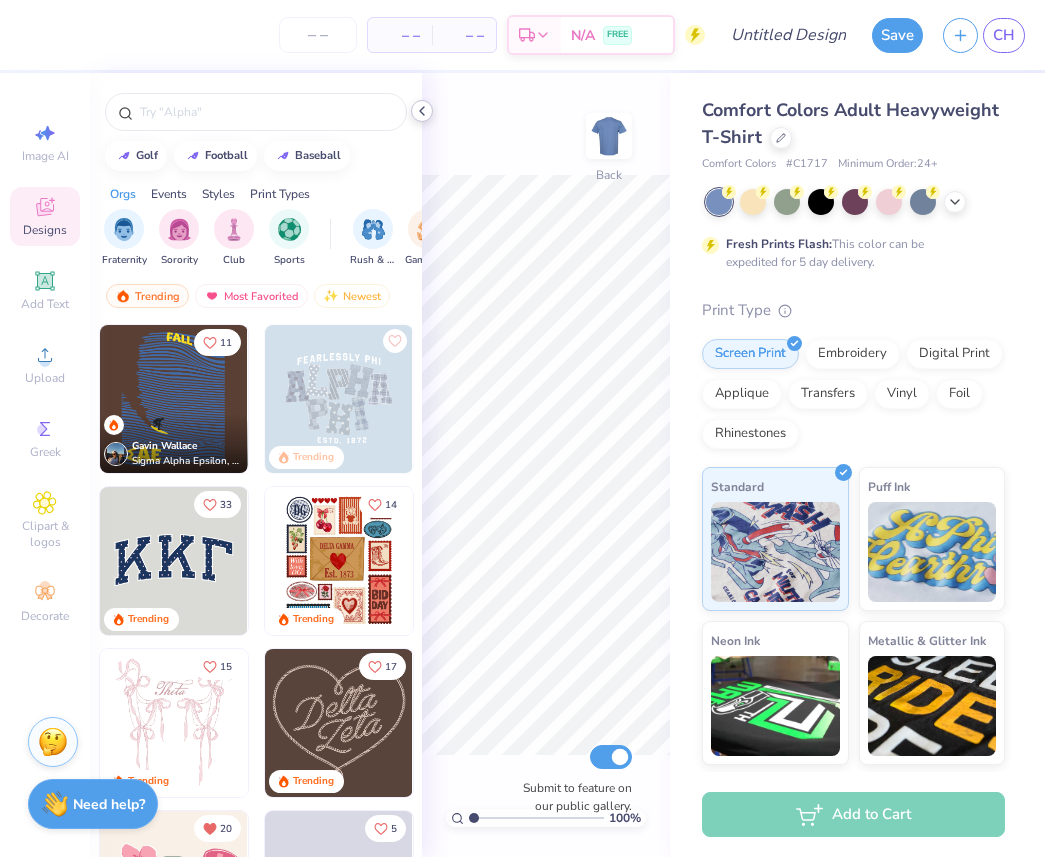 click 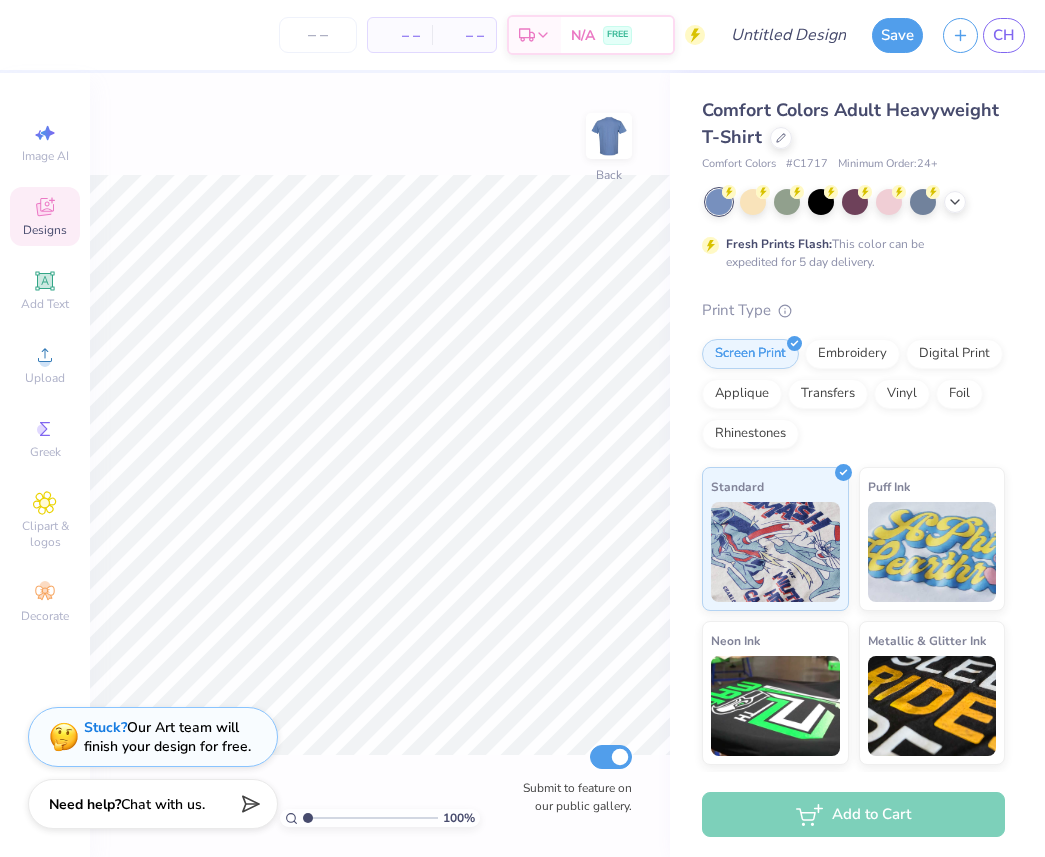 click on "Comfort Colors Adult Heavyweight T-Shirt" at bounding box center [853, 124] 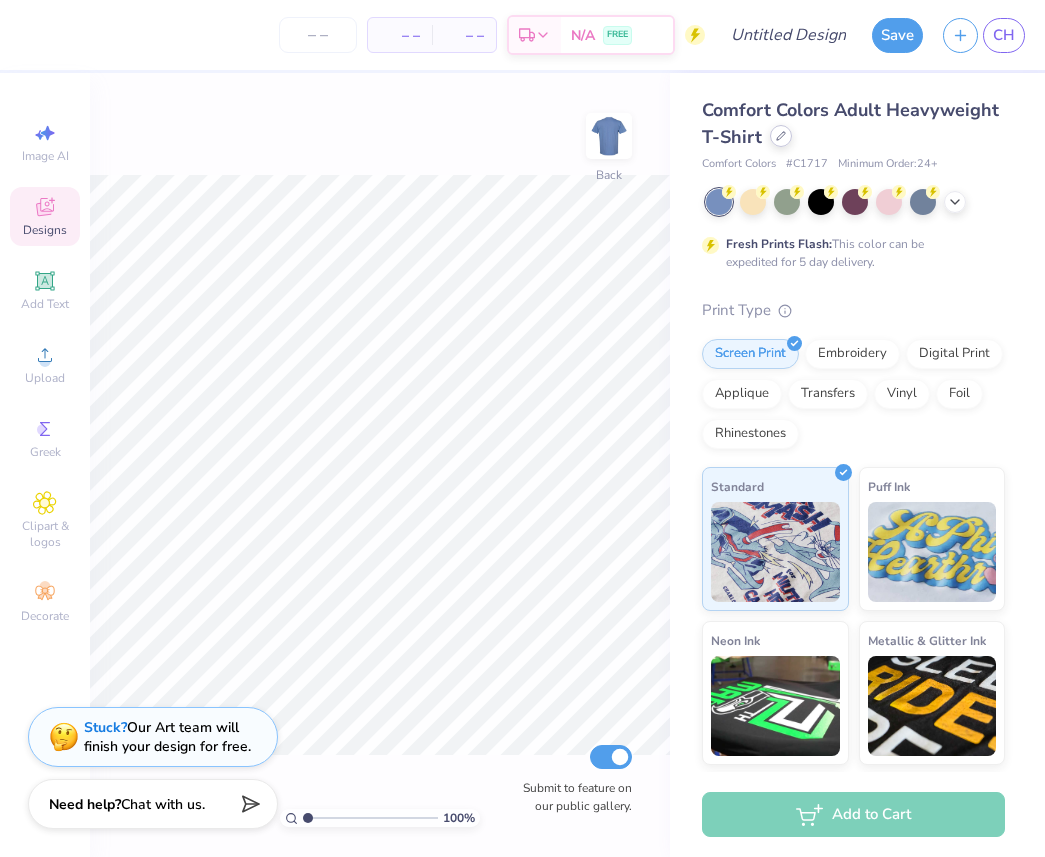 click 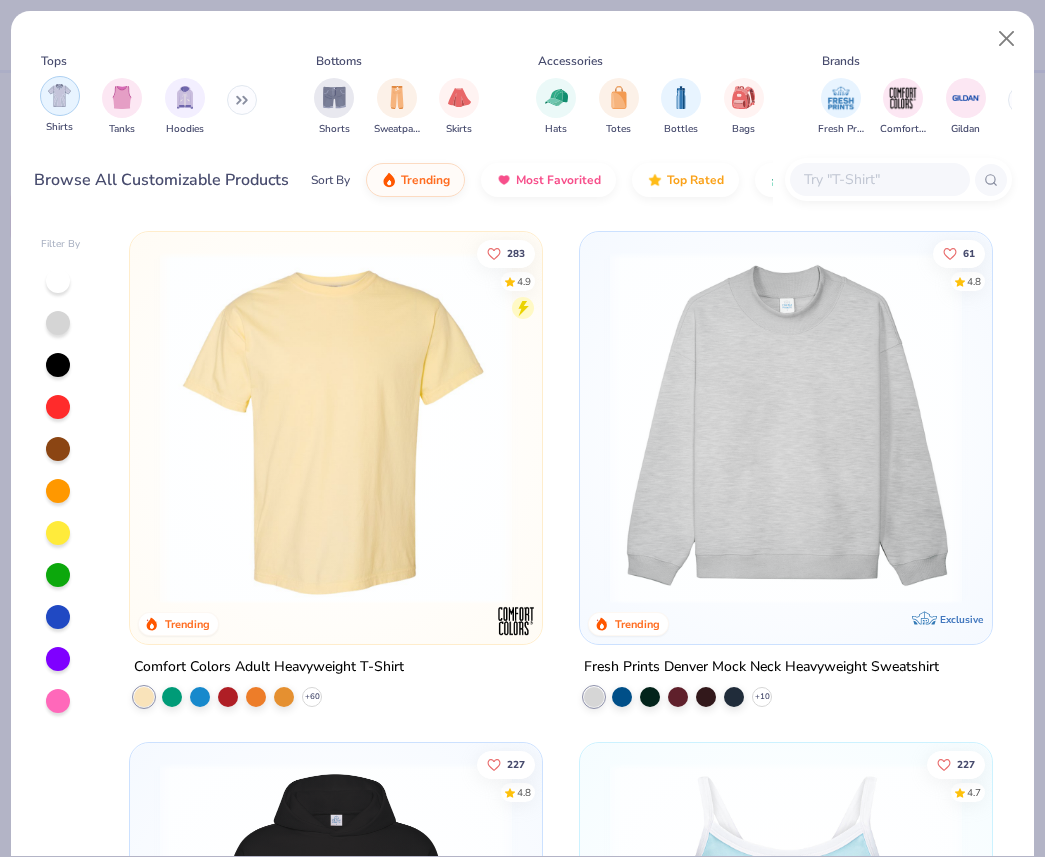 click at bounding box center [59, 95] 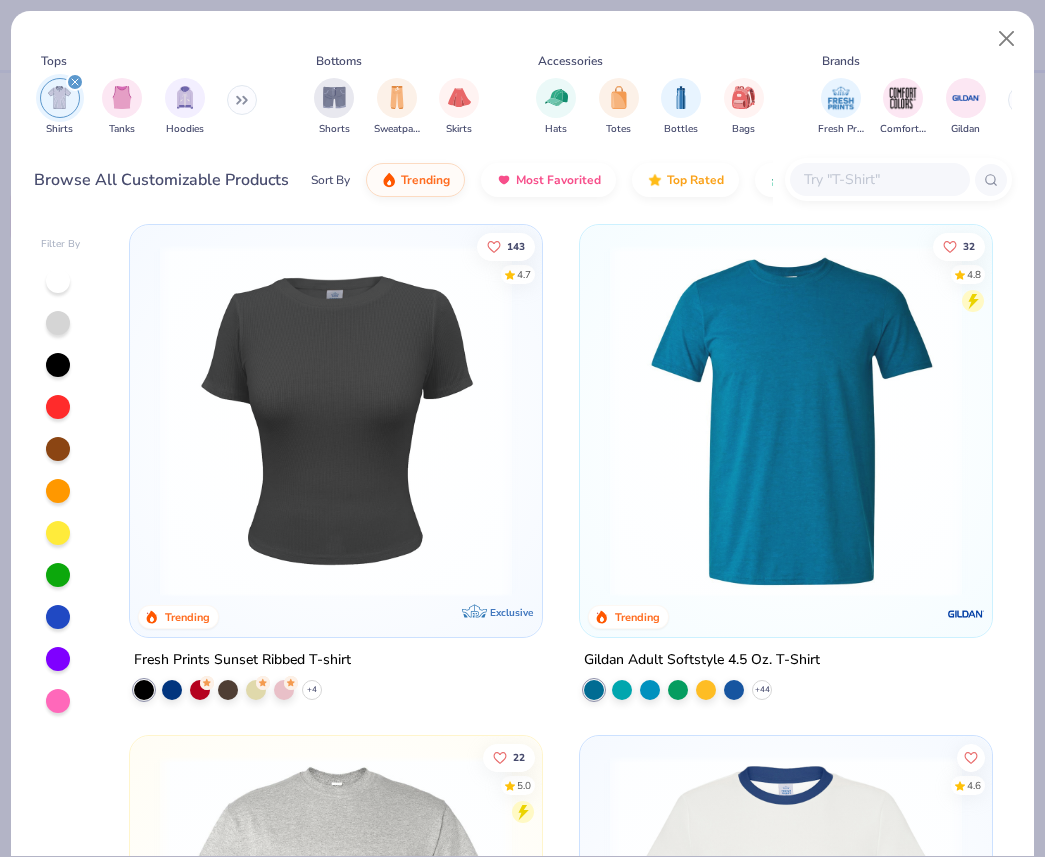 scroll, scrollTop: 2074, scrollLeft: 0, axis: vertical 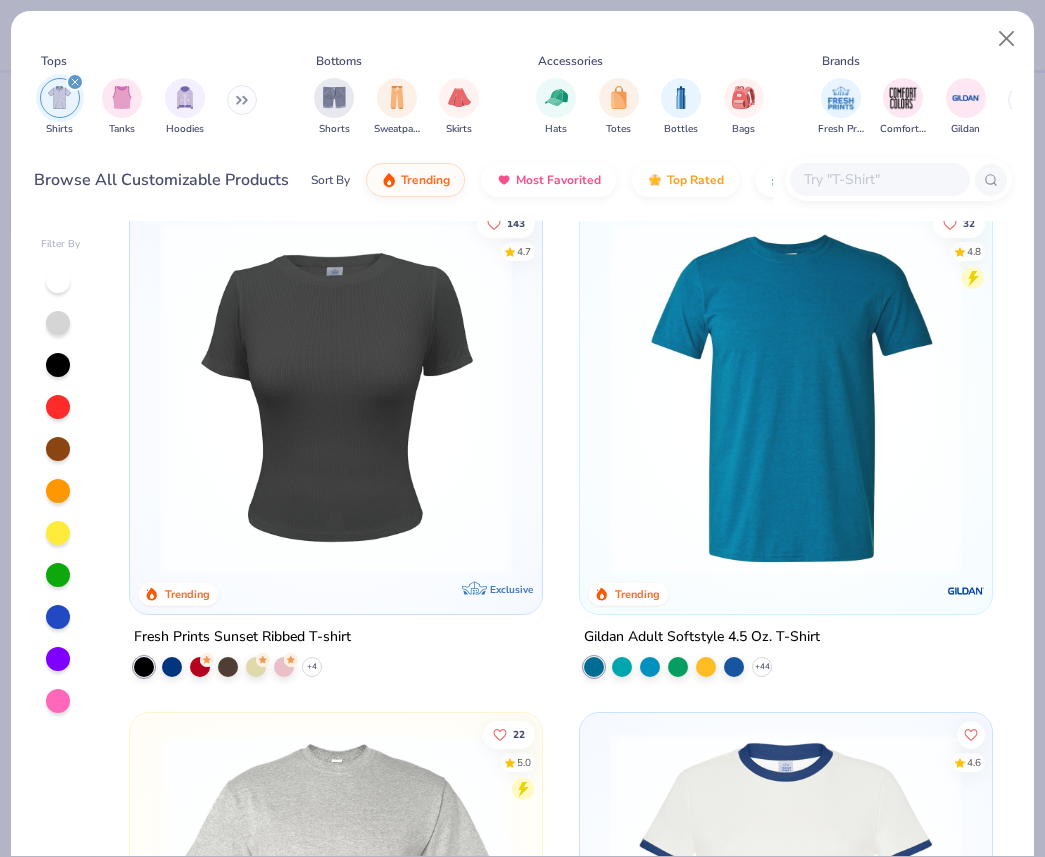 click at bounding box center [786, 398] 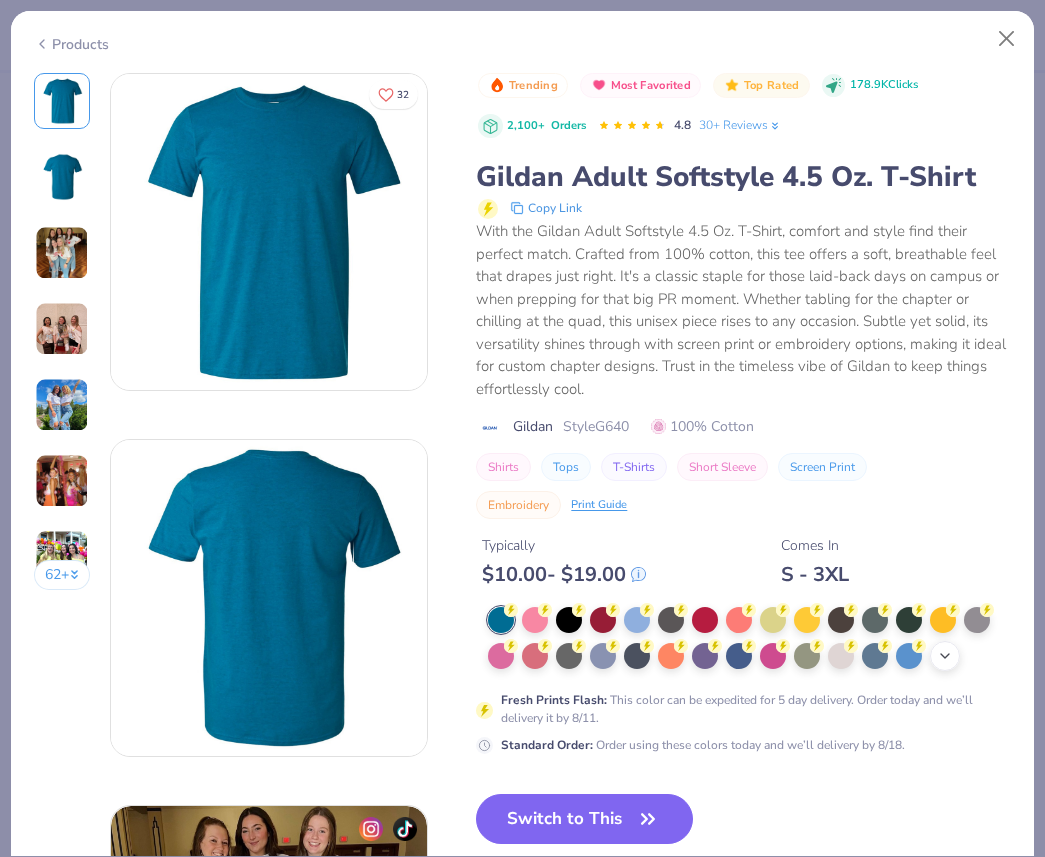 click 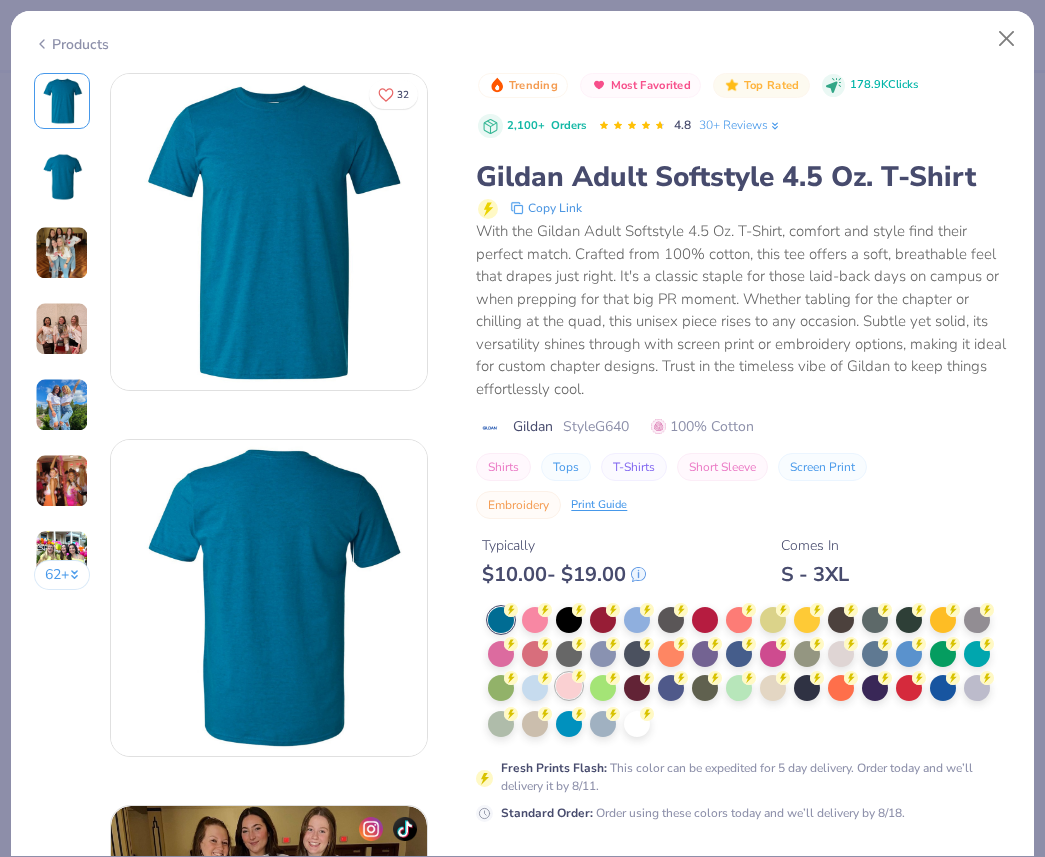 click at bounding box center [569, 686] 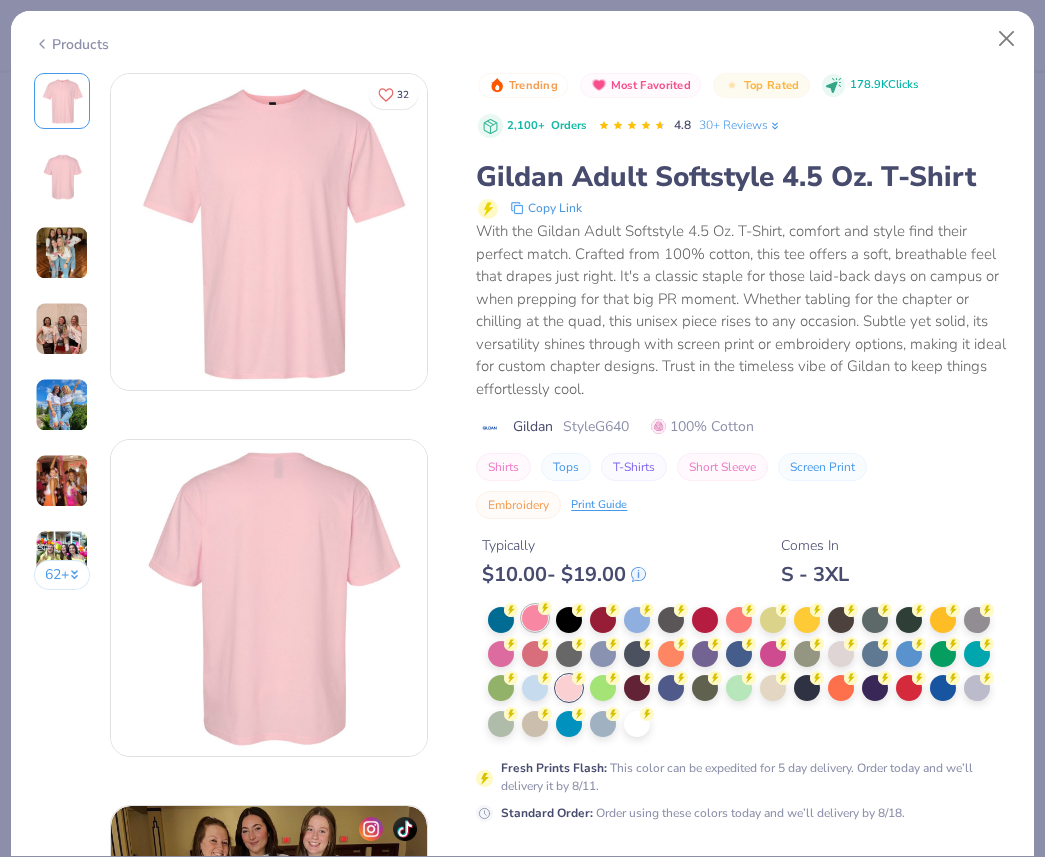 click at bounding box center (535, 618) 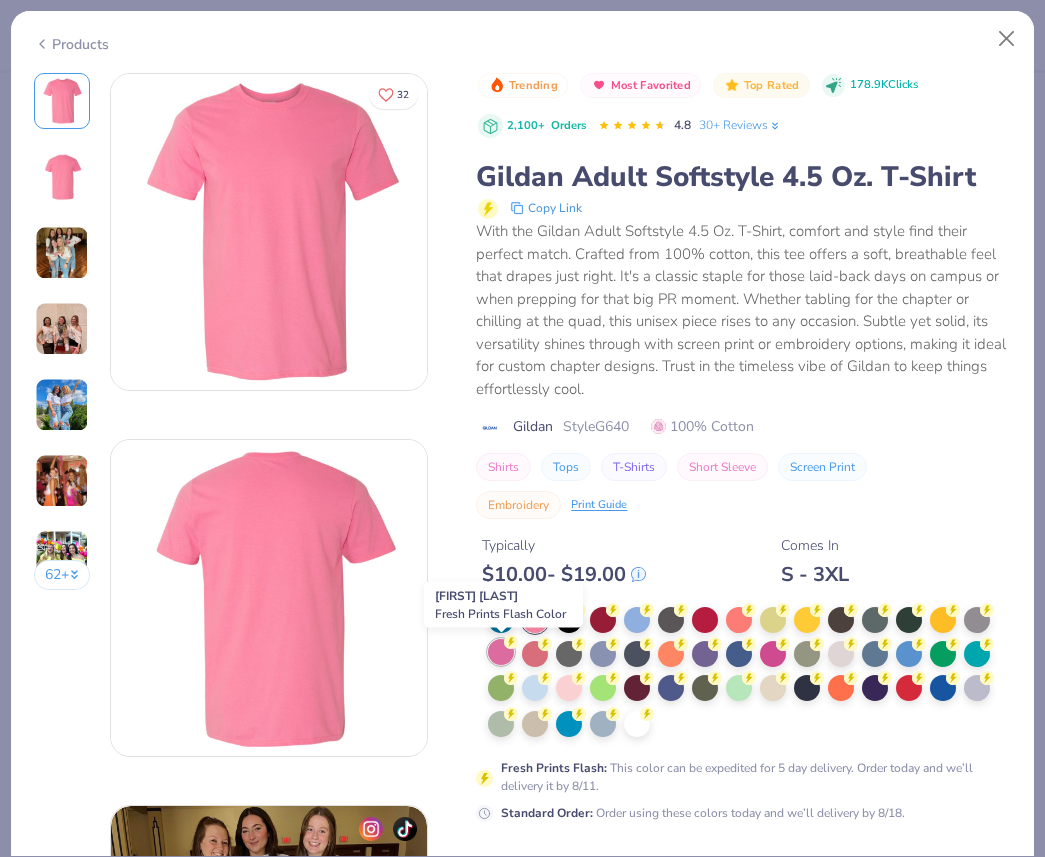 click at bounding box center (501, 652) 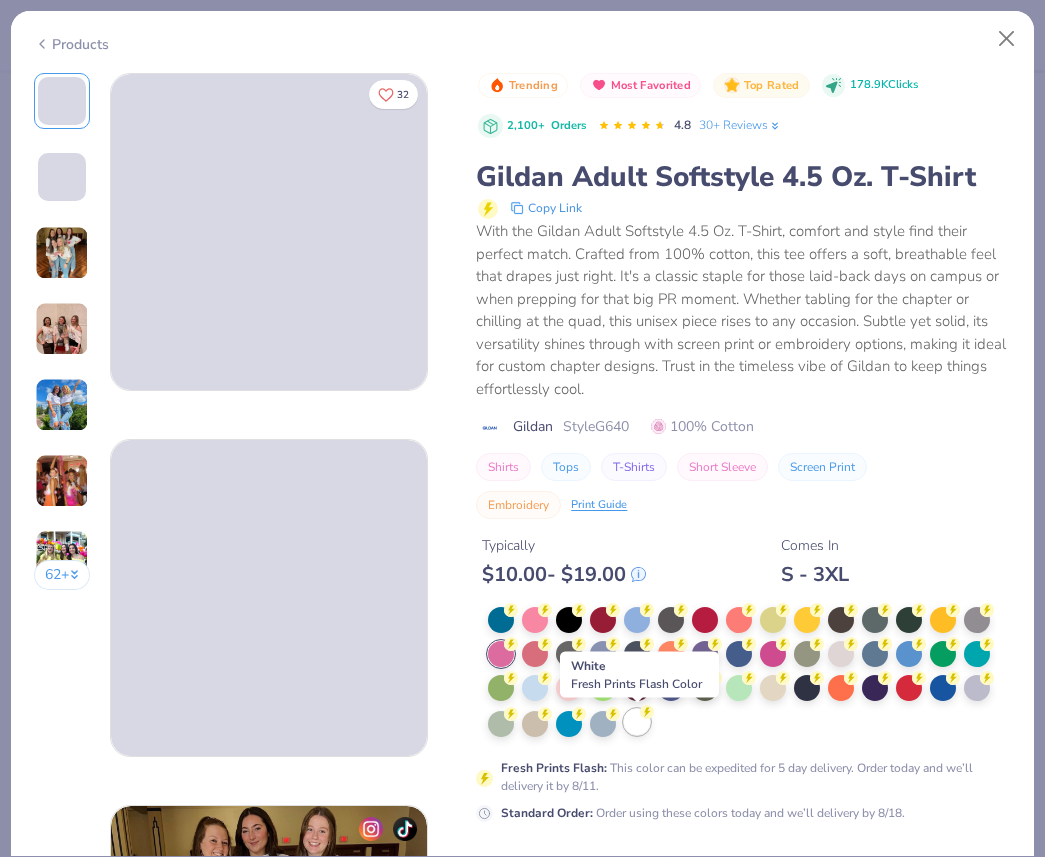 click at bounding box center [637, 722] 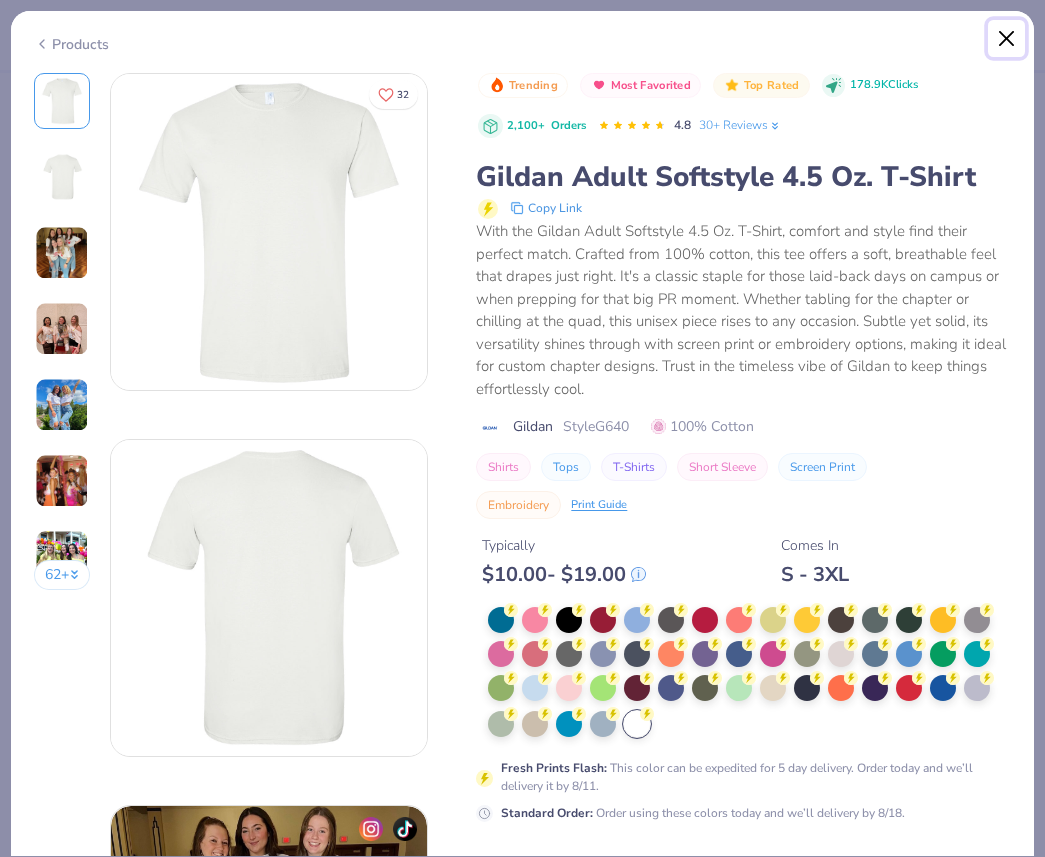 click at bounding box center (1007, 39) 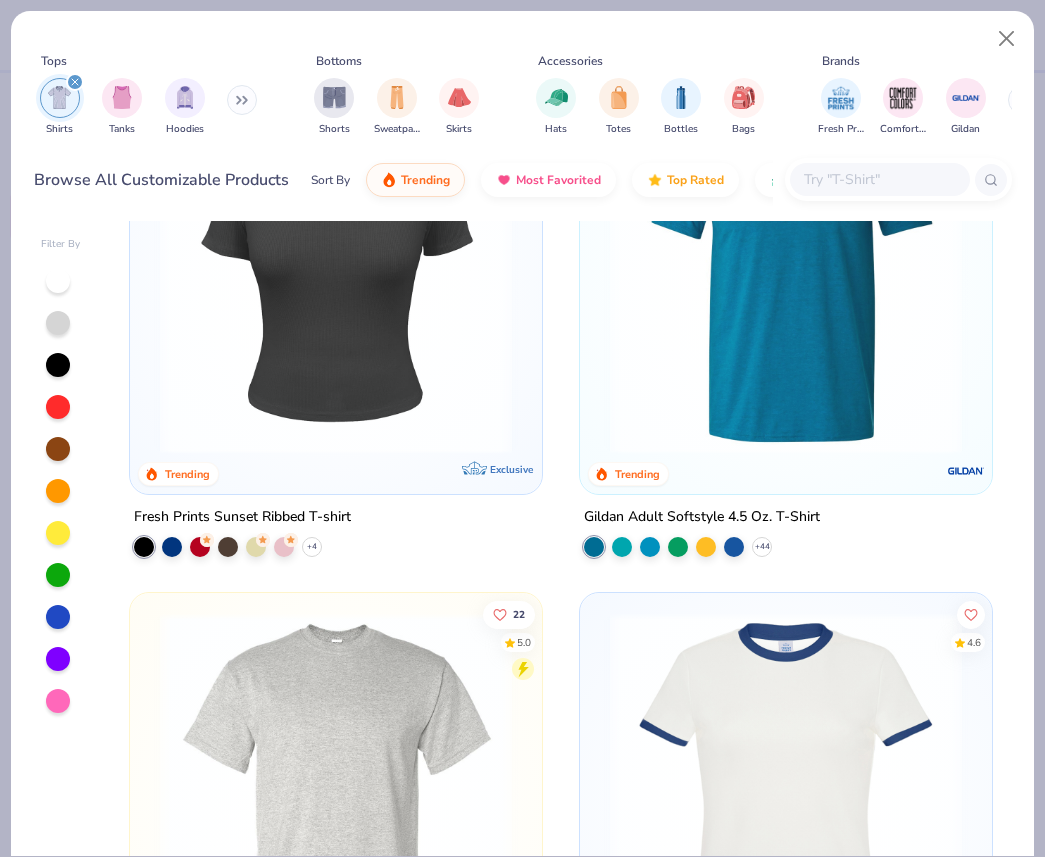 scroll, scrollTop: 2193, scrollLeft: 0, axis: vertical 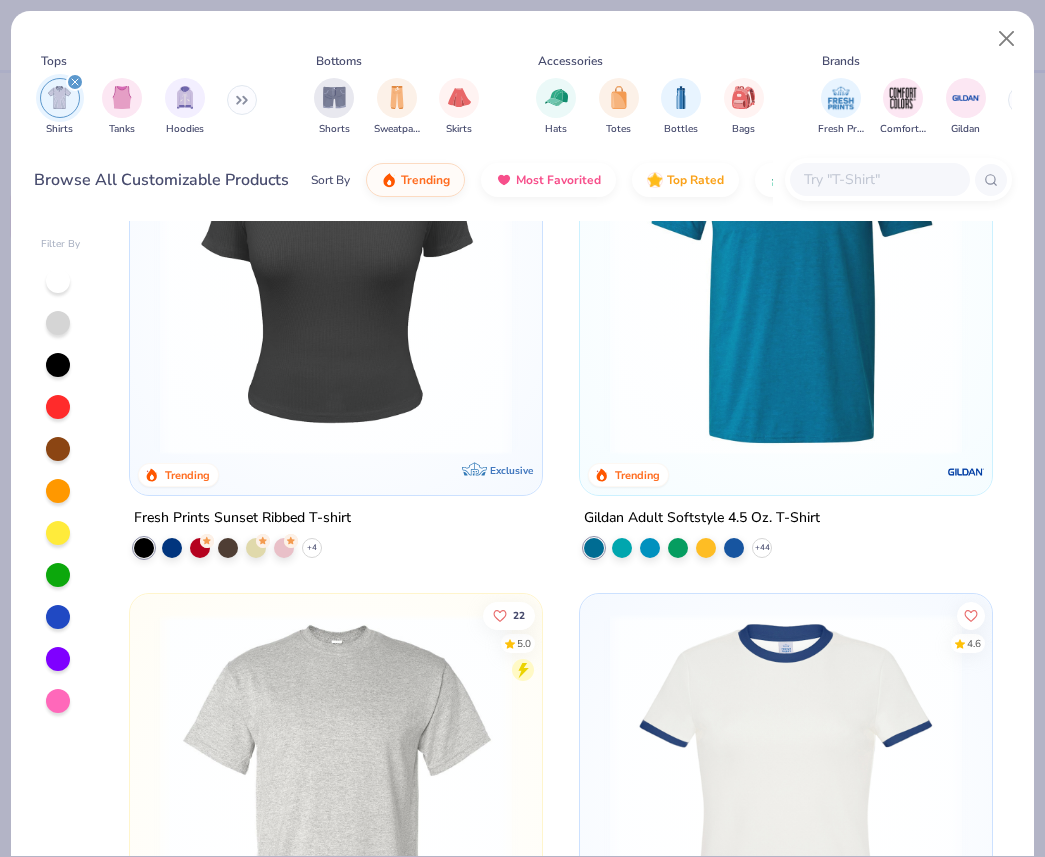 click at bounding box center [336, 790] 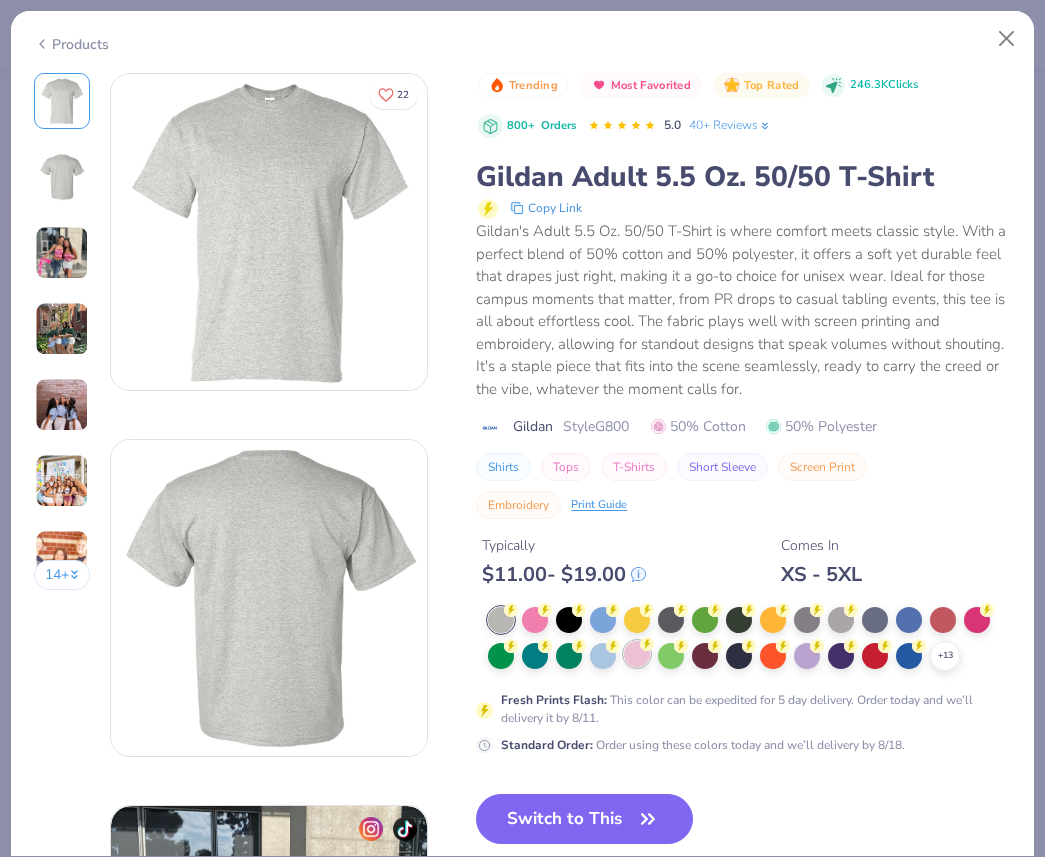 click at bounding box center [637, 654] 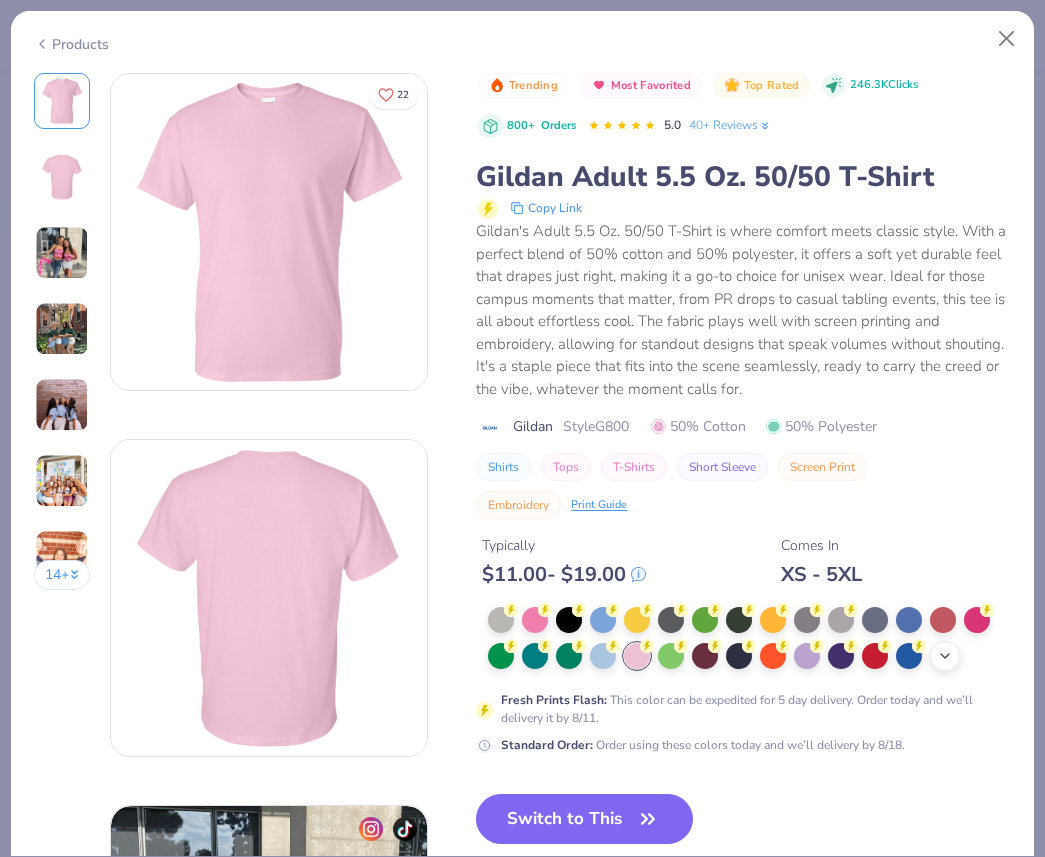 click 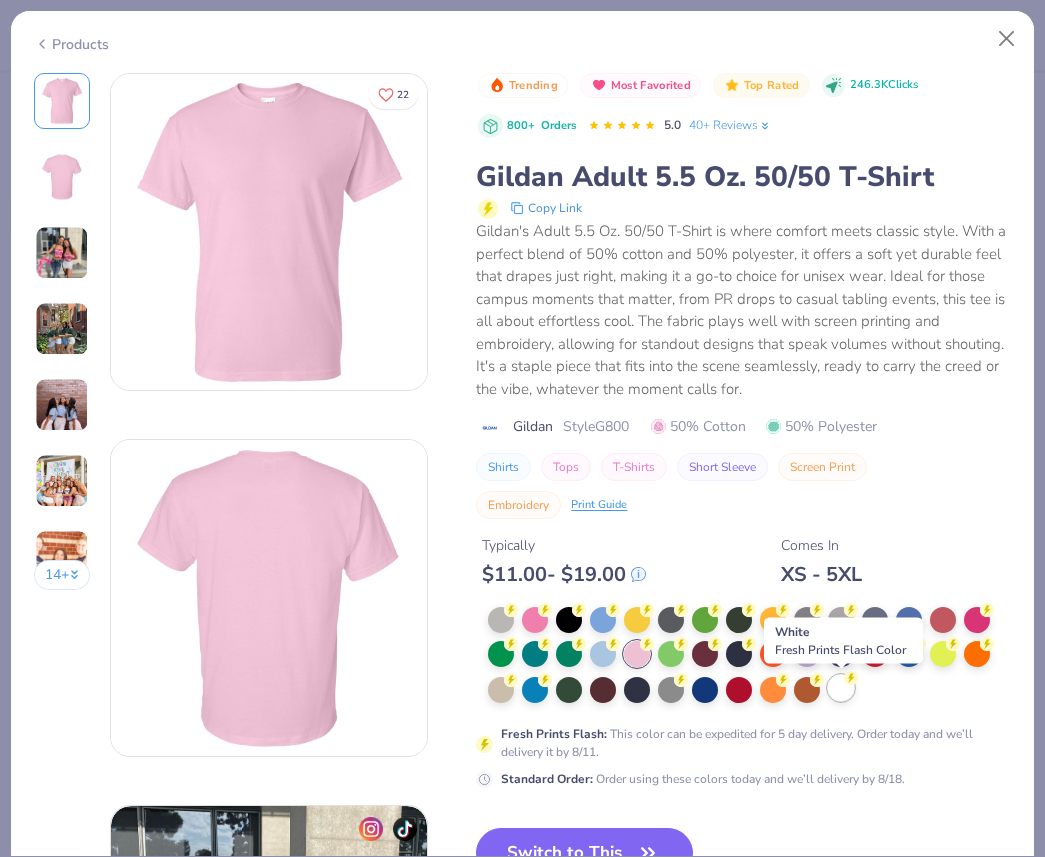 click at bounding box center (841, 688) 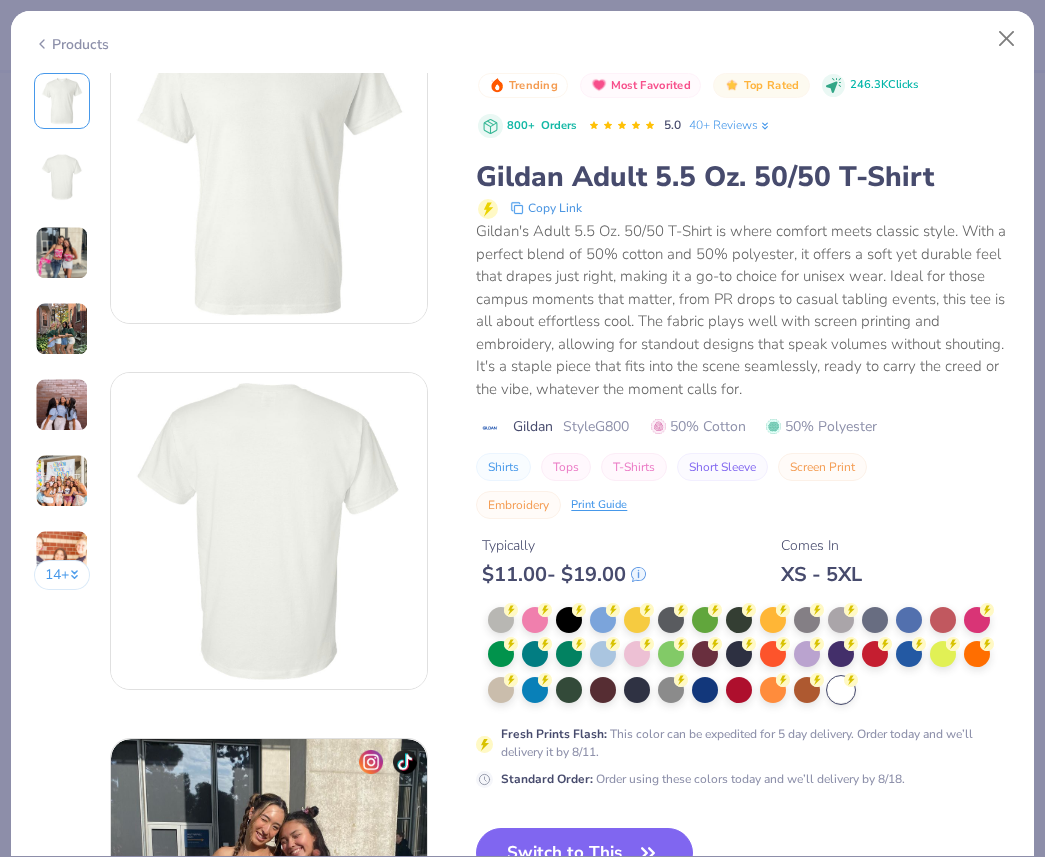 scroll, scrollTop: 82, scrollLeft: 0, axis: vertical 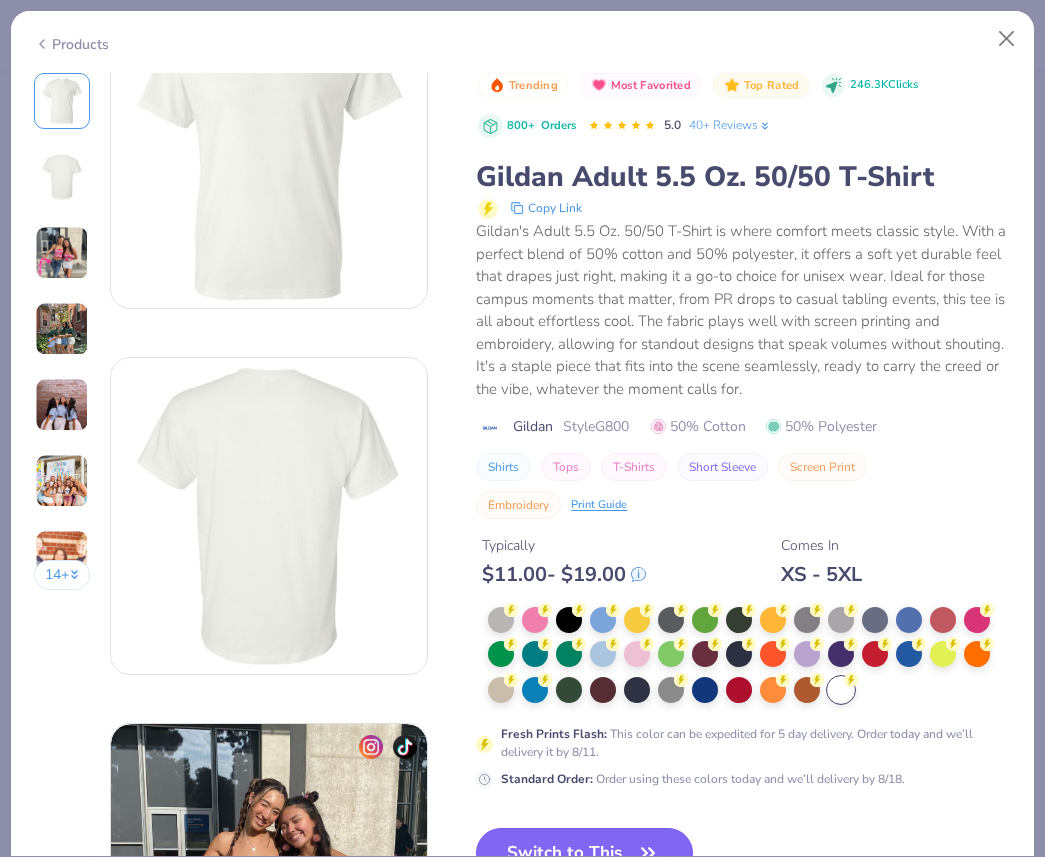 click on "Switch to This" at bounding box center [584, 853] 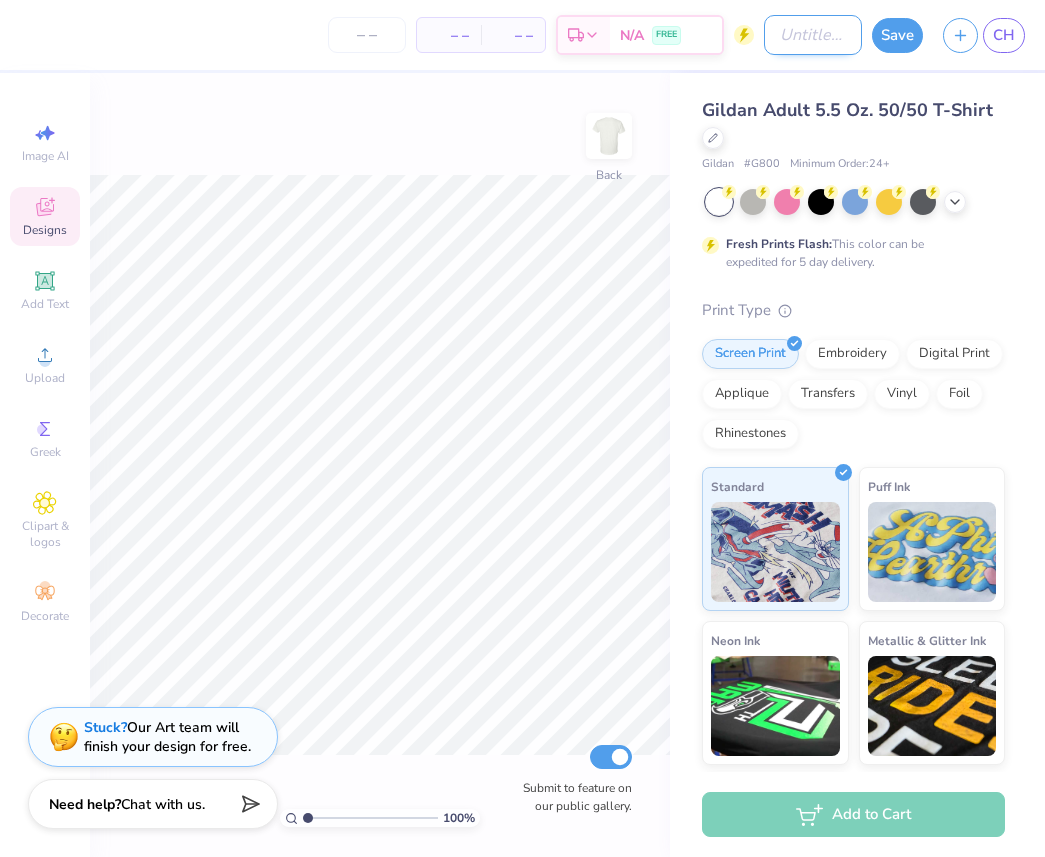 click on "Design Title" at bounding box center (813, 35) 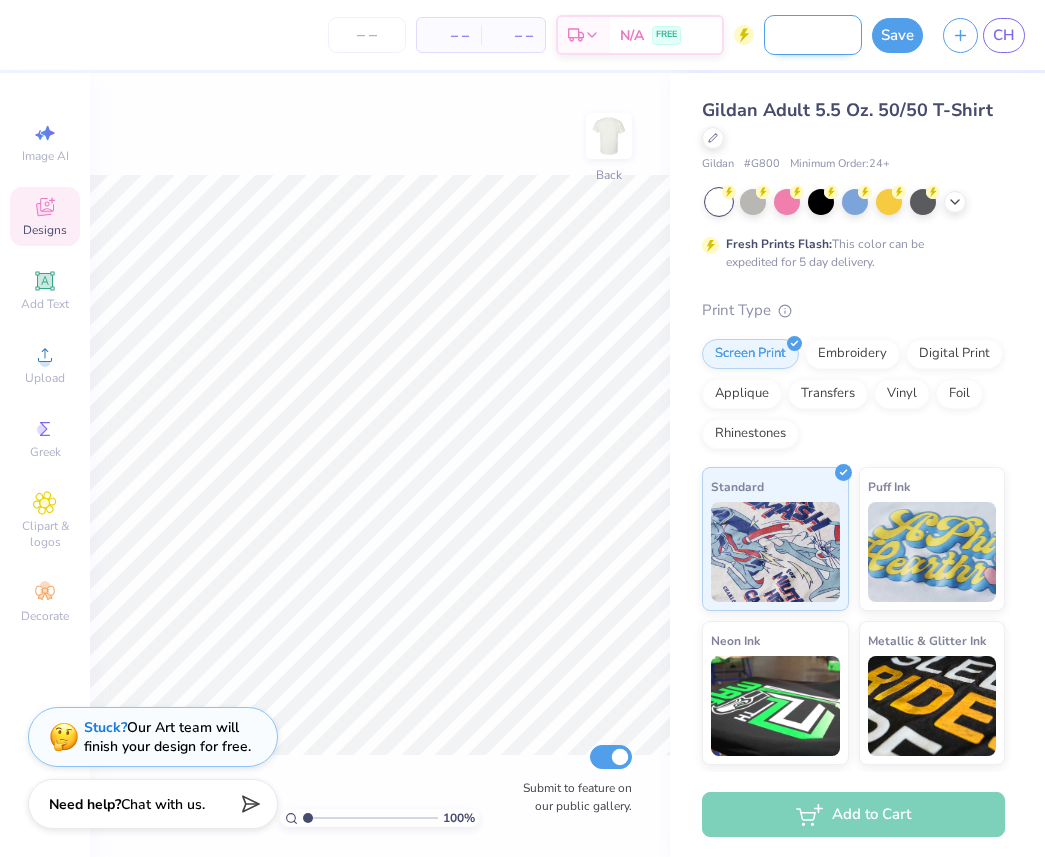 scroll, scrollTop: 0, scrollLeft: 211, axis: horizontal 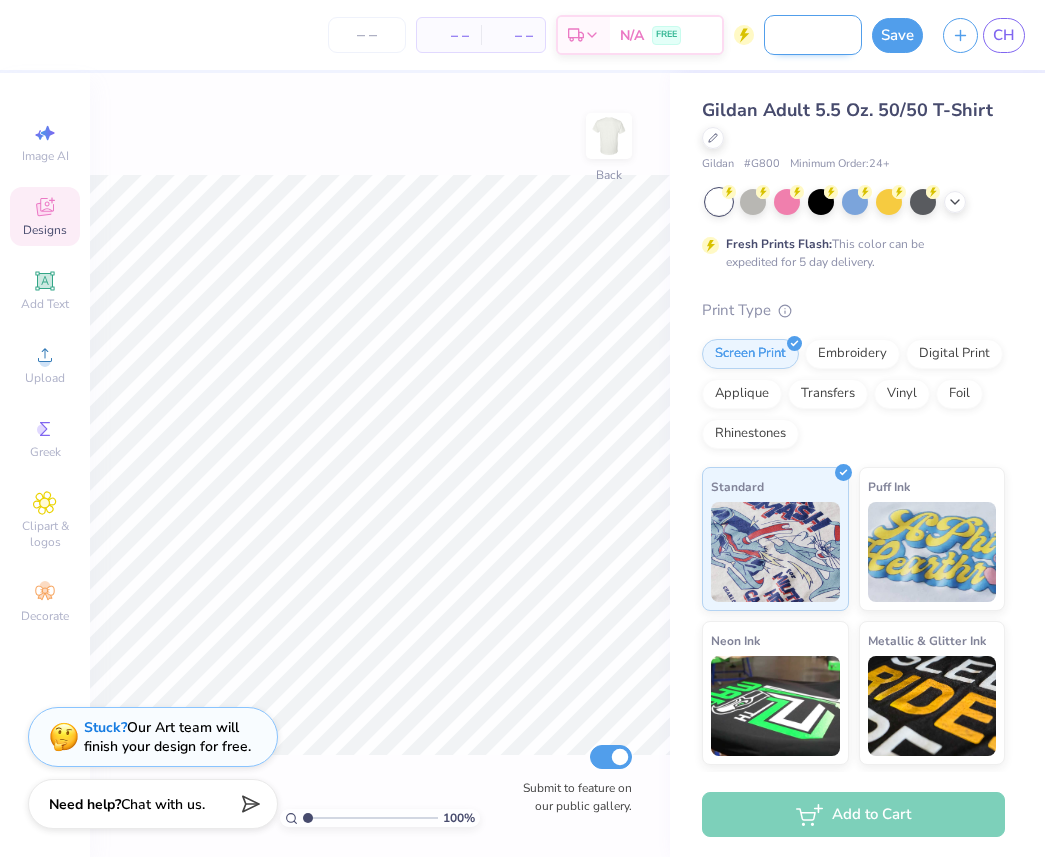 click on "VB Breast Cancer Shirt - Version 3 in Pink" at bounding box center [813, 35] 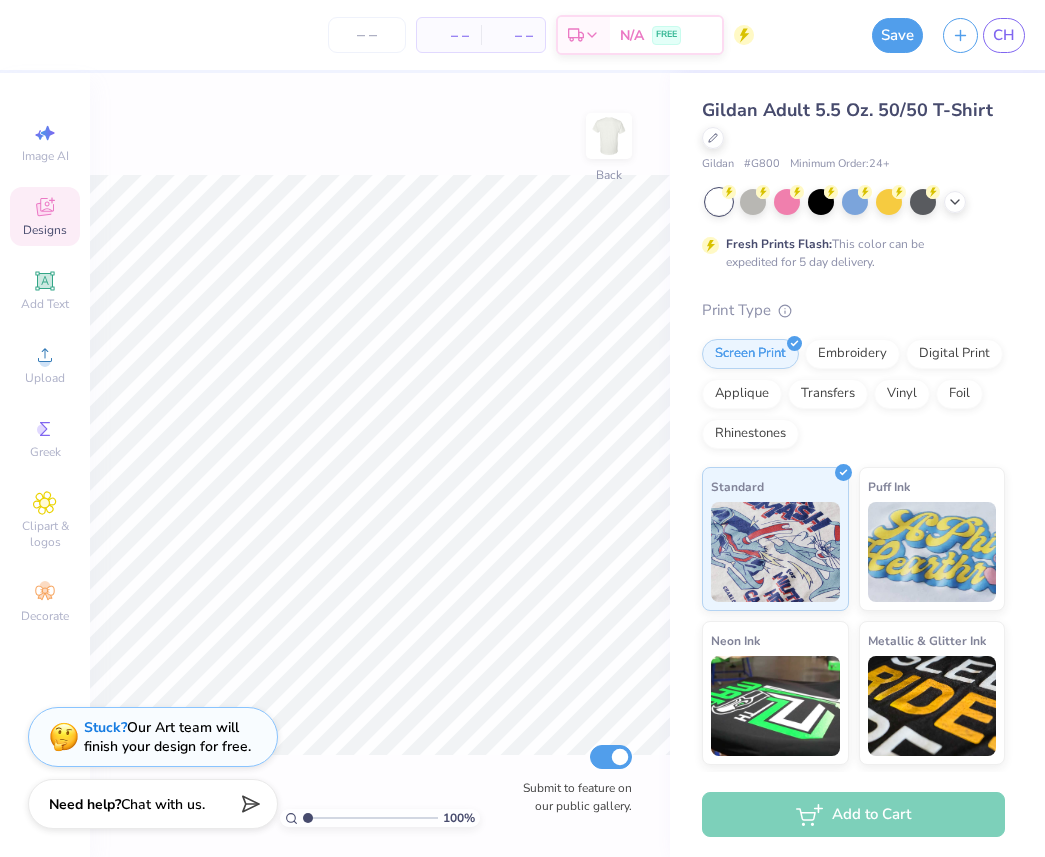 scroll, scrollTop: 0, scrollLeft: 0, axis: both 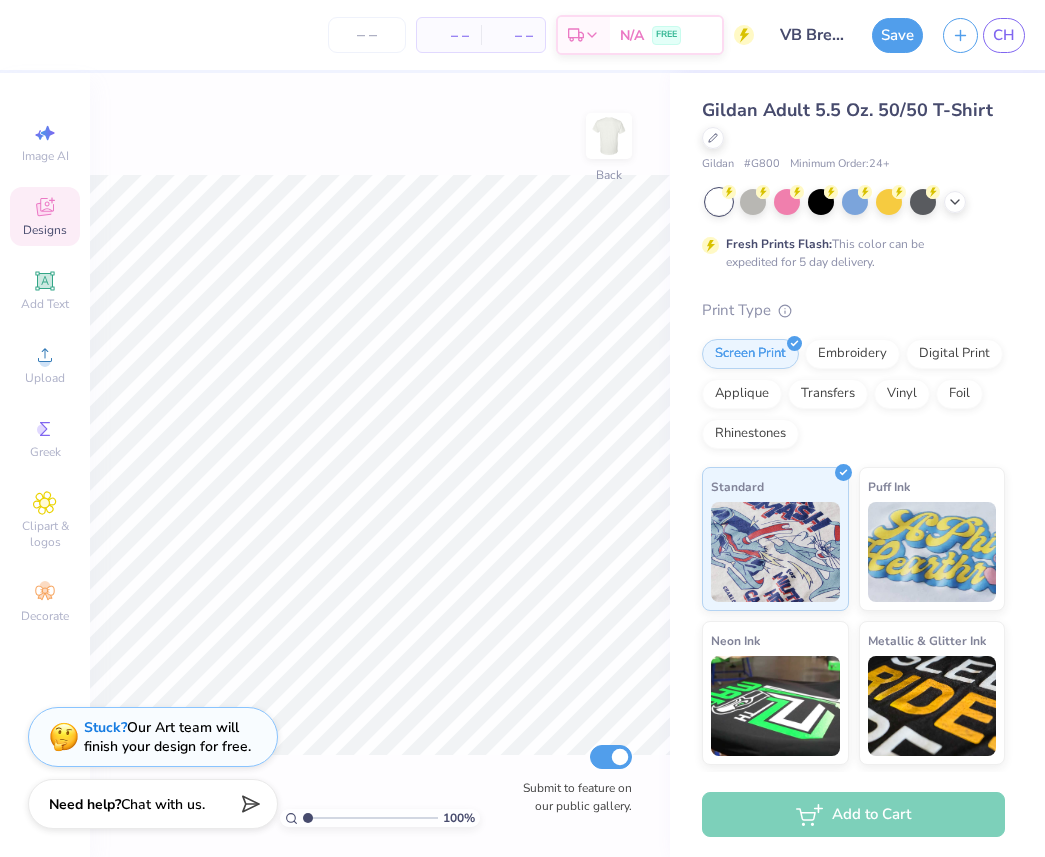click on "Gildan Adult 5.5 Oz. 50/50 T-Shirt Gildan # G800 Minimum Order:  24 +   Fresh Prints Flash:  This color can be expedited for 5 day delivery. Print Type Screen Print Embroidery Digital Print Applique Transfers Vinyl Foil Rhinestones Standard Puff Ink Neon Ink Metallic & Glitter Ink Glow in the Dark Ink Water based Ink" at bounding box center (857, 496) 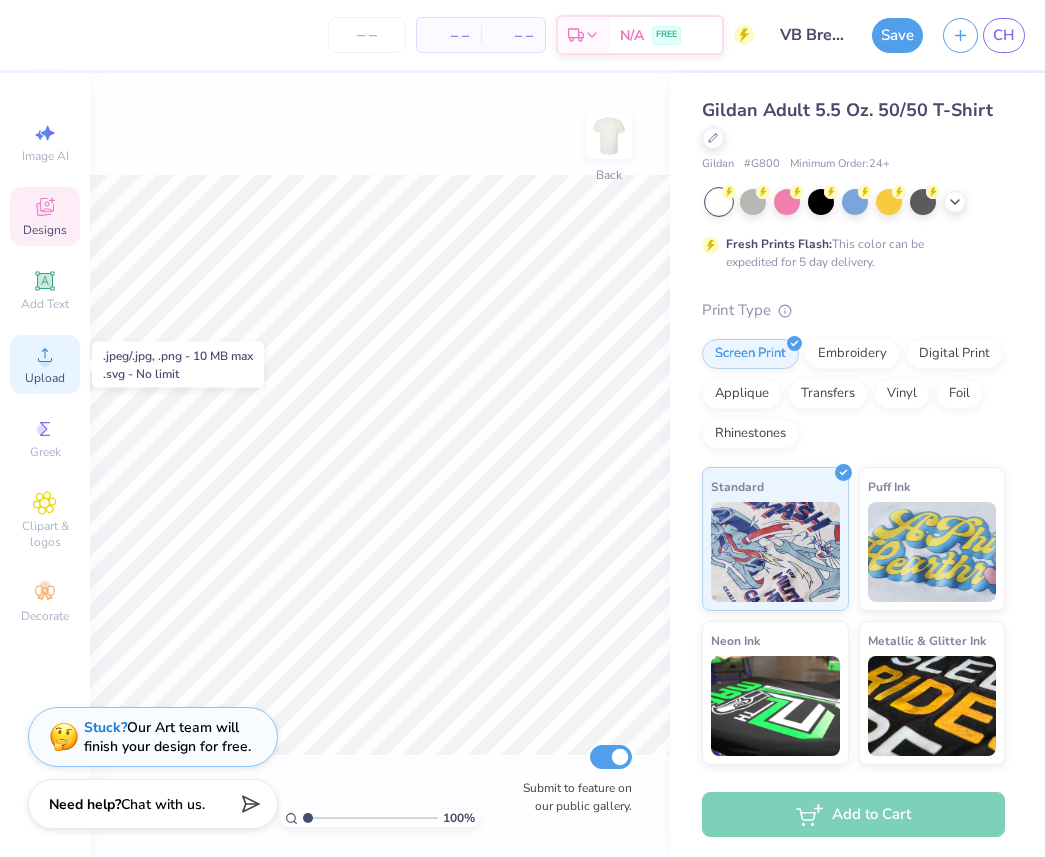click on "Upload" at bounding box center (45, 378) 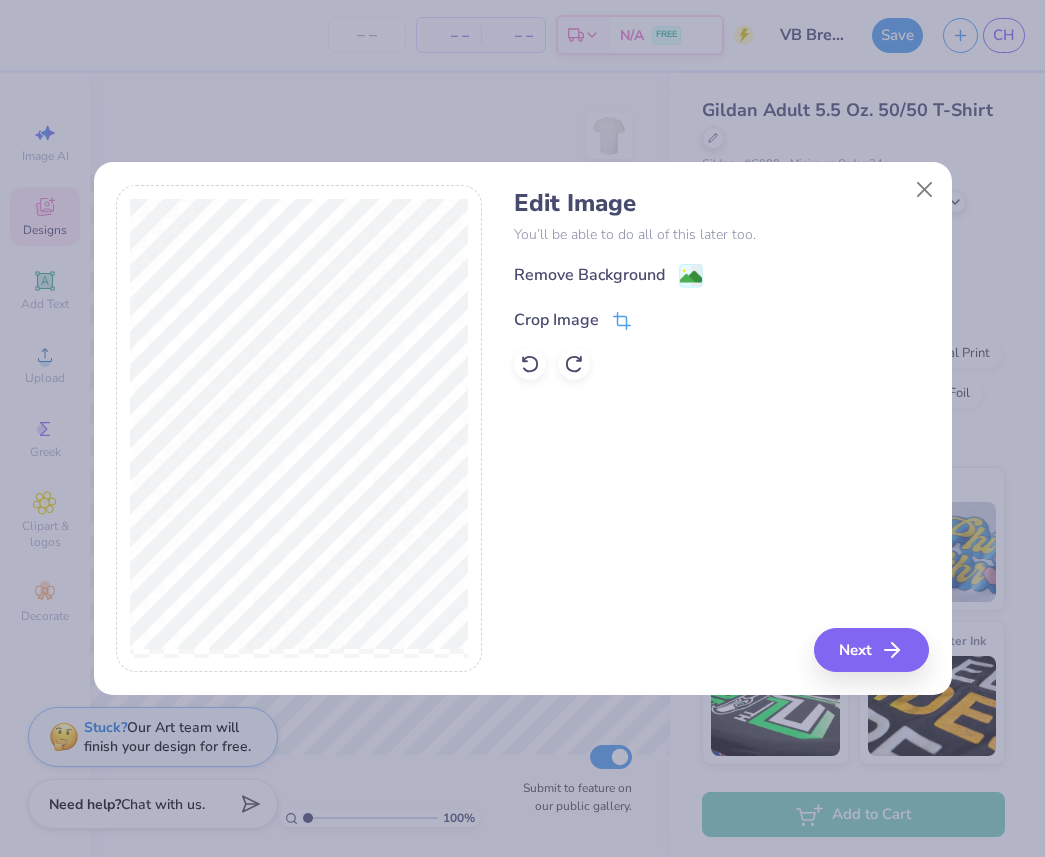click on "Crop Image" at bounding box center [556, 320] 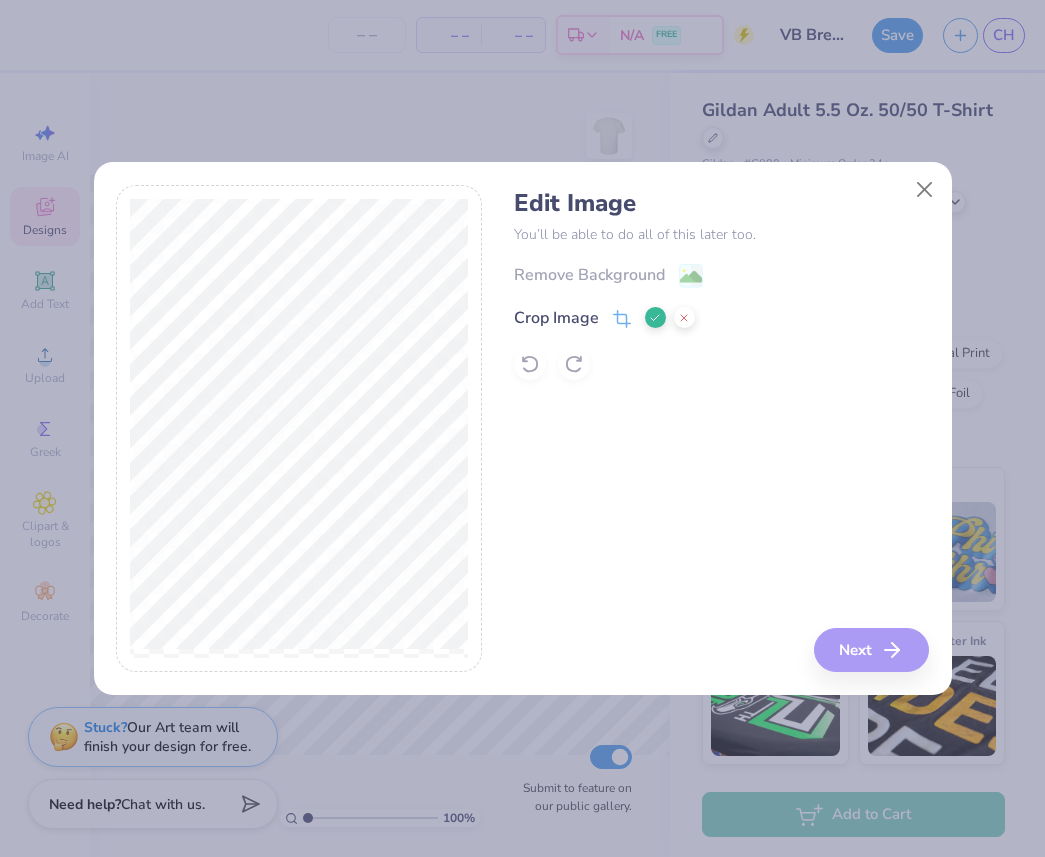 click 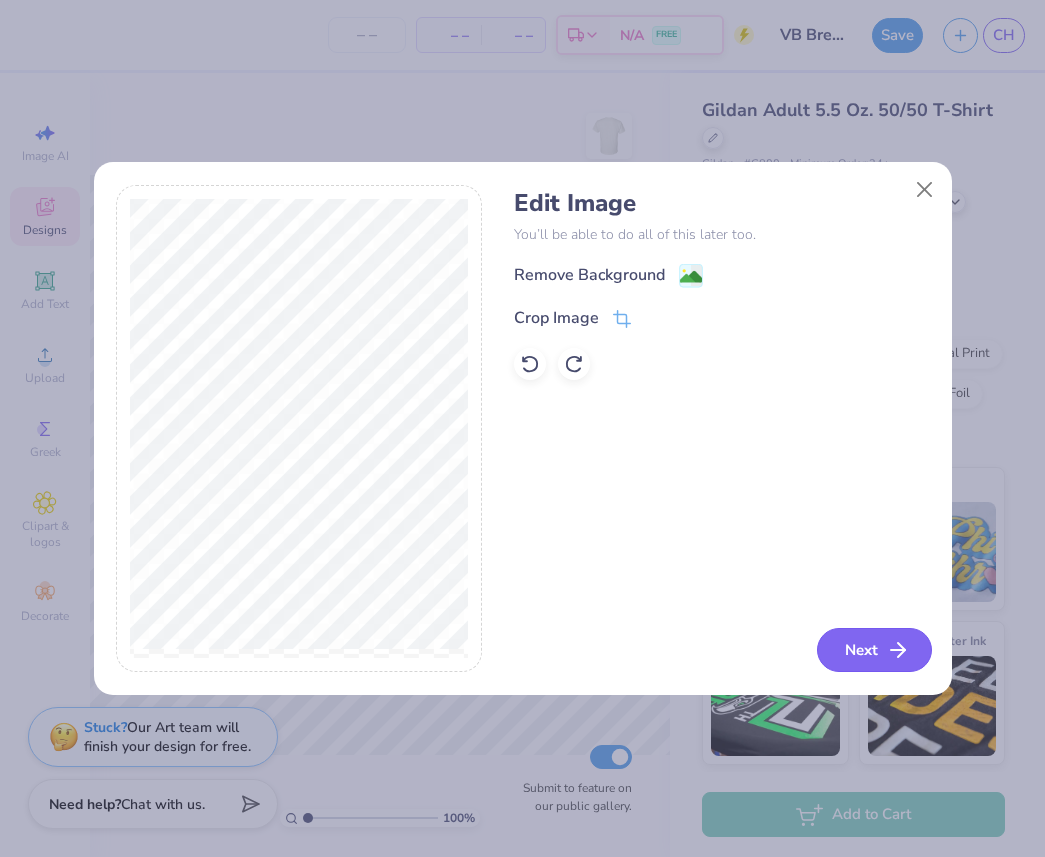 click on "Next" at bounding box center (874, 650) 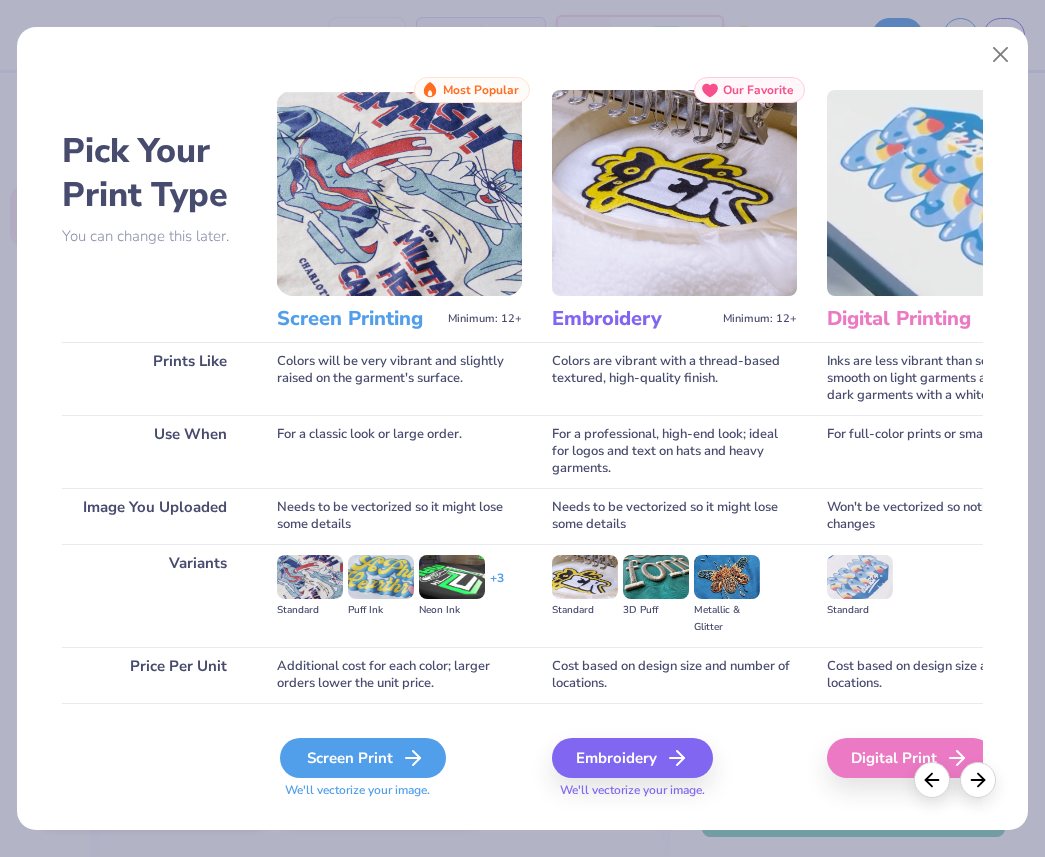 click on "Screen Print" at bounding box center [363, 758] 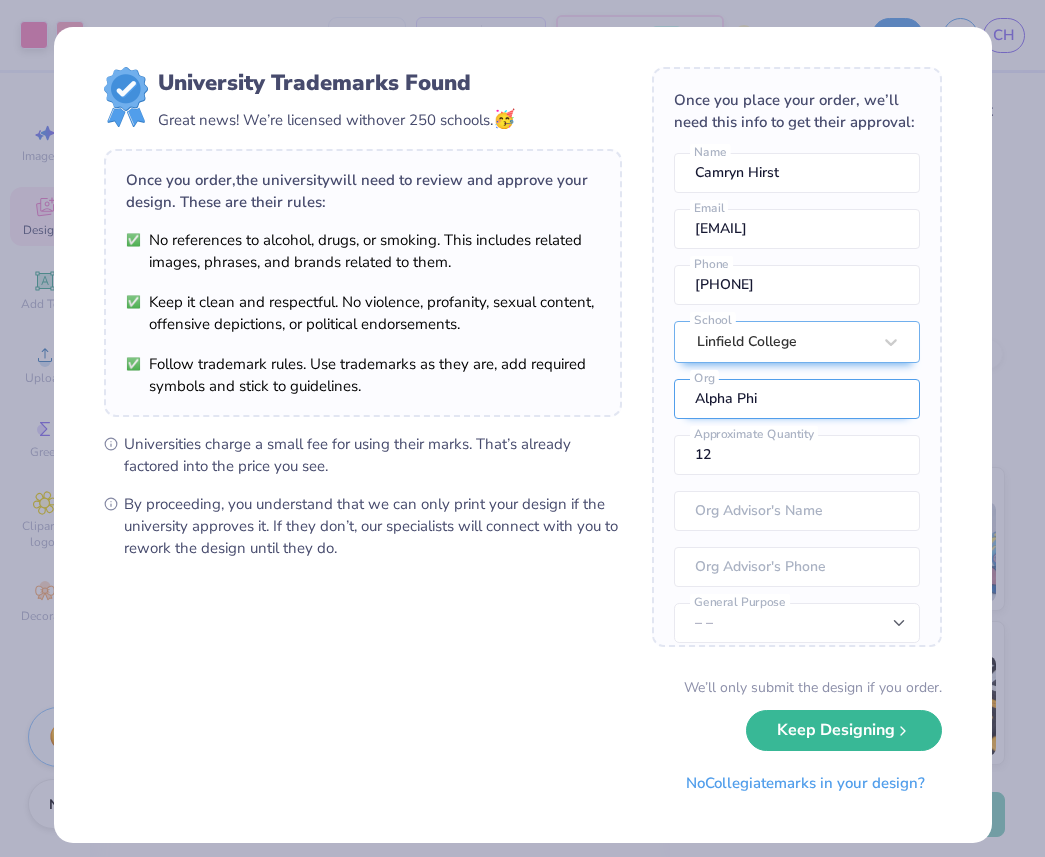 click on "Alpha Phi" at bounding box center [797, 399] 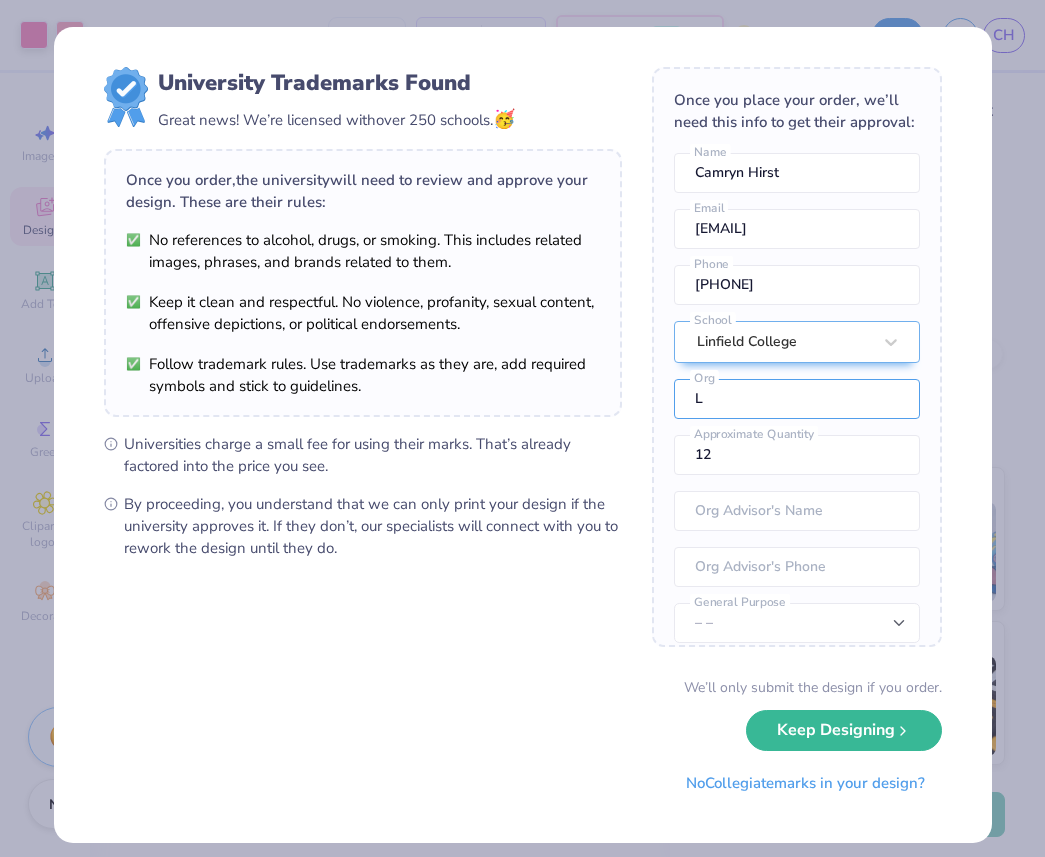 type on "Linfield Volleyball Team" 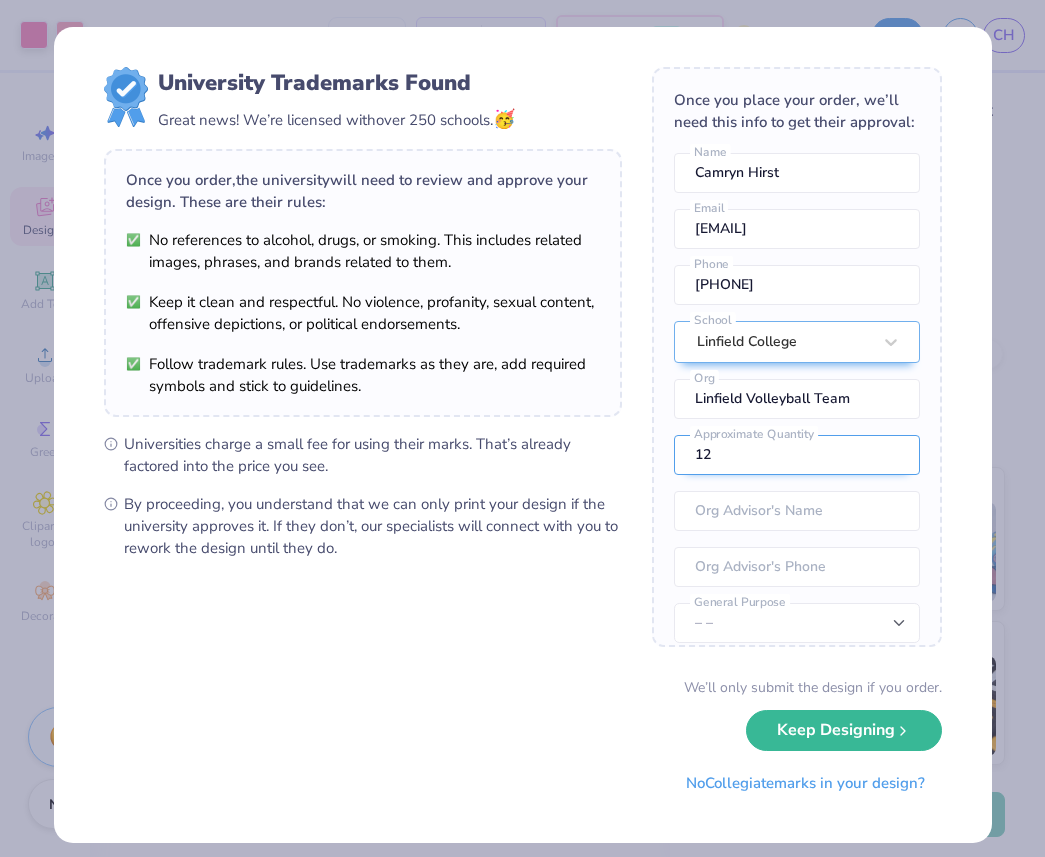 click on "12" at bounding box center [797, 455] 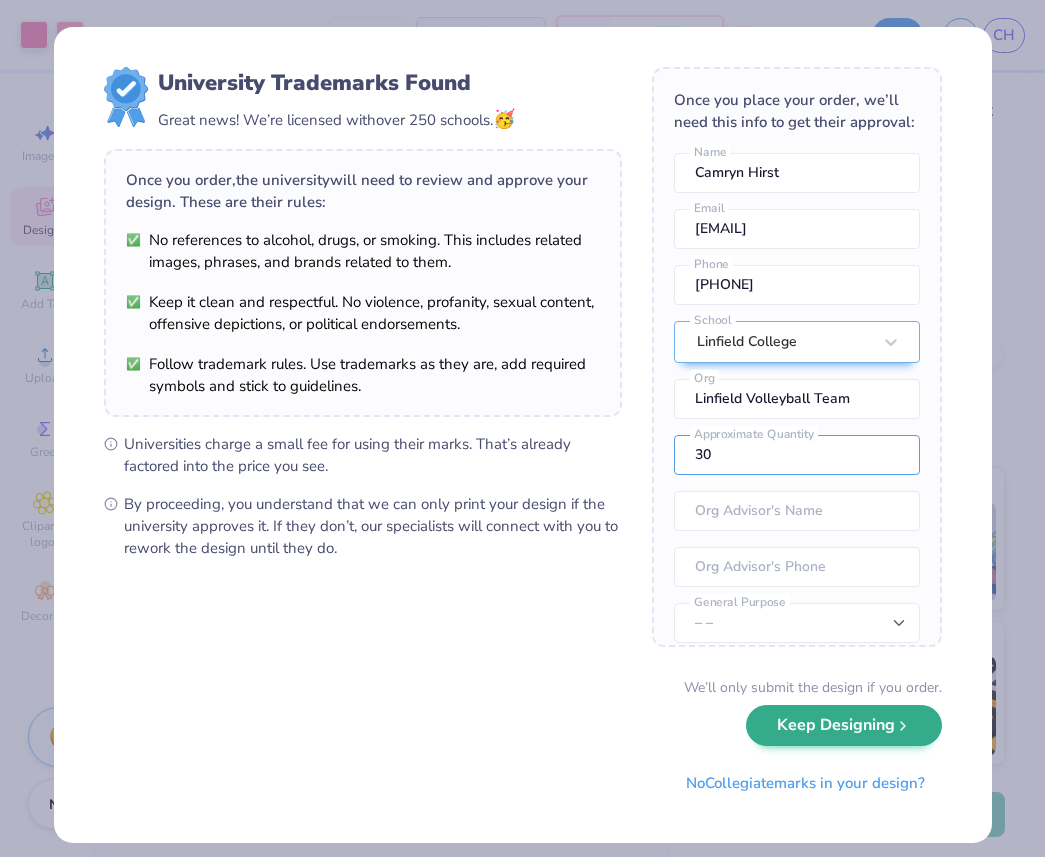 type on "30" 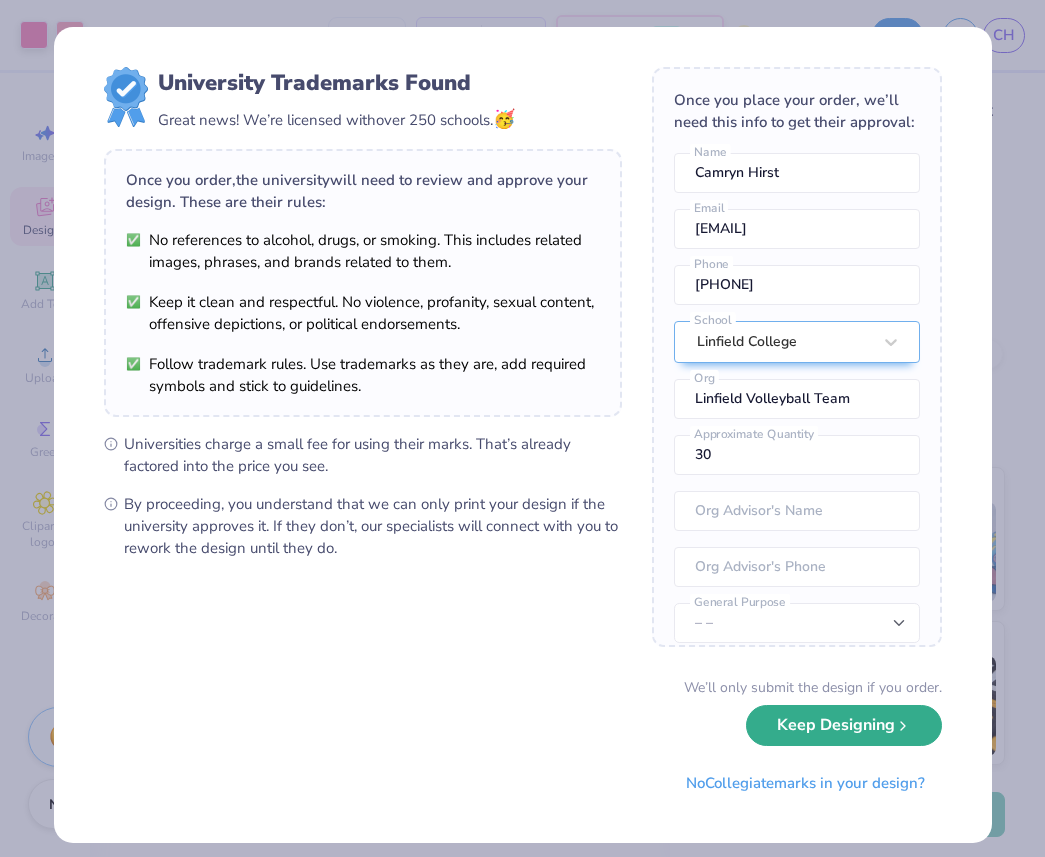 click on "Keep Designing" at bounding box center [844, 725] 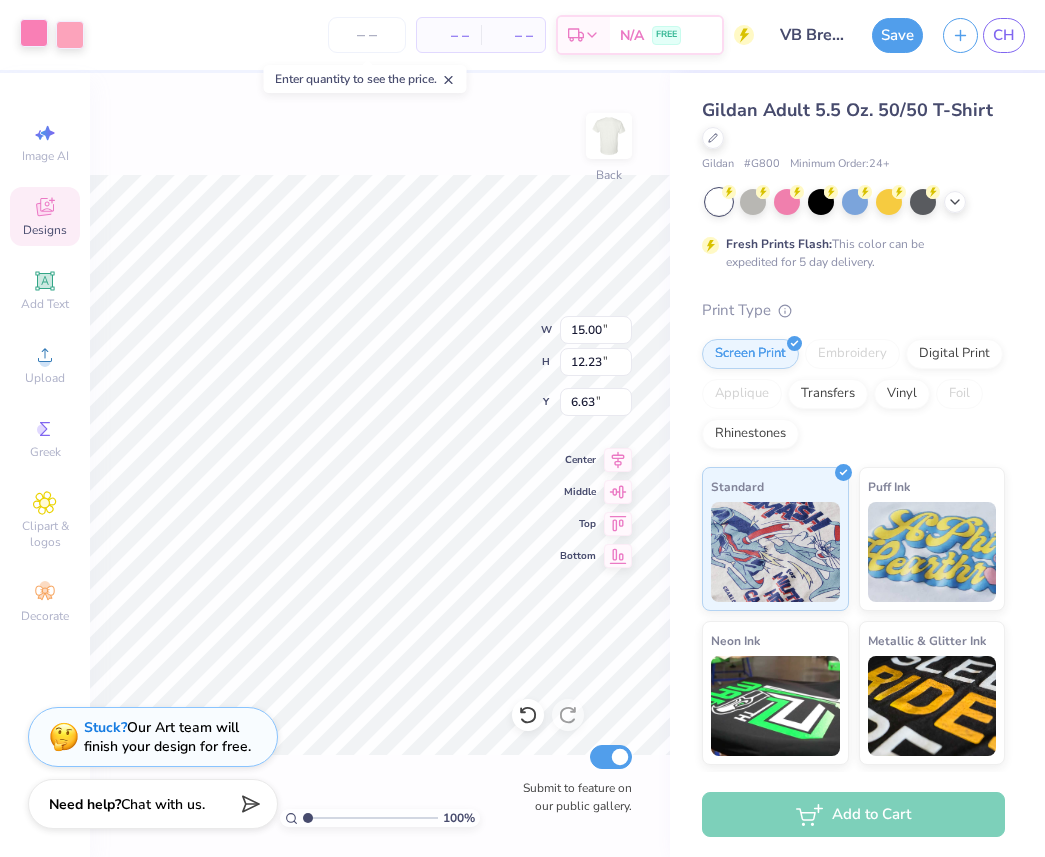 click at bounding box center [34, 33] 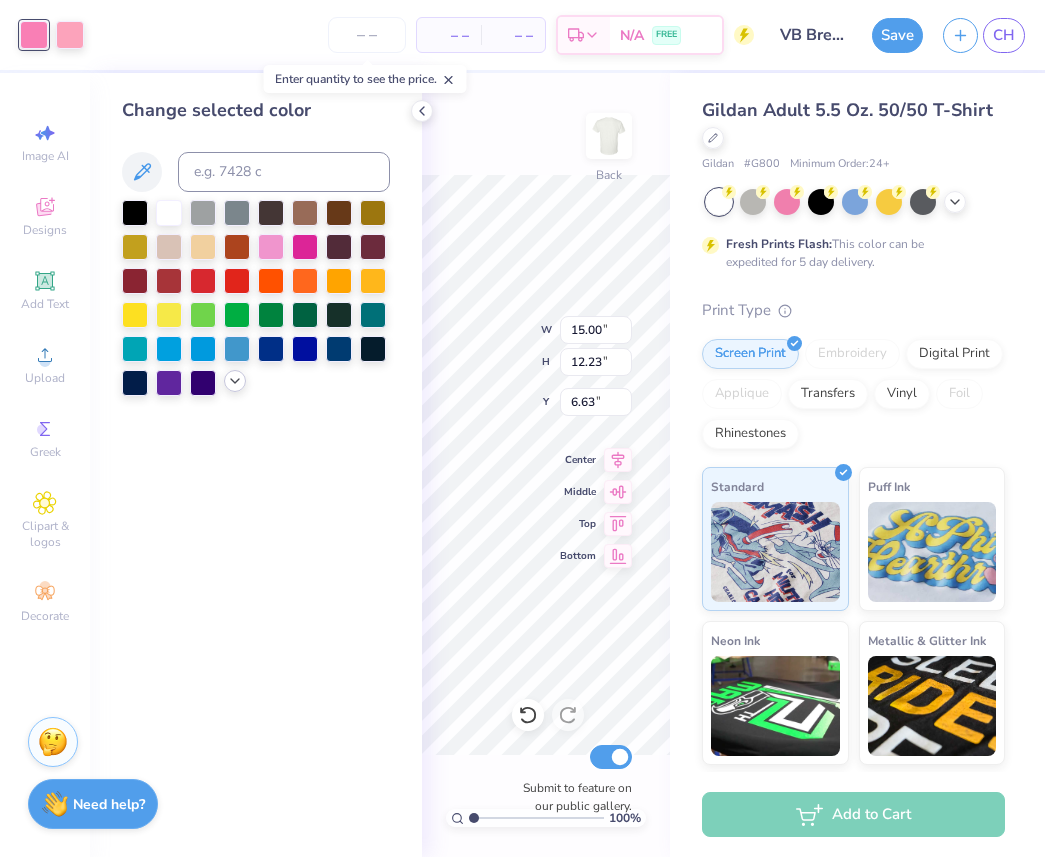 click at bounding box center (235, 381) 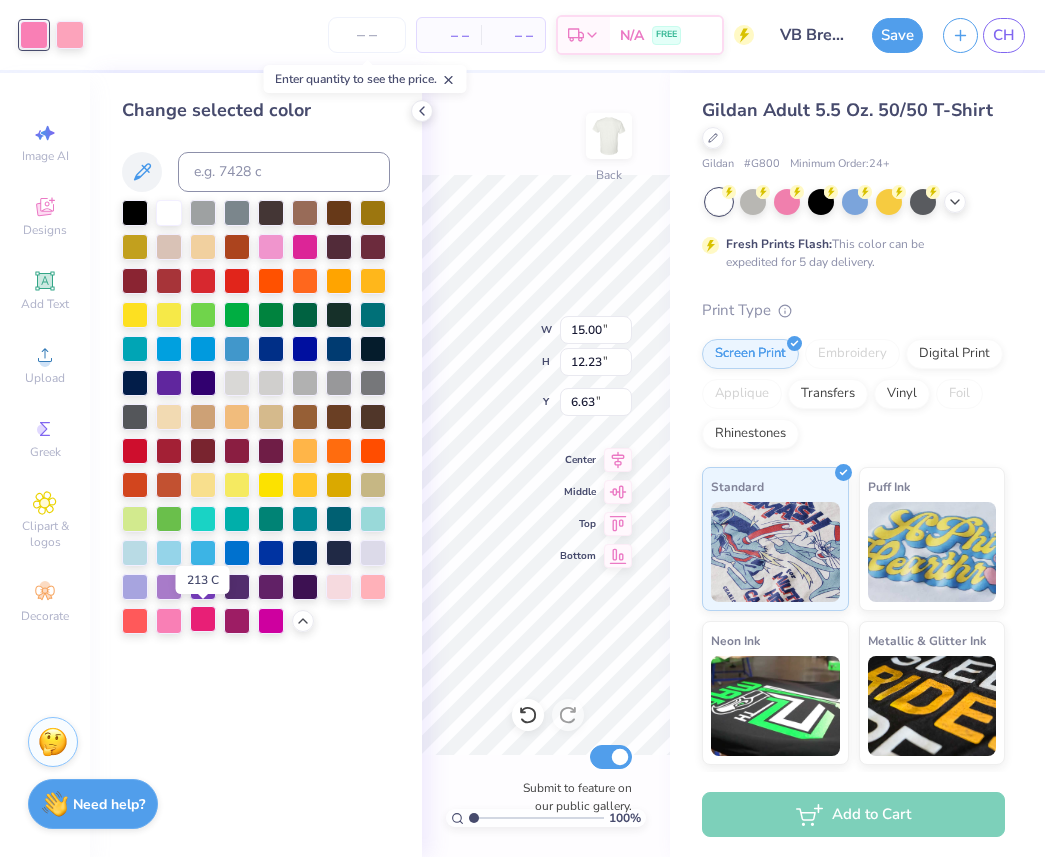 click at bounding box center (203, 619) 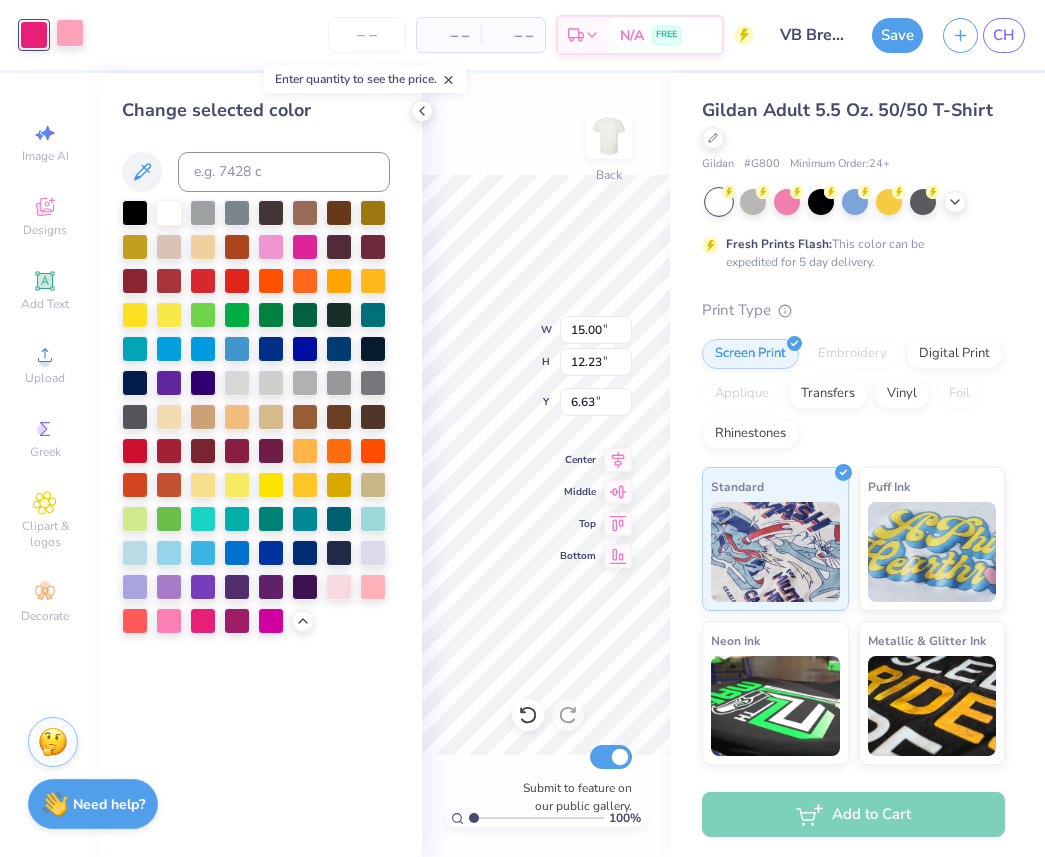 click at bounding box center [70, 33] 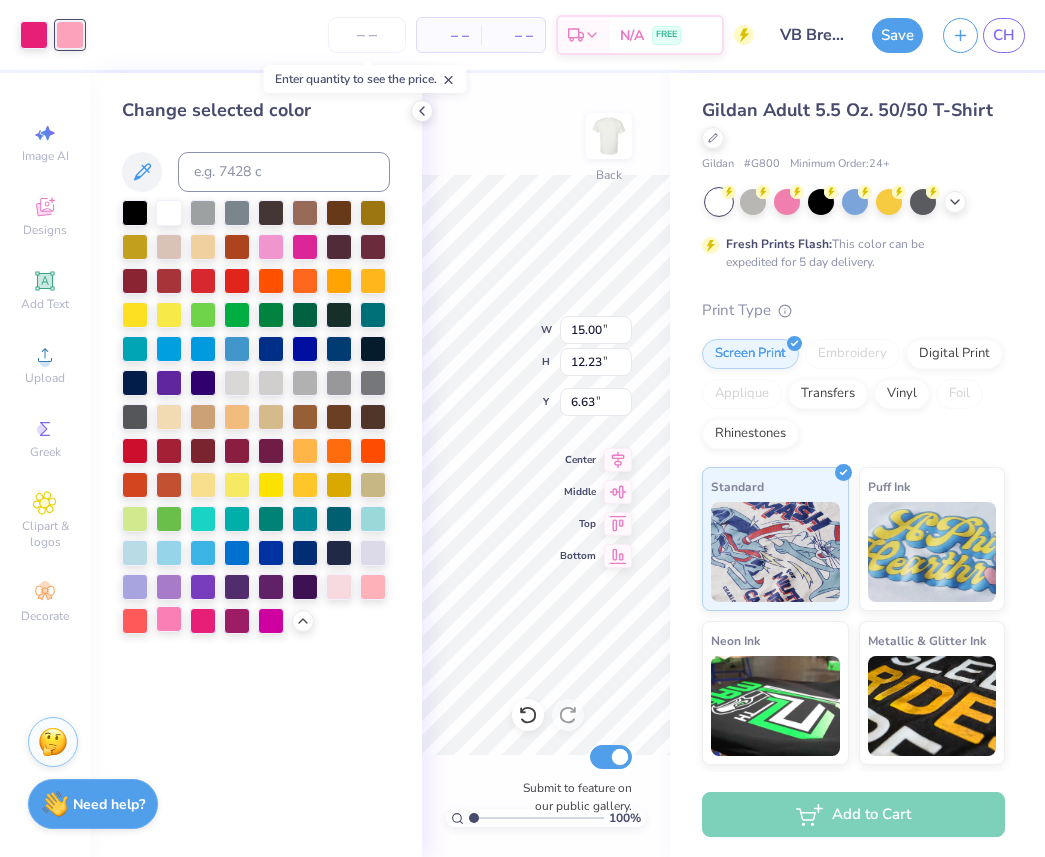 click at bounding box center (169, 619) 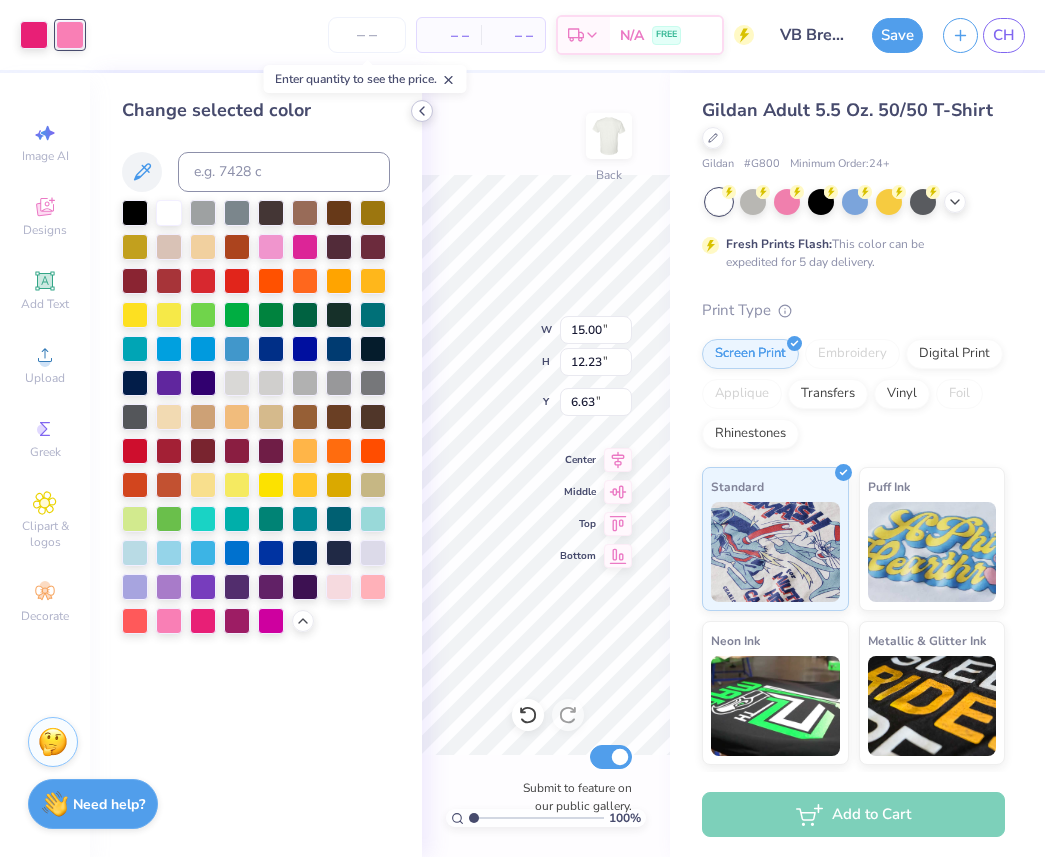 click 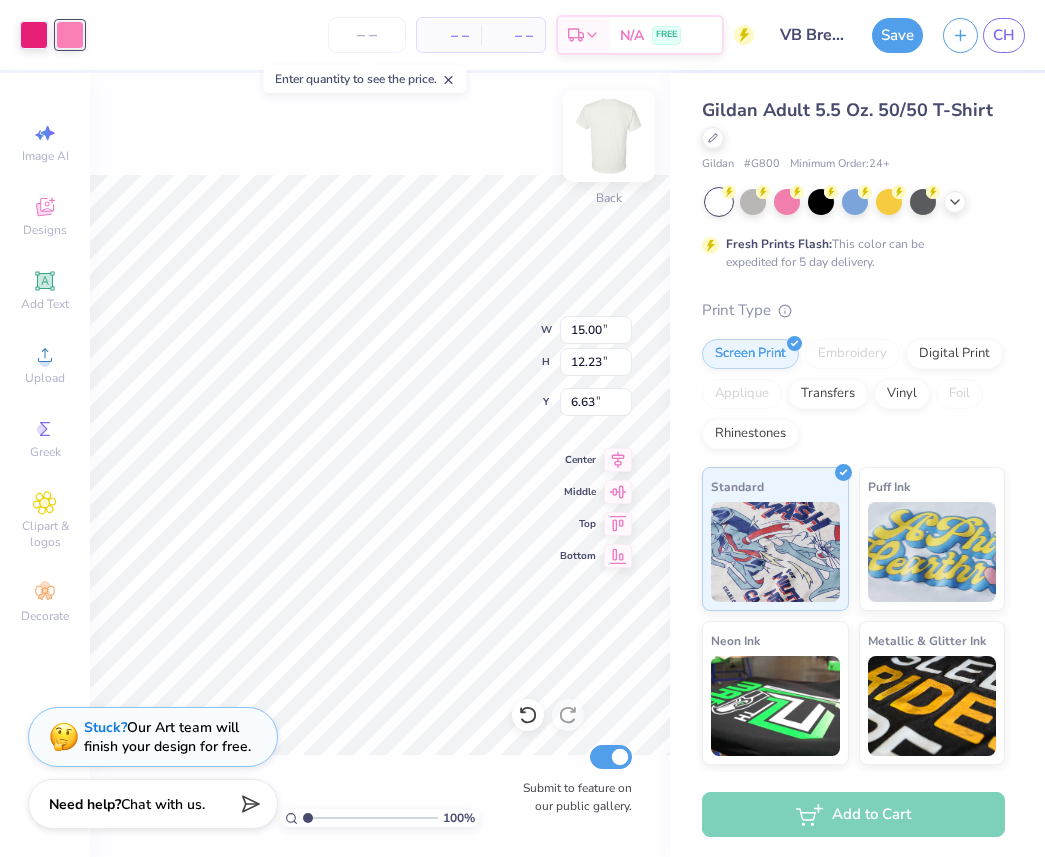 click at bounding box center (609, 136) 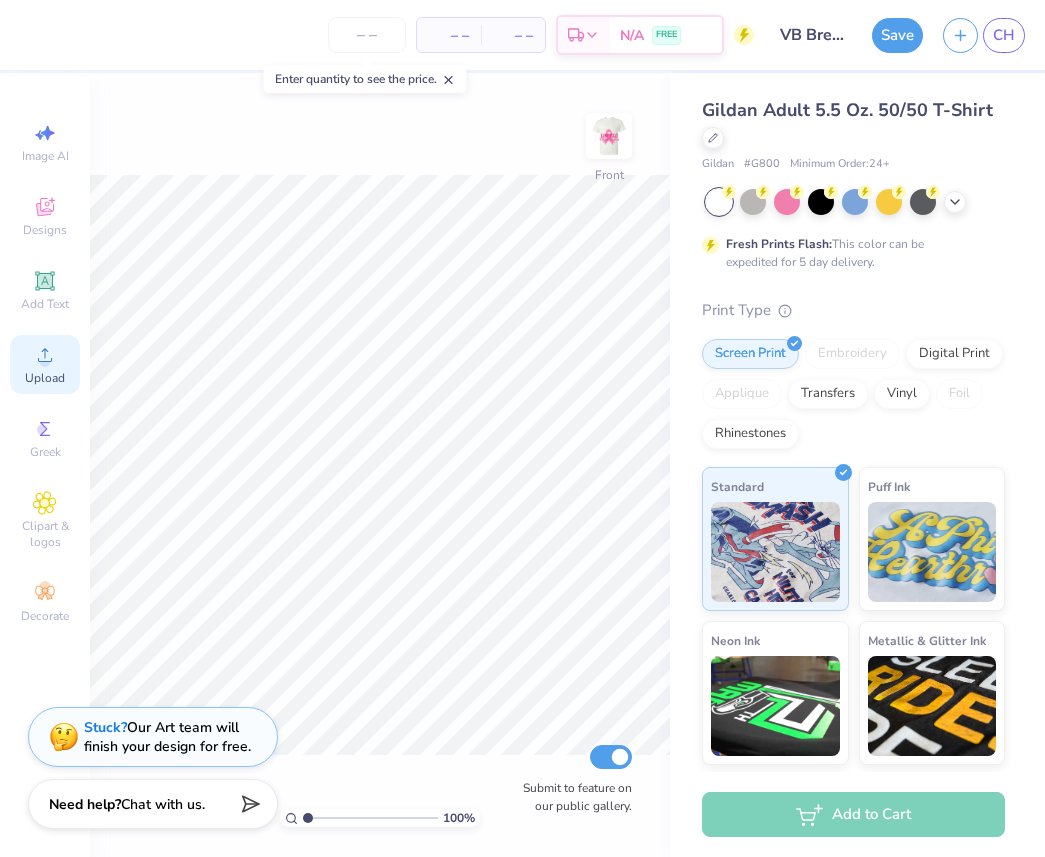 click 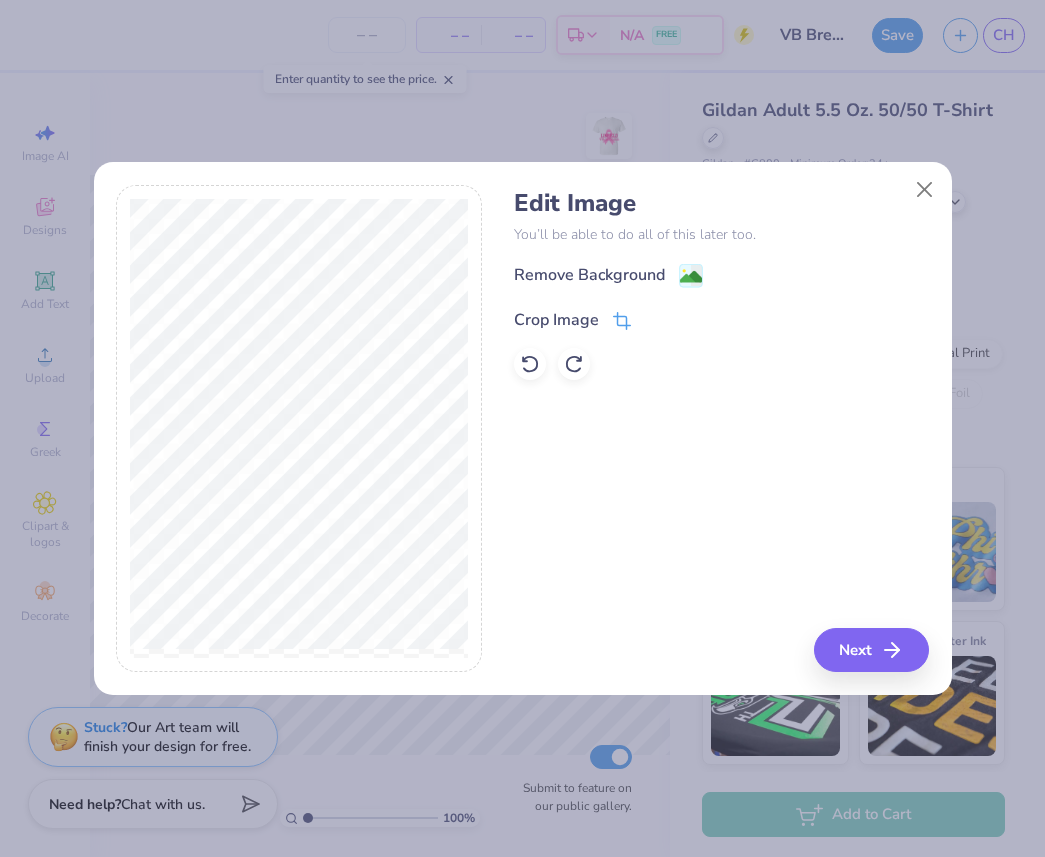 click on "Crop Image" at bounding box center (556, 320) 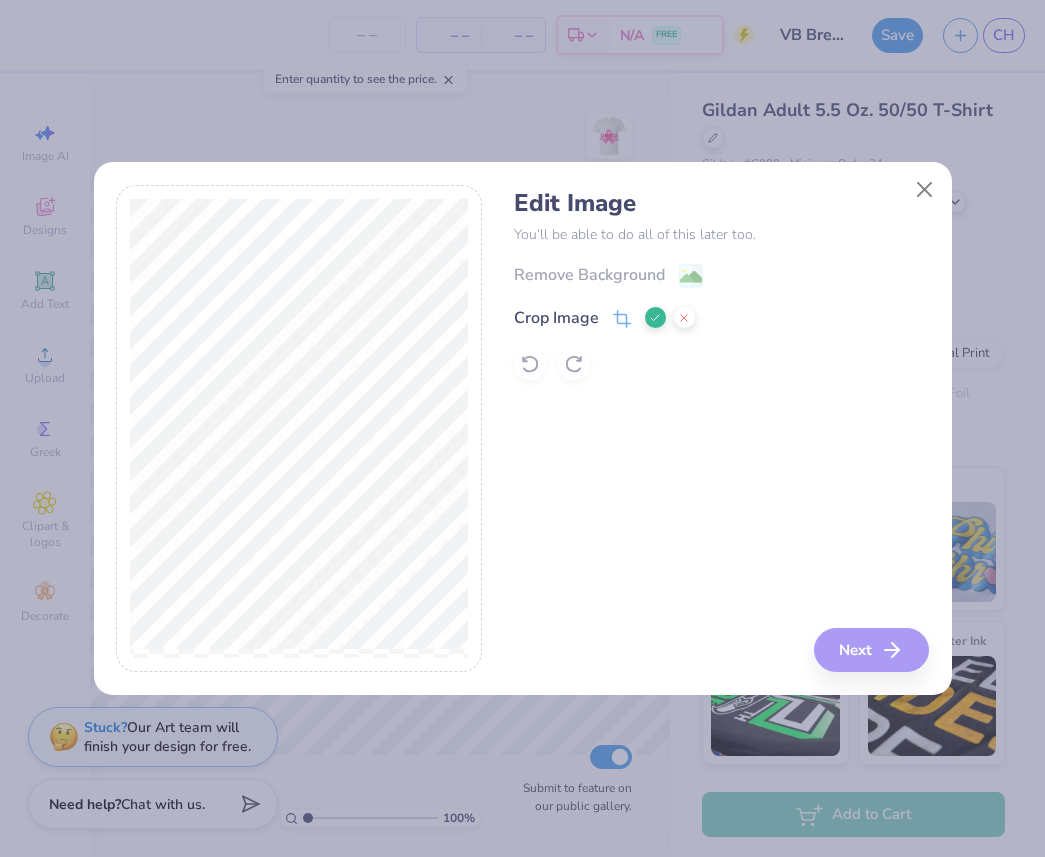 click at bounding box center [655, 317] 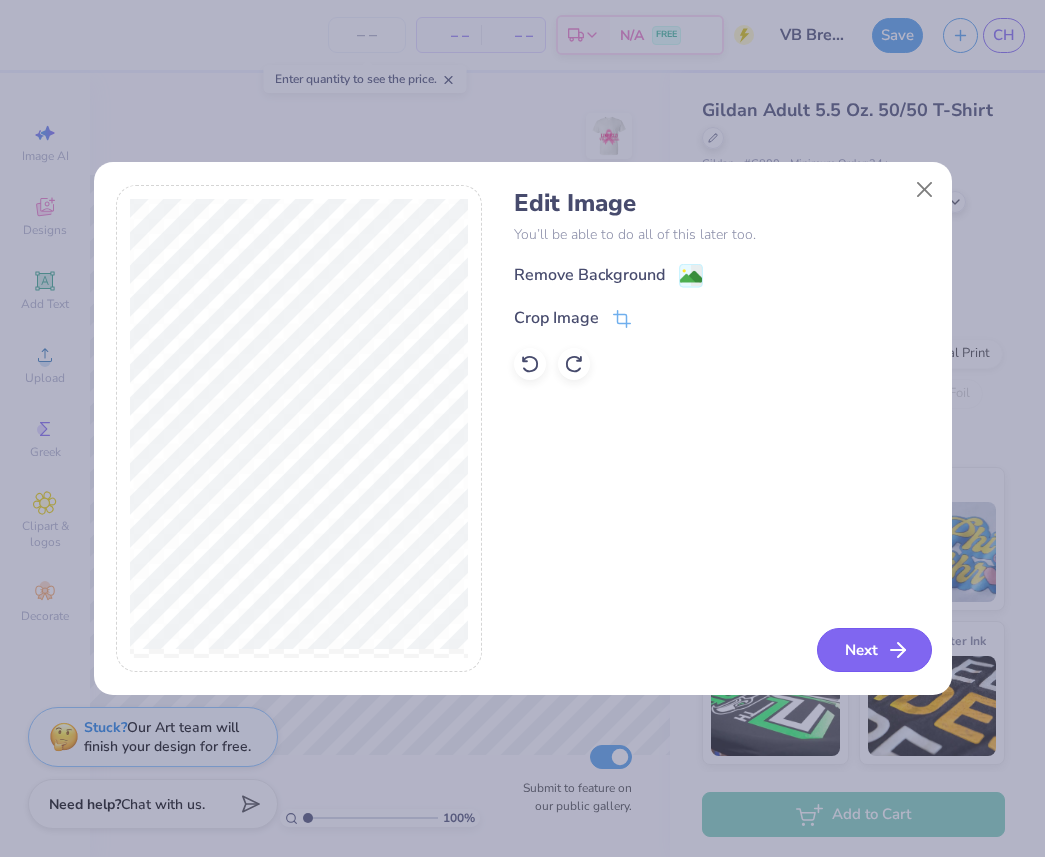 click on "Next" at bounding box center [874, 650] 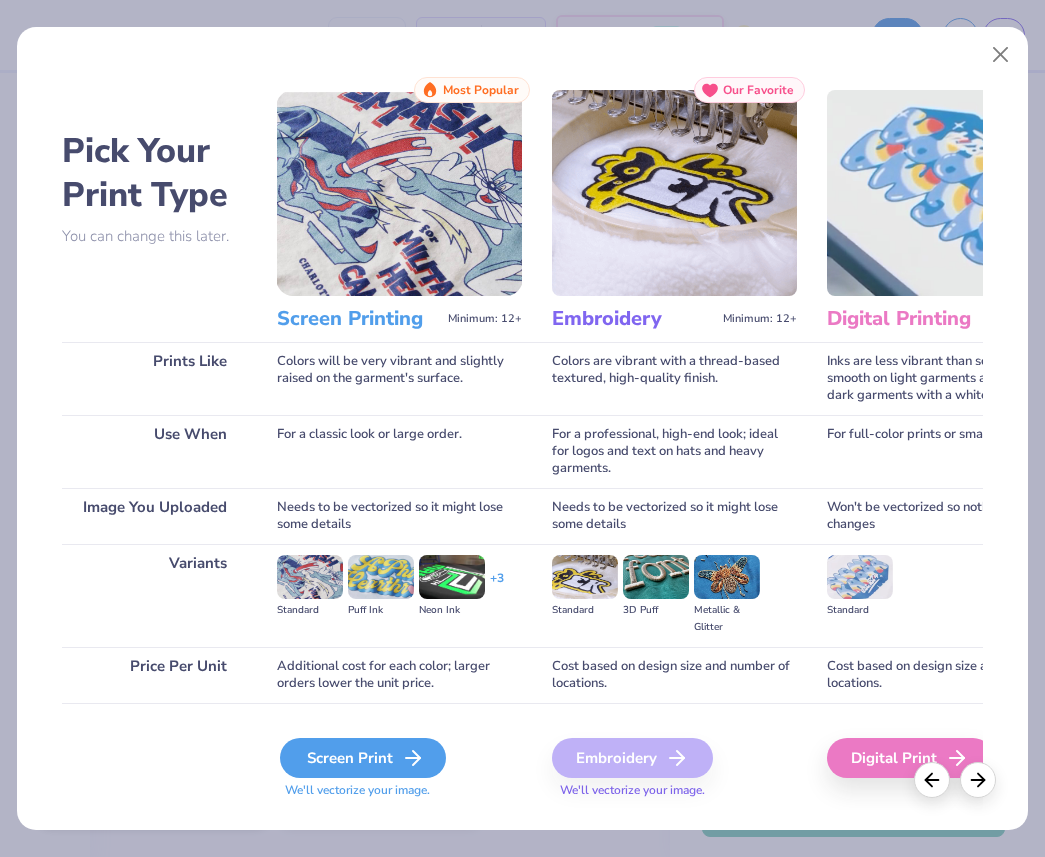 click on "Screen Print" at bounding box center [363, 758] 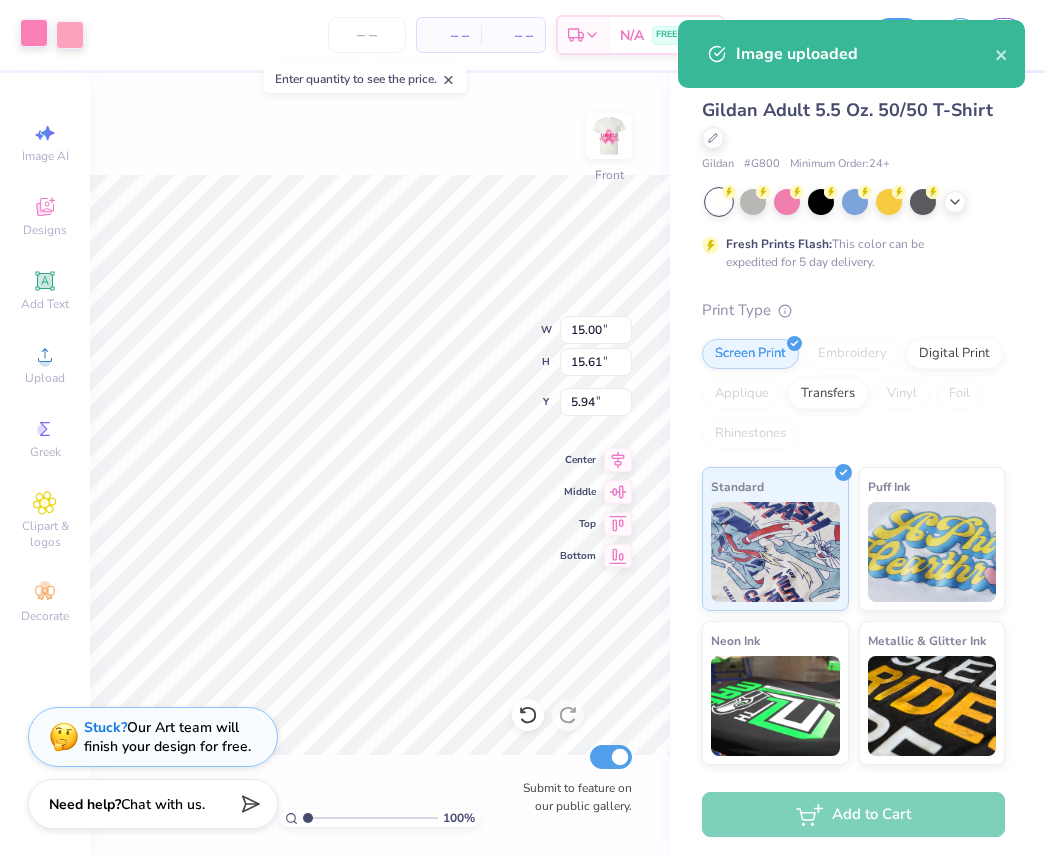 click at bounding box center (34, 33) 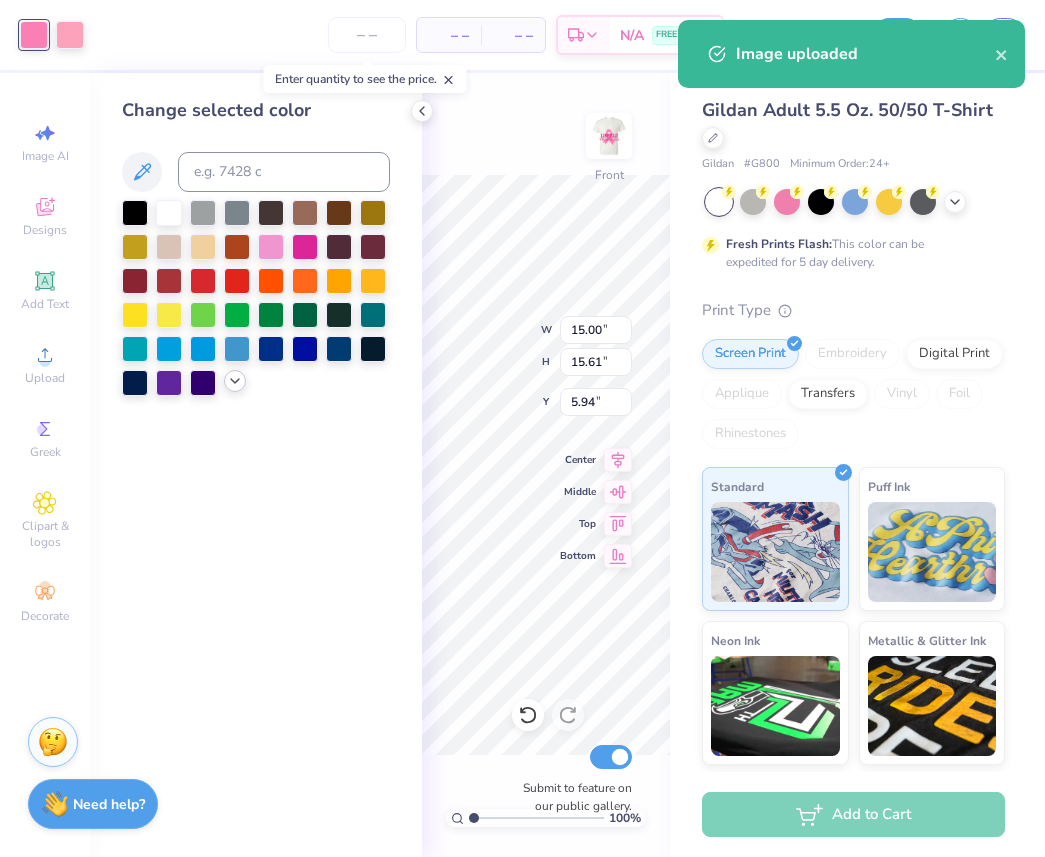 click 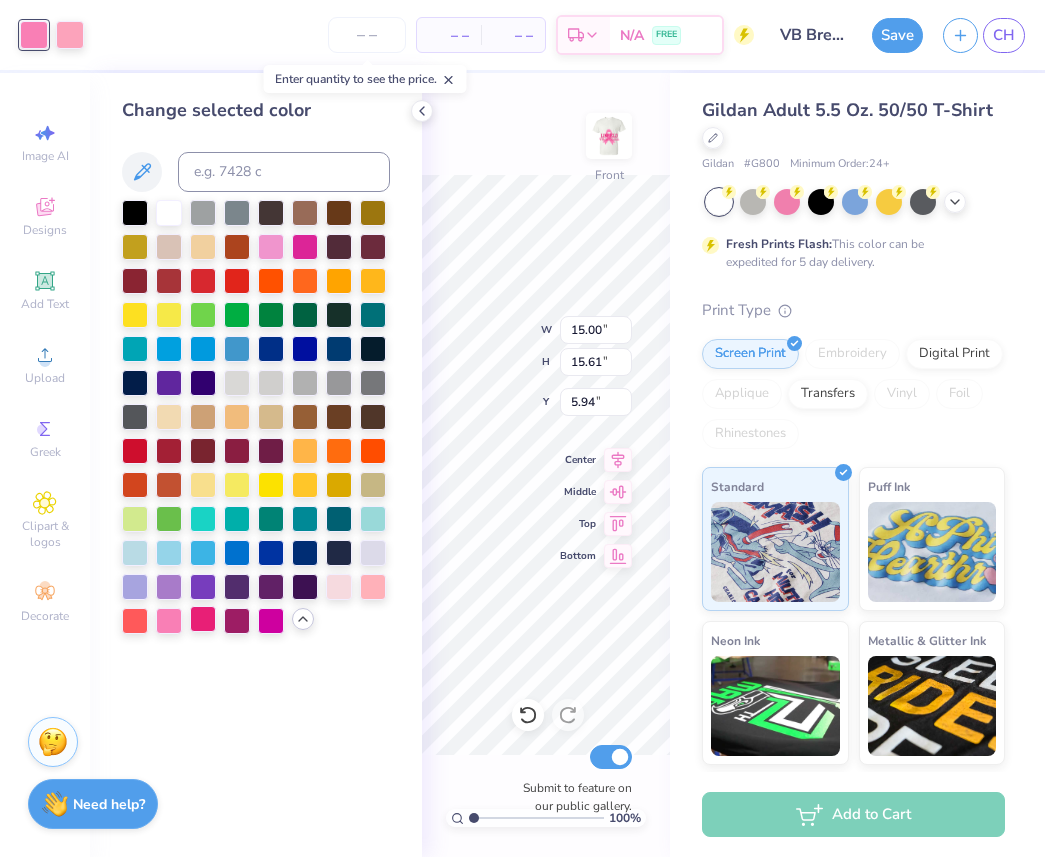 click at bounding box center (203, 619) 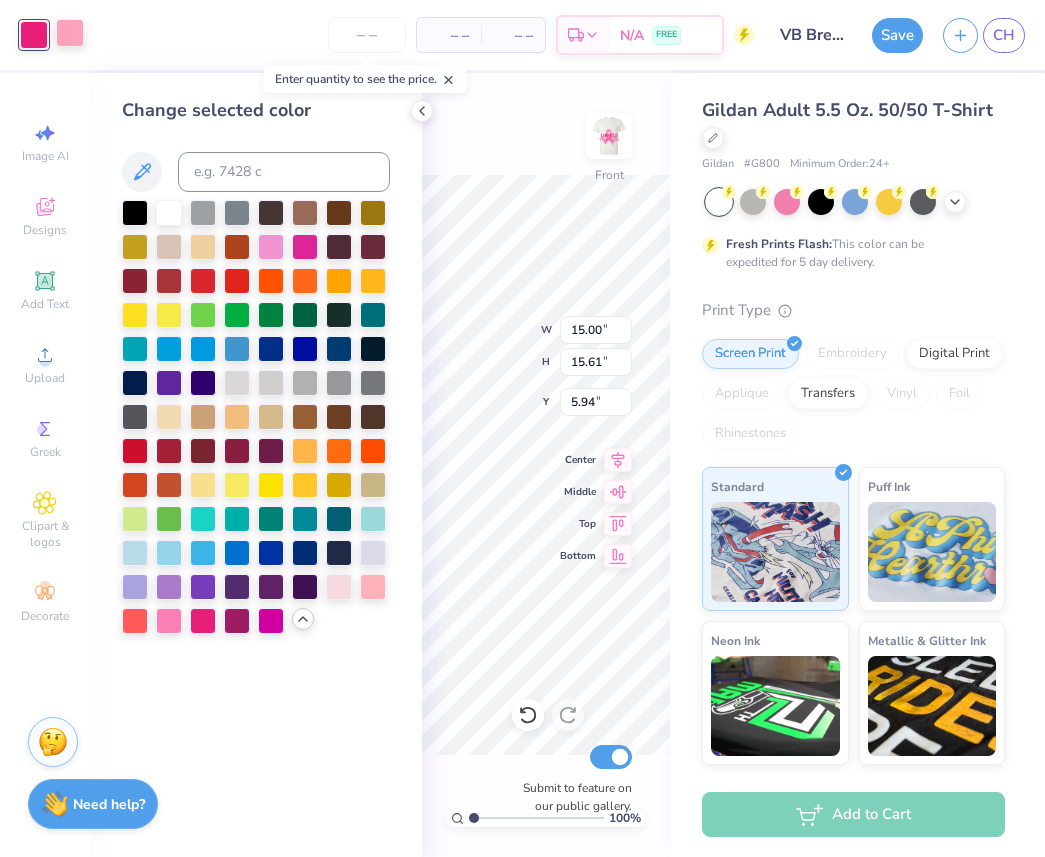 click at bounding box center (70, 33) 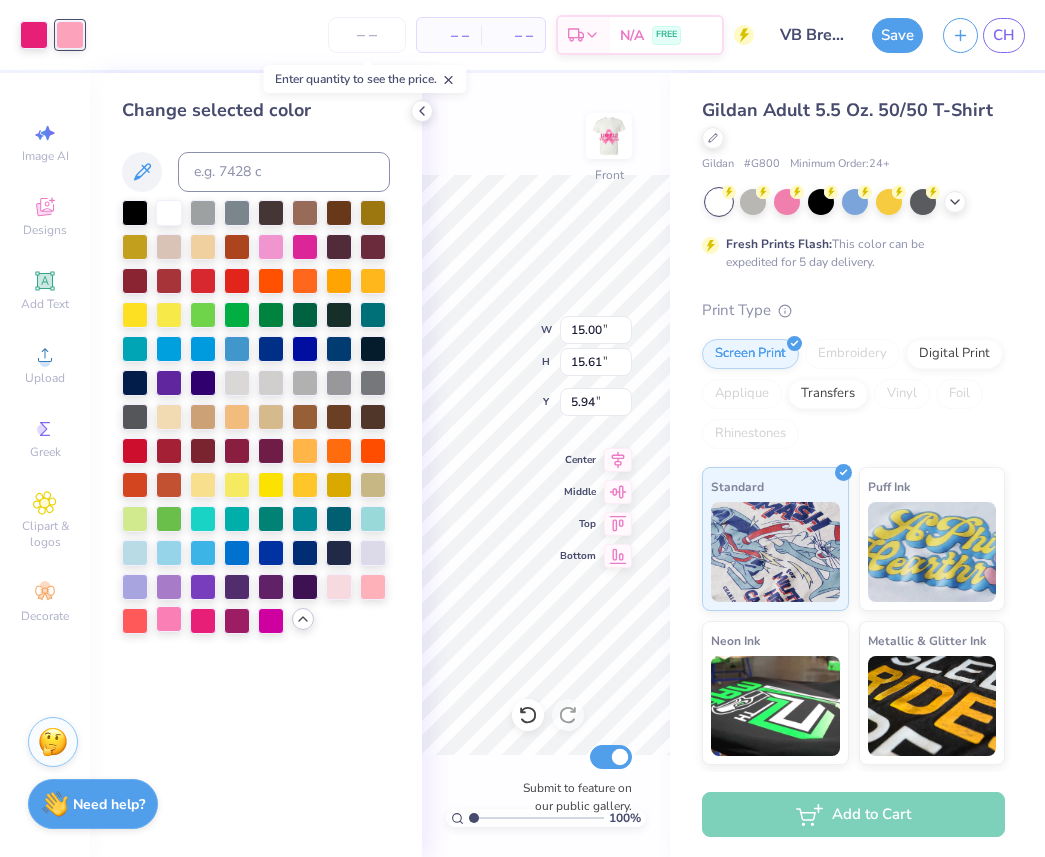 click at bounding box center (169, 619) 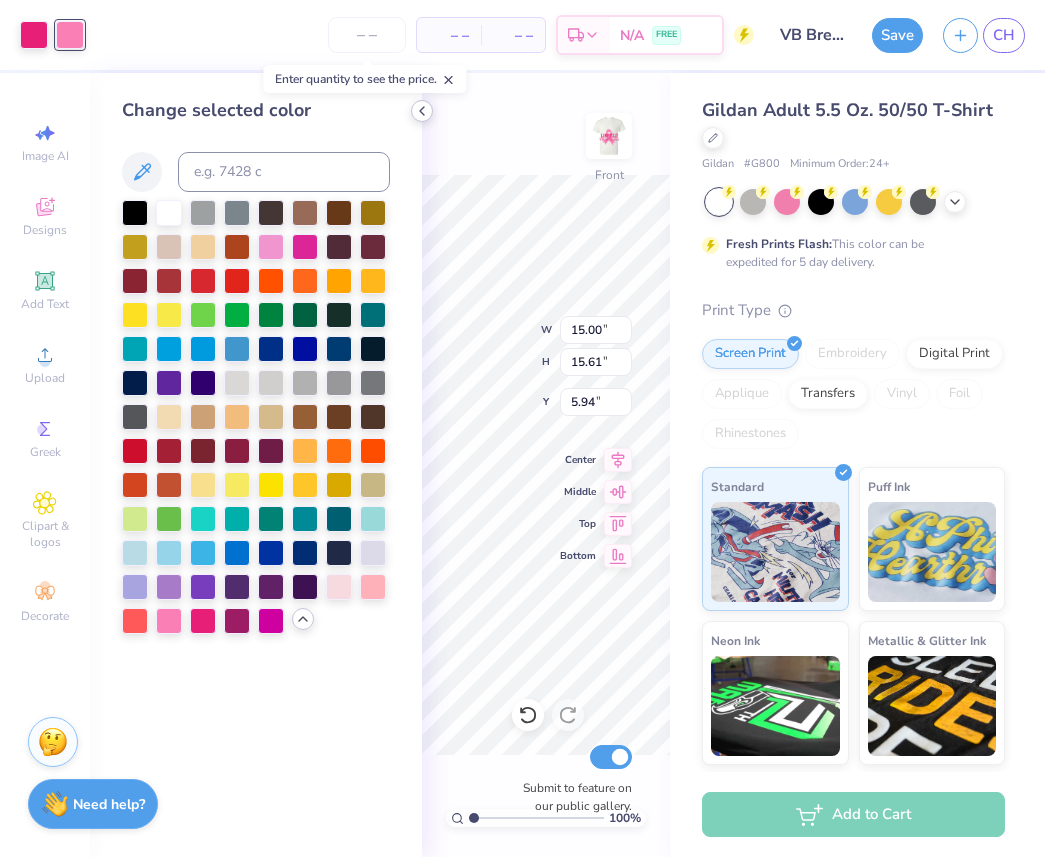 click 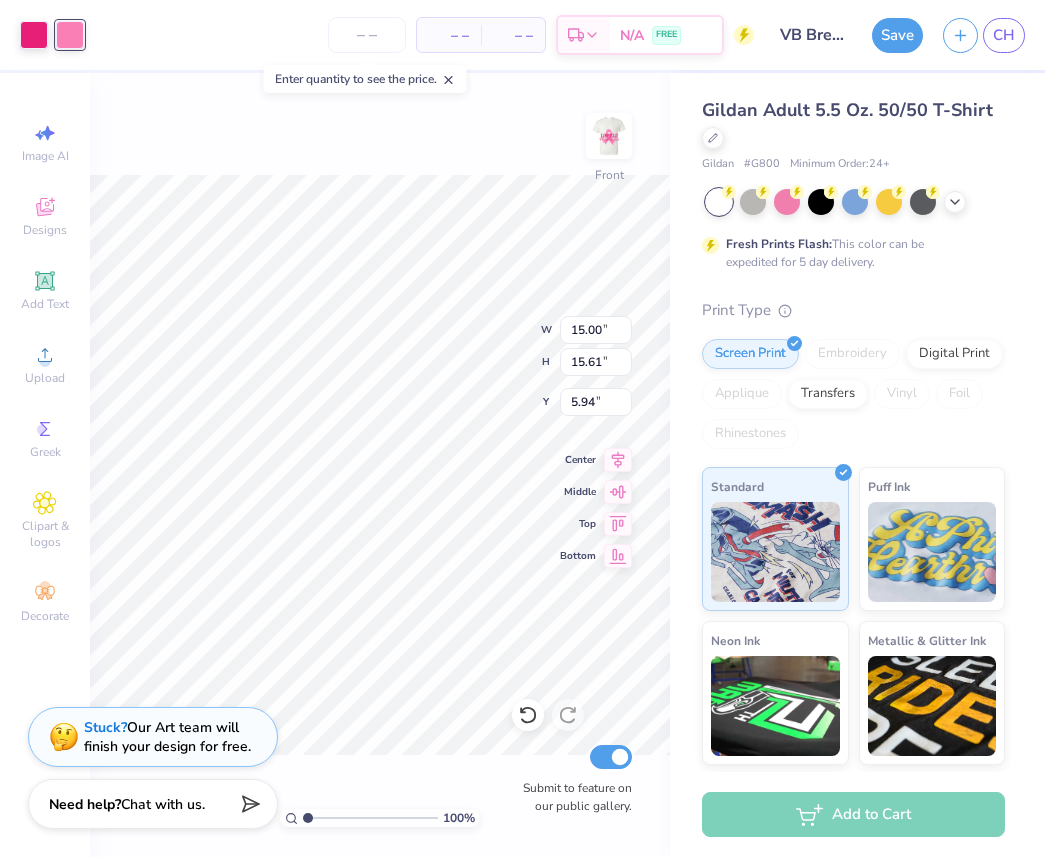 type on "12.57" 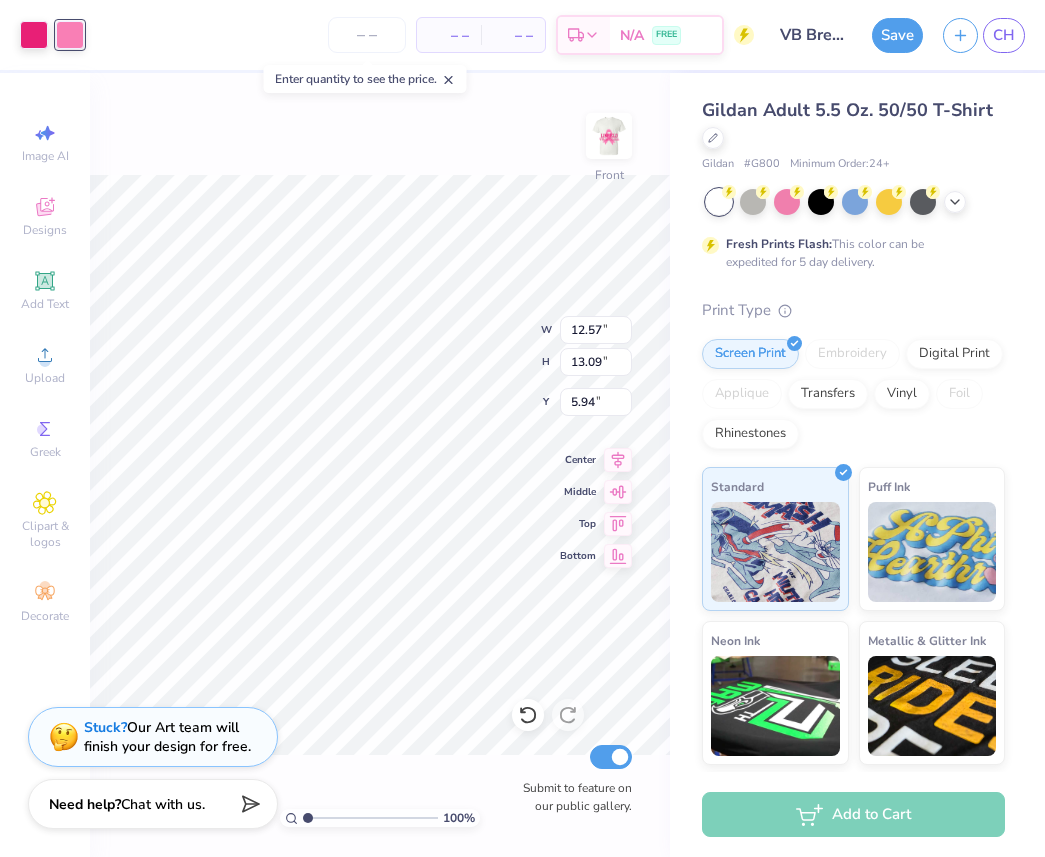 type on "7.21" 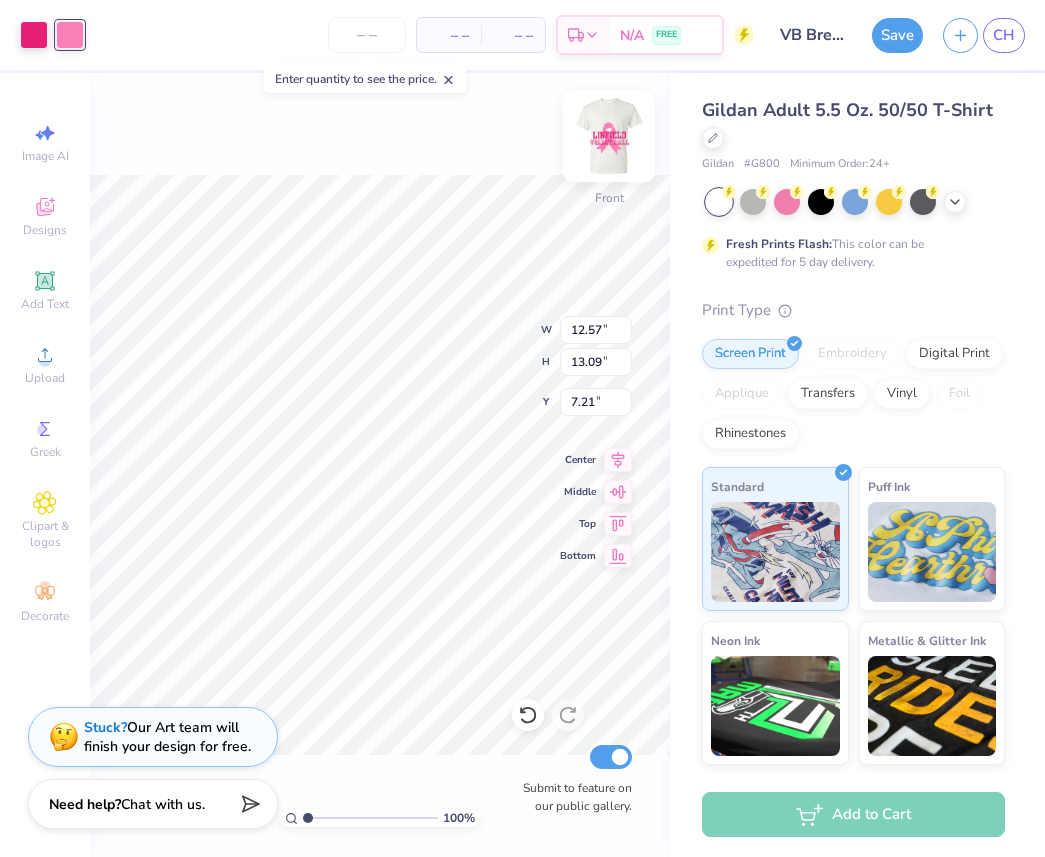 click at bounding box center [609, 136] 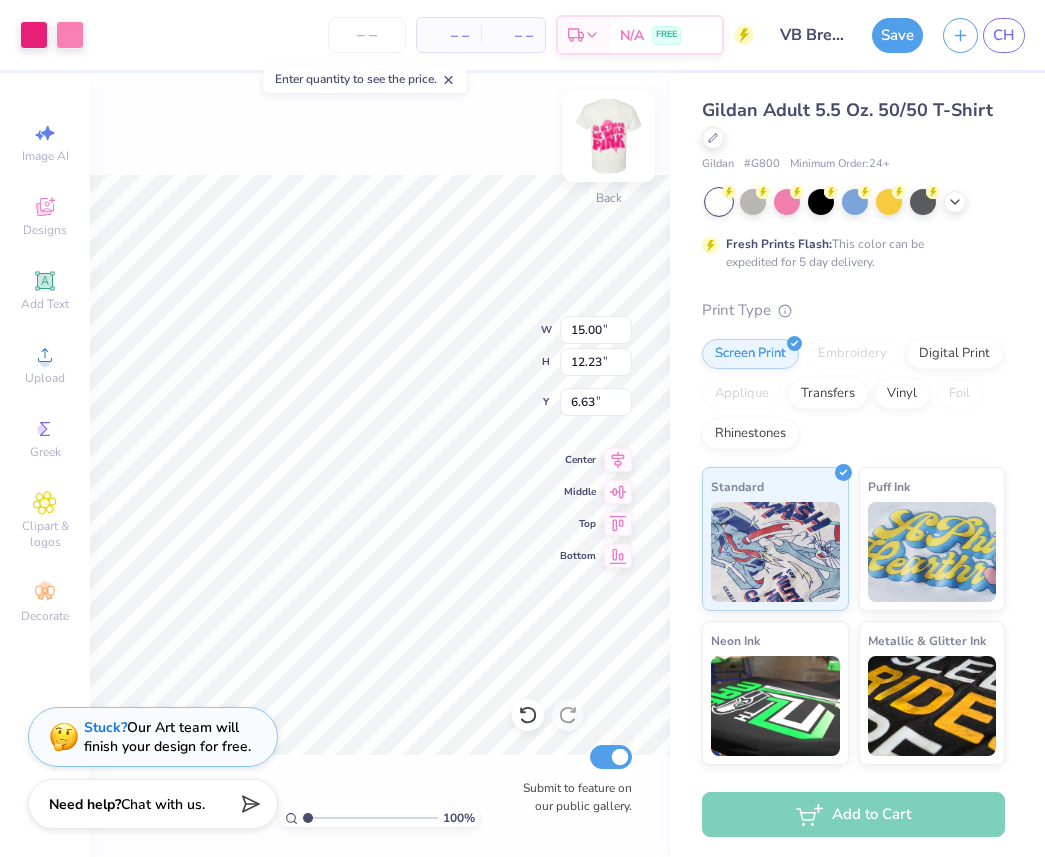 type on "4.66" 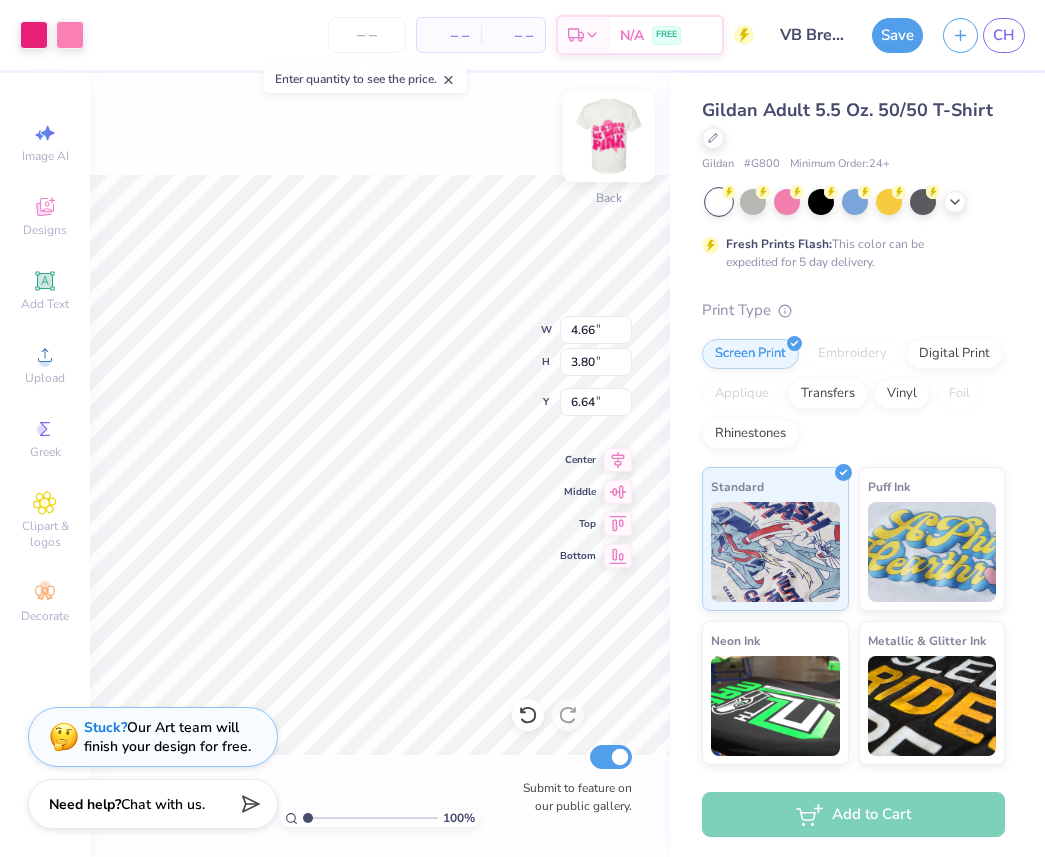 type on "4.35" 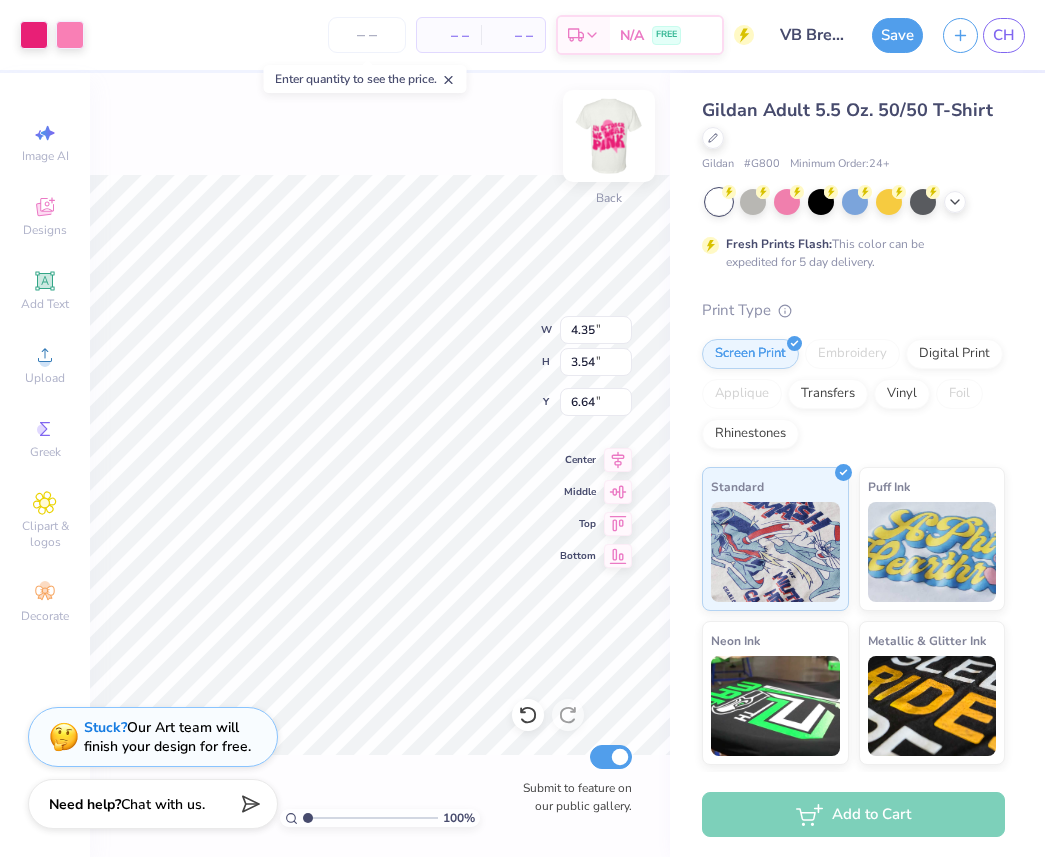 type on "3.00" 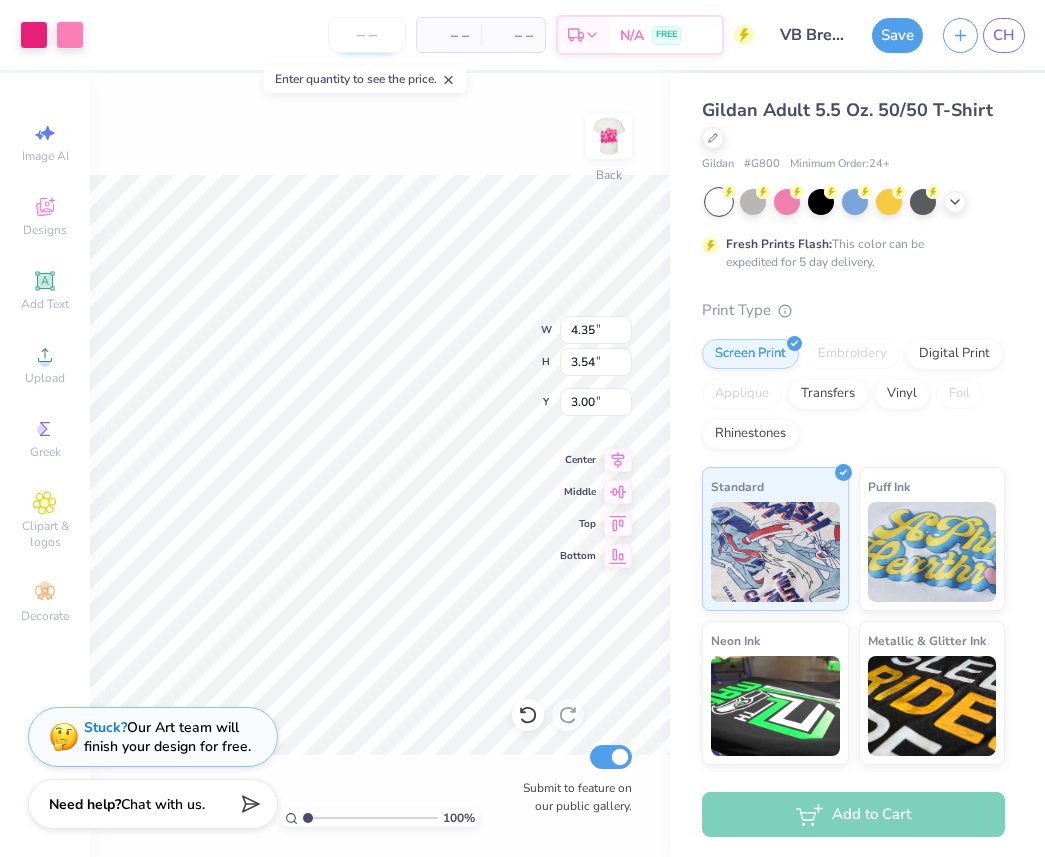 click at bounding box center (367, 35) 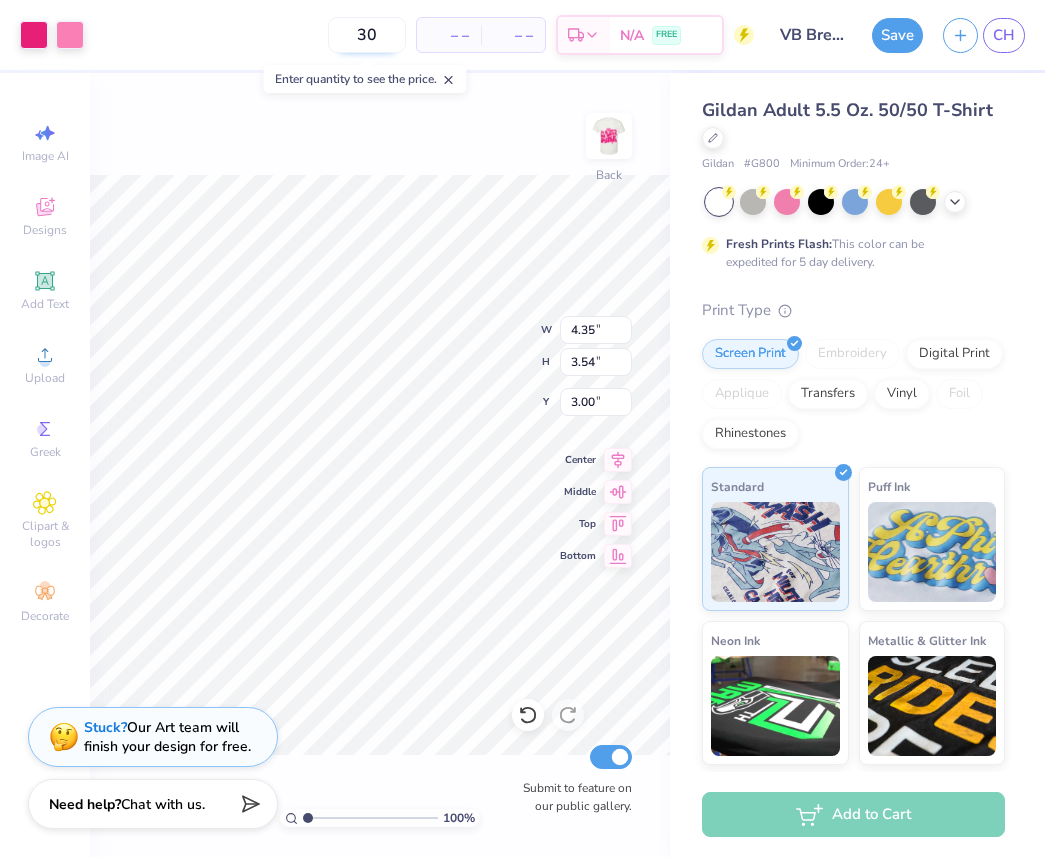 type on "30" 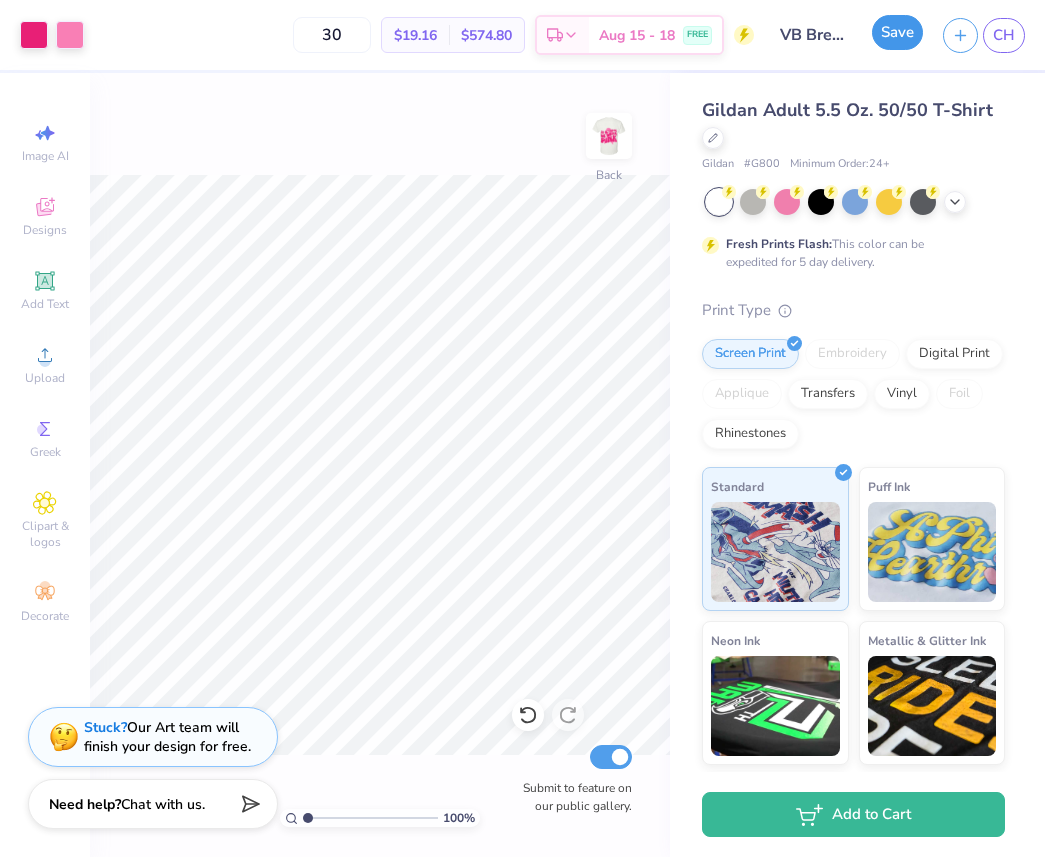 click on "Save" at bounding box center (897, 32) 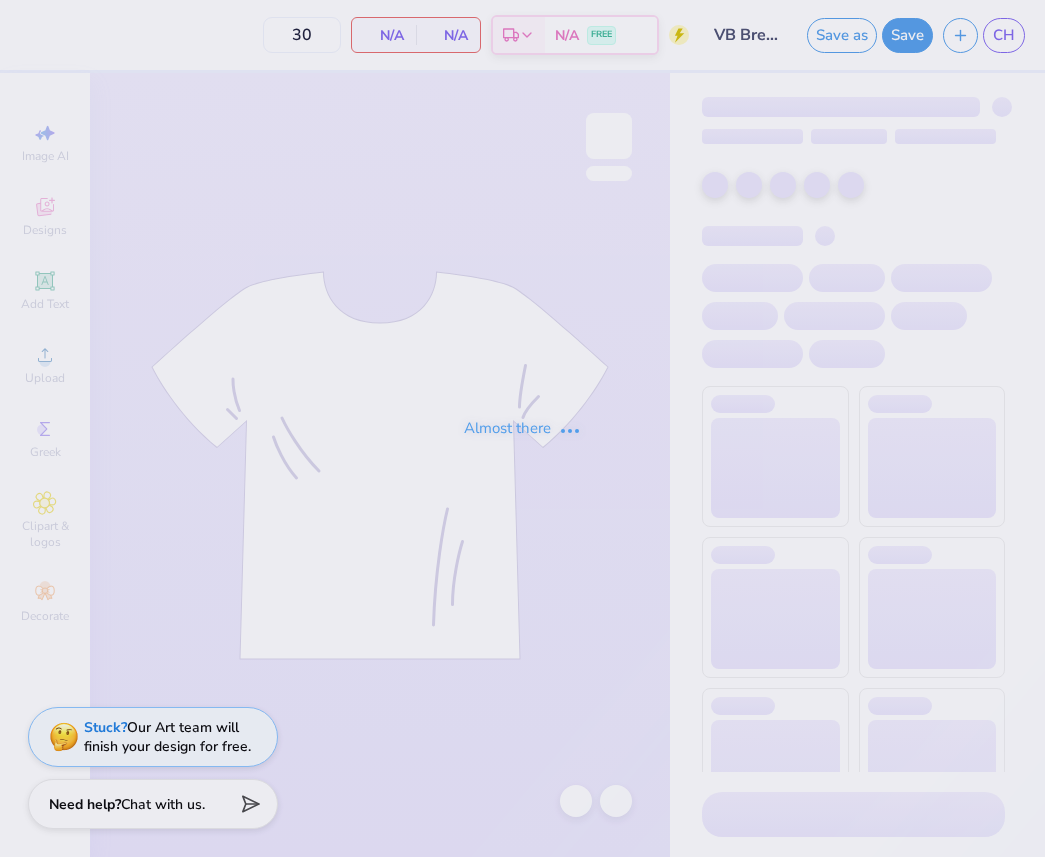 scroll, scrollTop: 0, scrollLeft: 0, axis: both 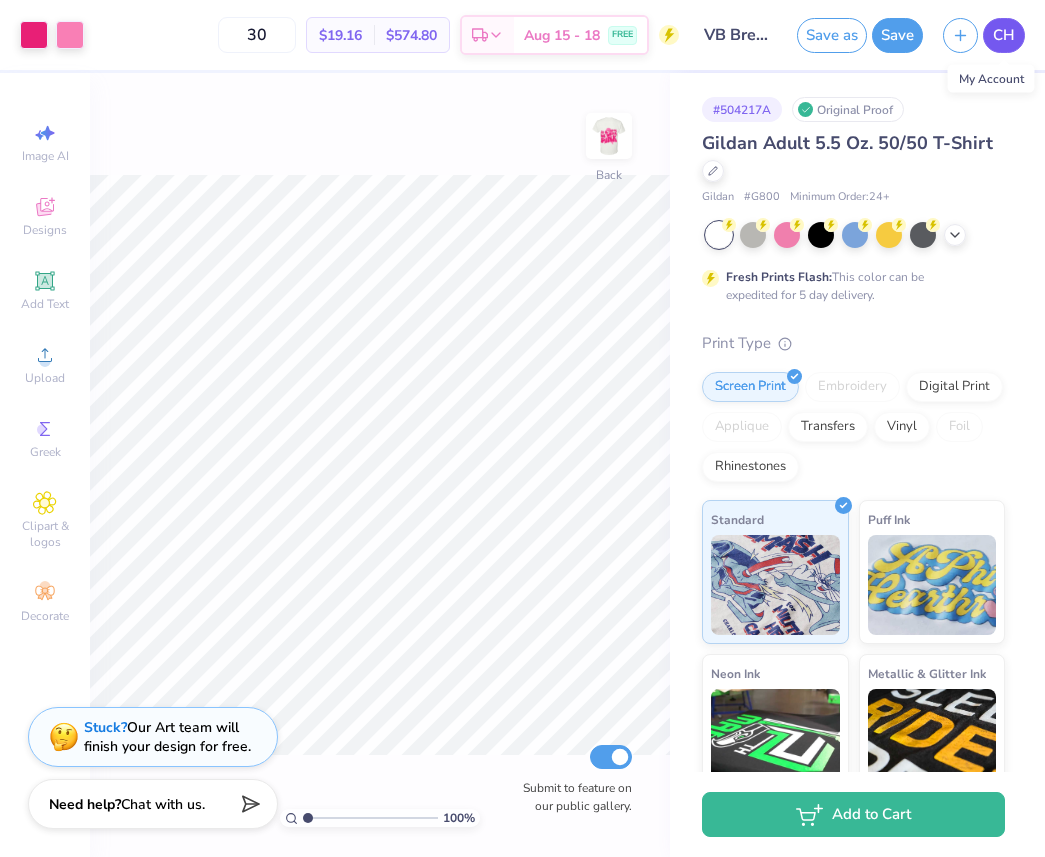 click on "CH" at bounding box center (1004, 35) 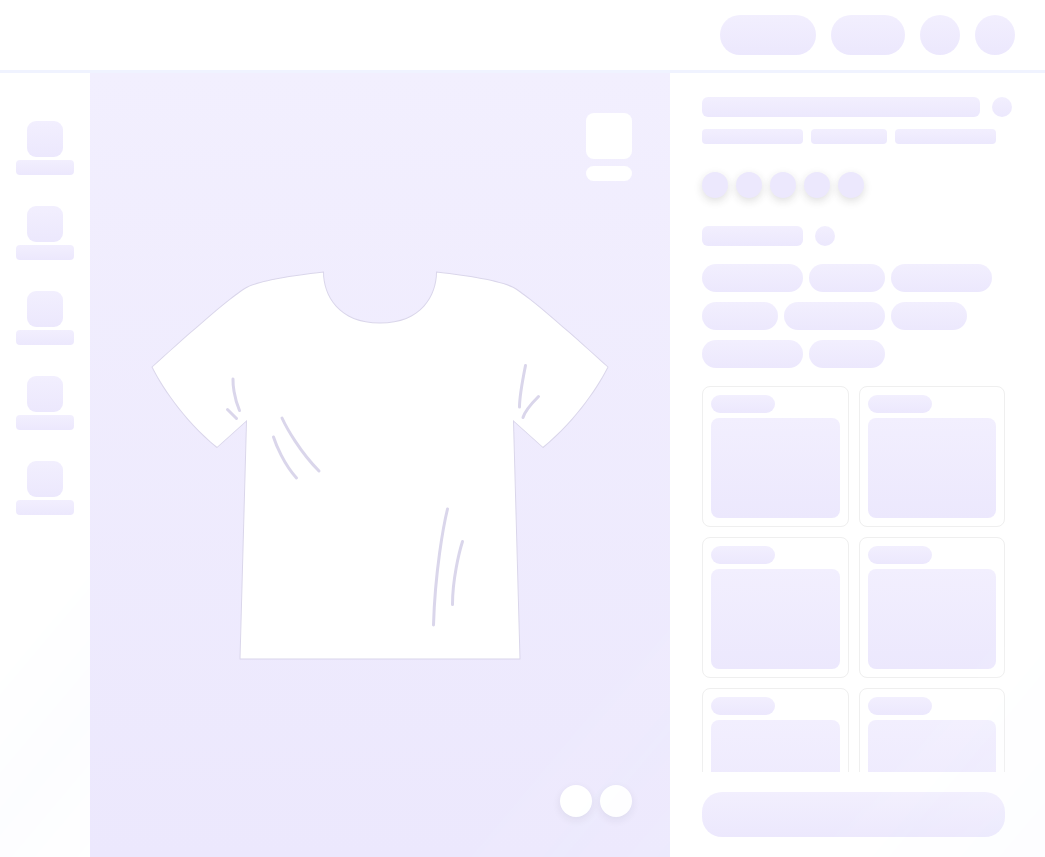 scroll, scrollTop: 0, scrollLeft: 0, axis: both 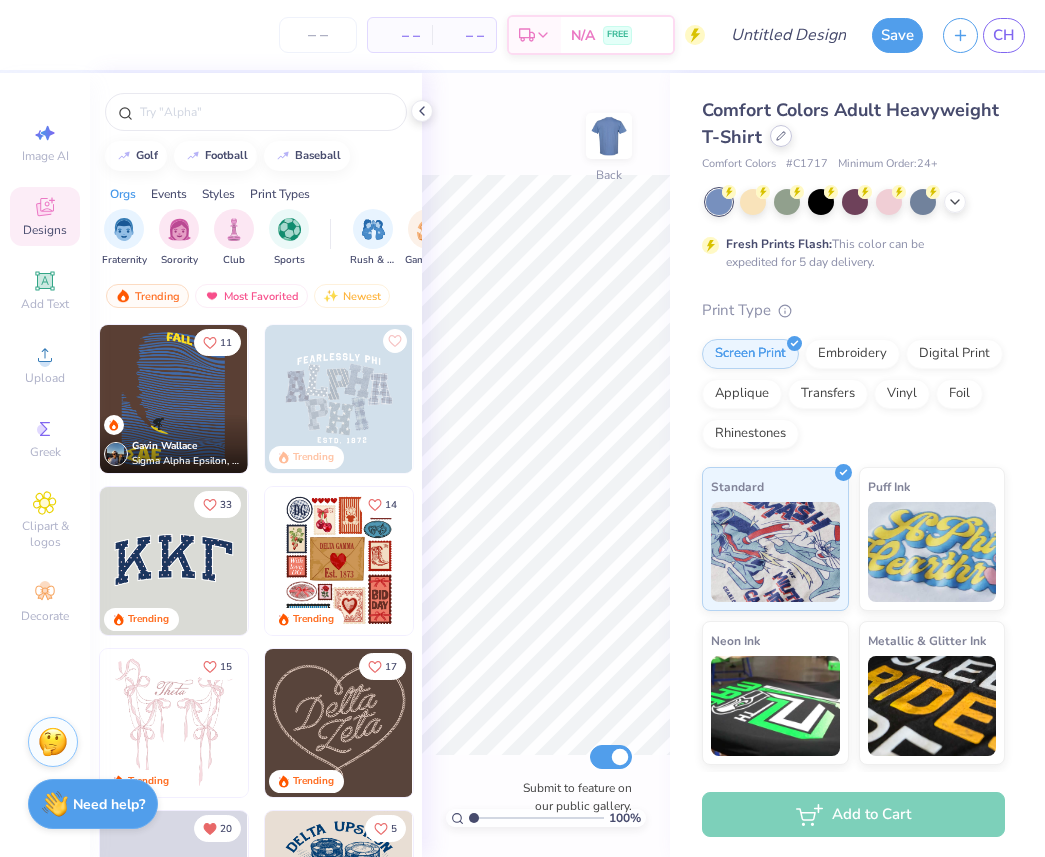 click at bounding box center [781, 136] 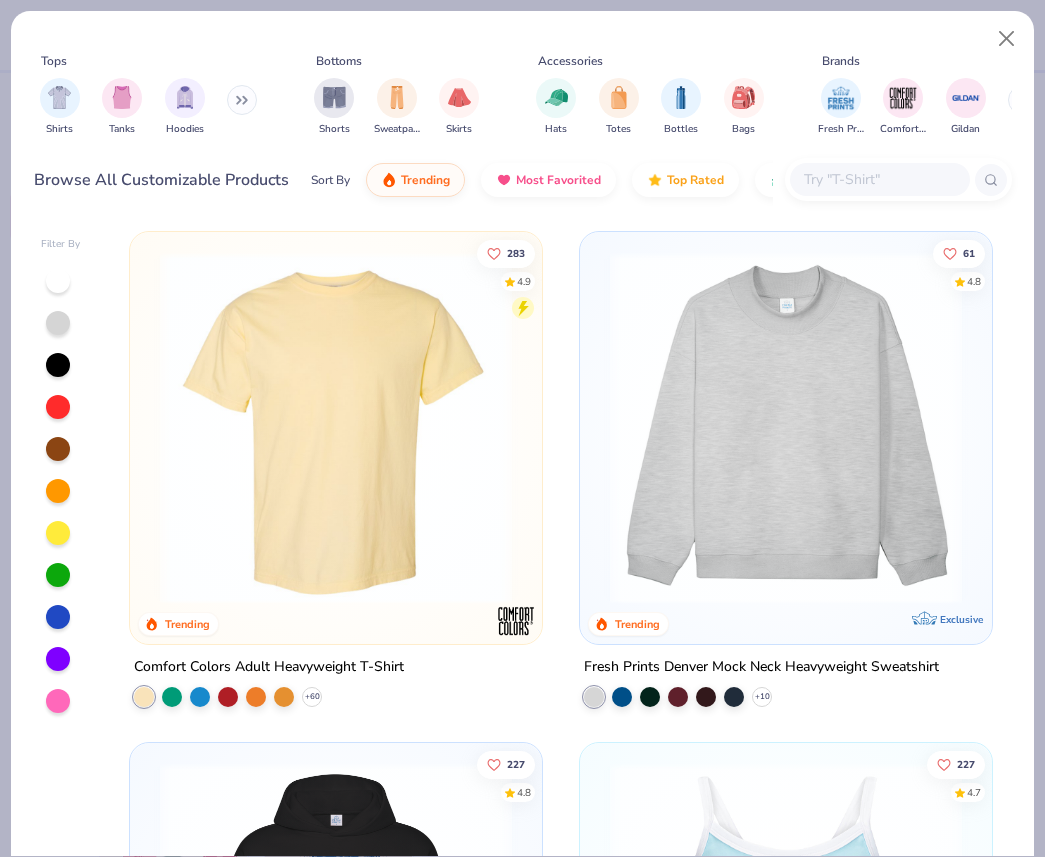 click at bounding box center (879, 179) 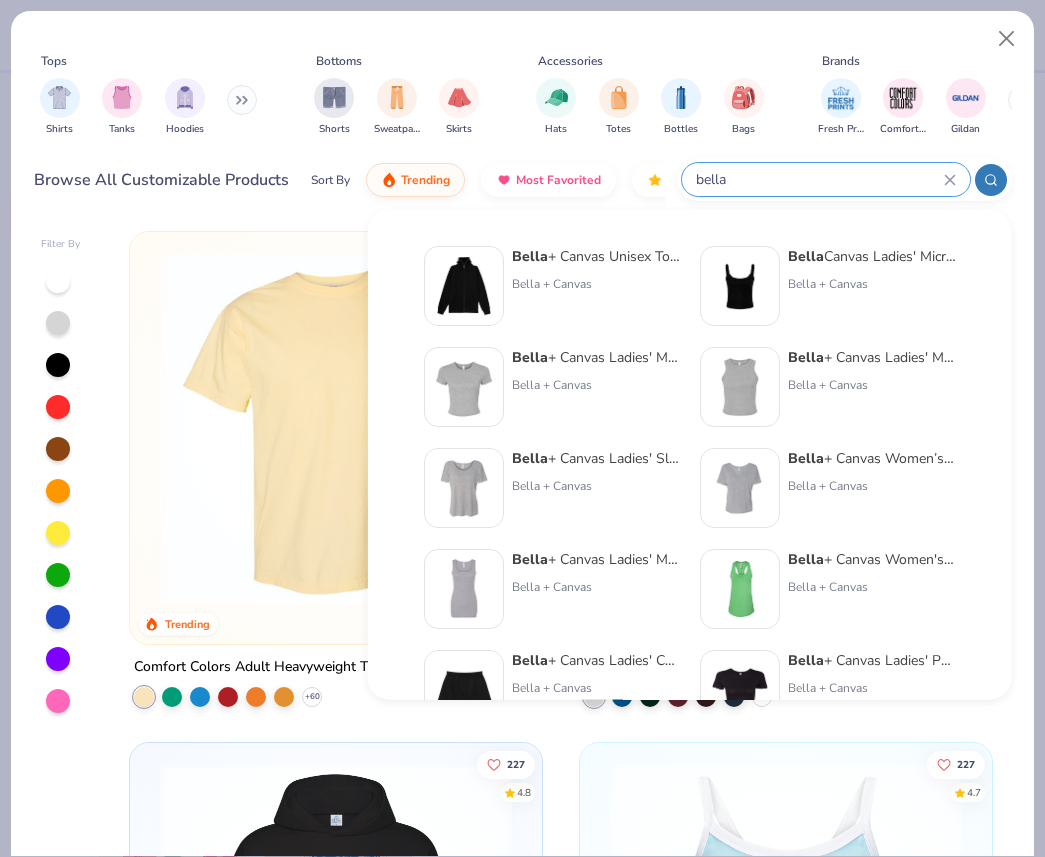 type on "bella" 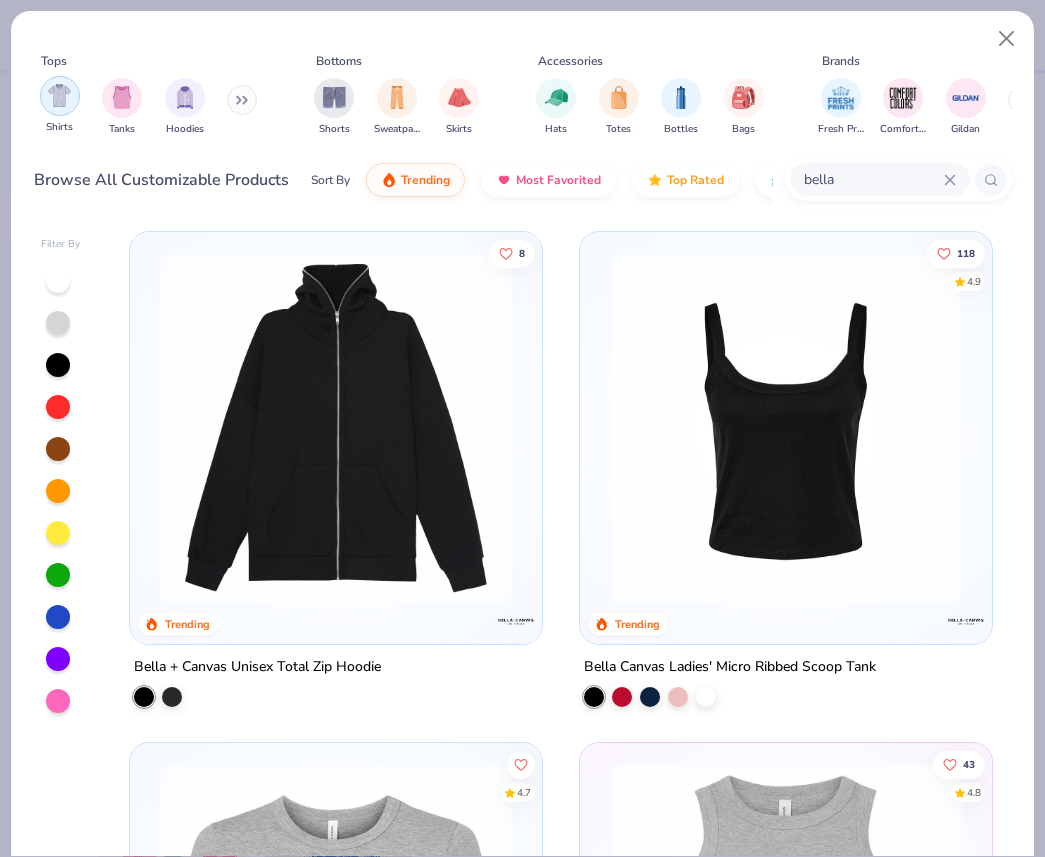 click at bounding box center [59, 95] 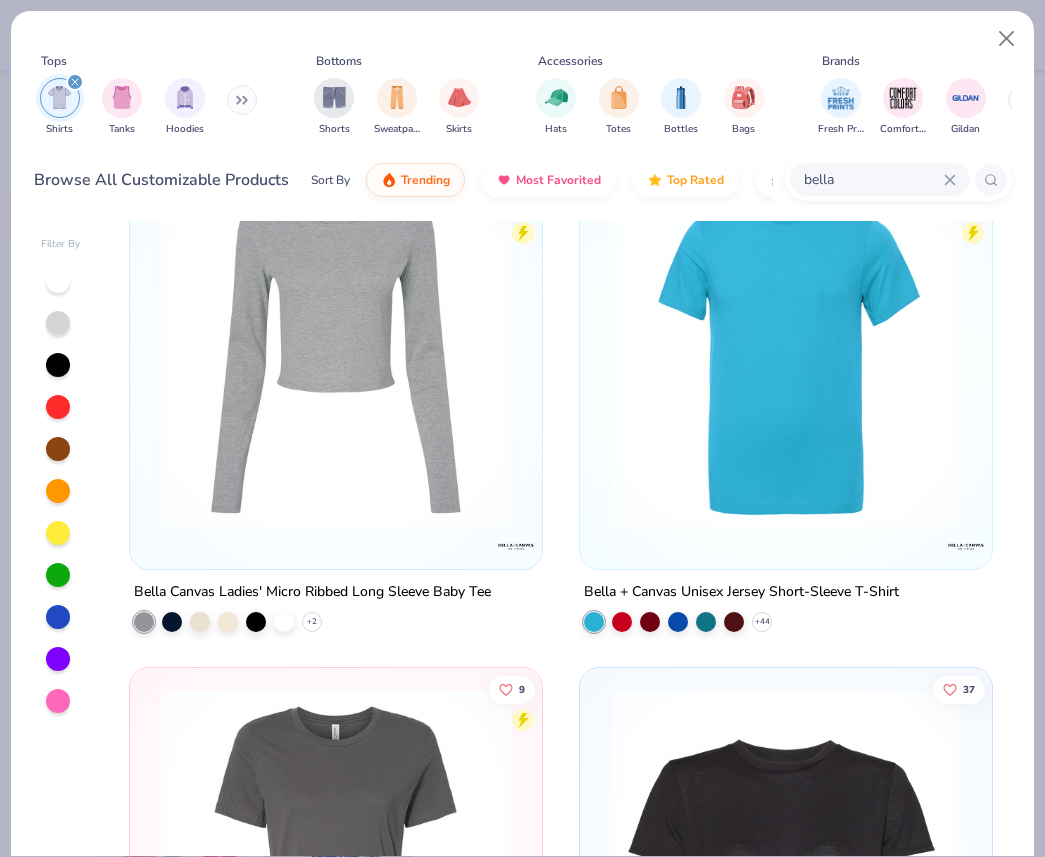 scroll, scrollTop: 1095, scrollLeft: 0, axis: vertical 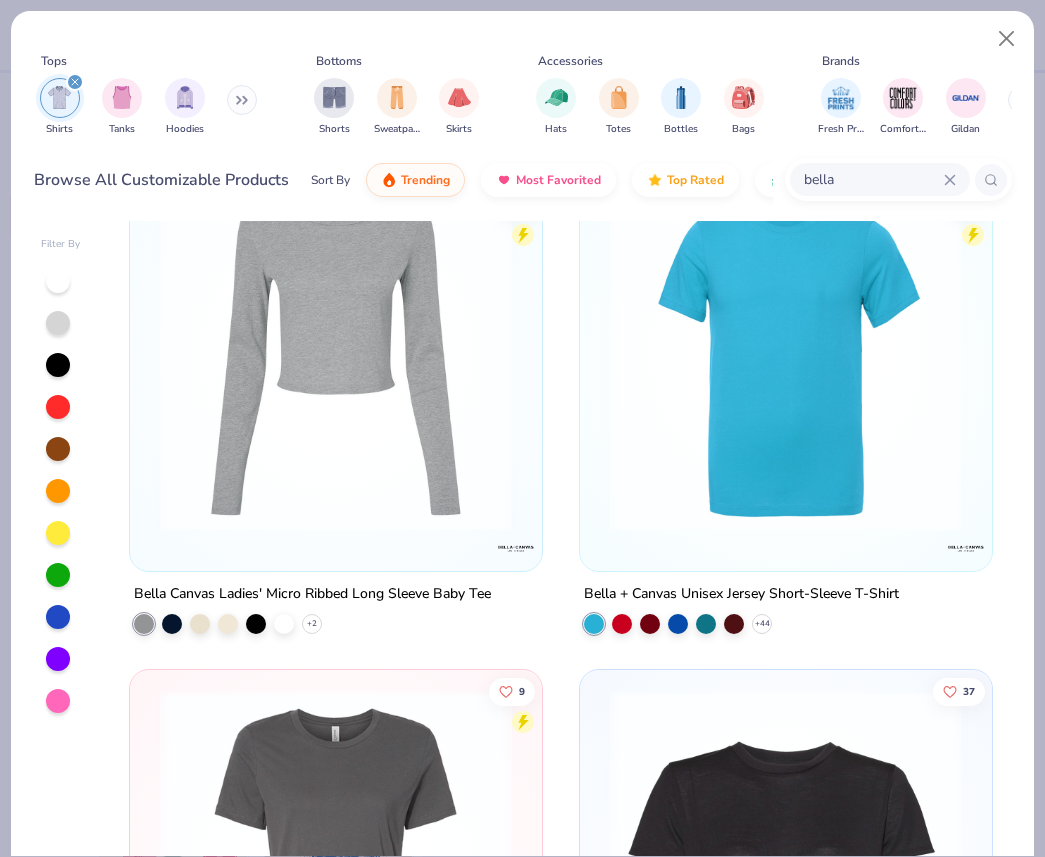 click at bounding box center [786, 355] 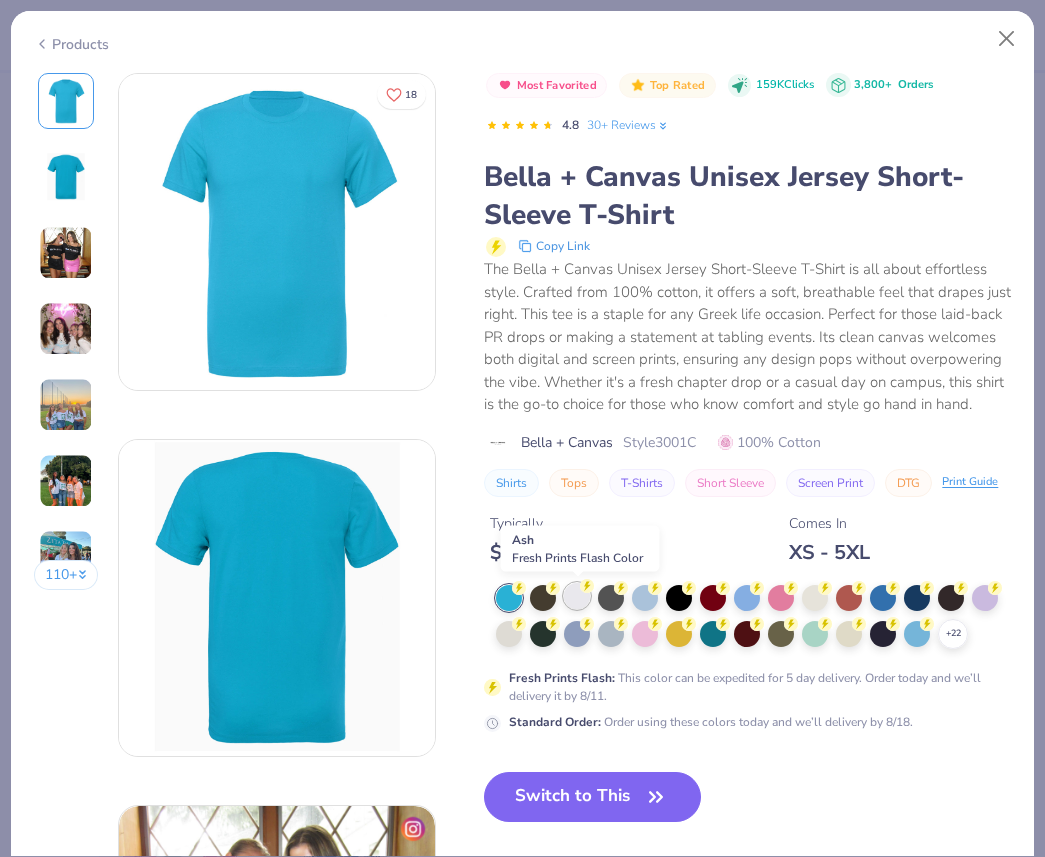 click at bounding box center (577, 596) 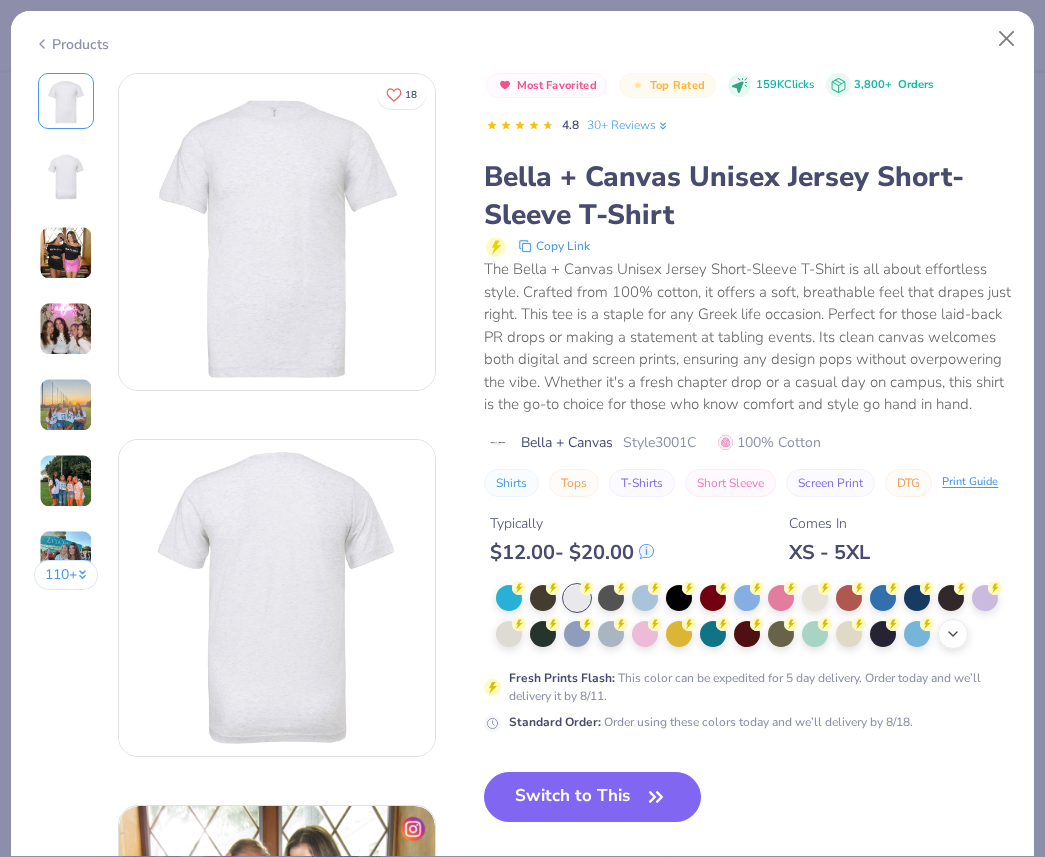 click 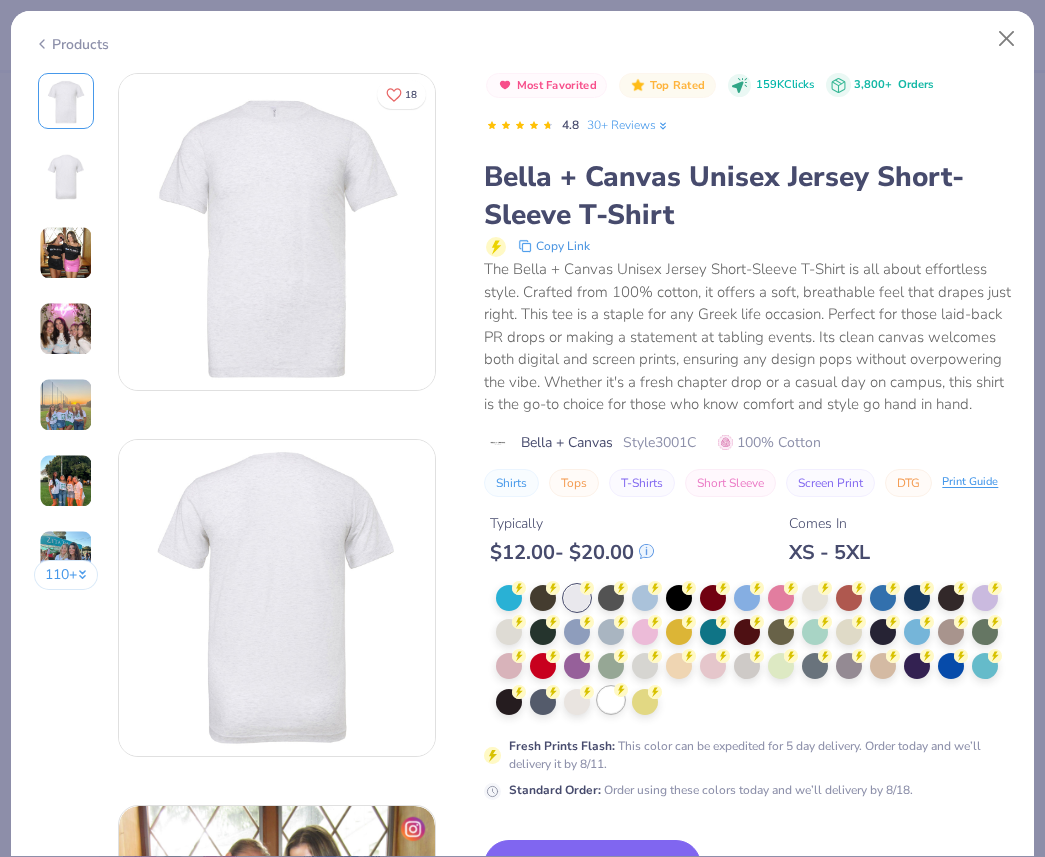 click at bounding box center (611, 700) 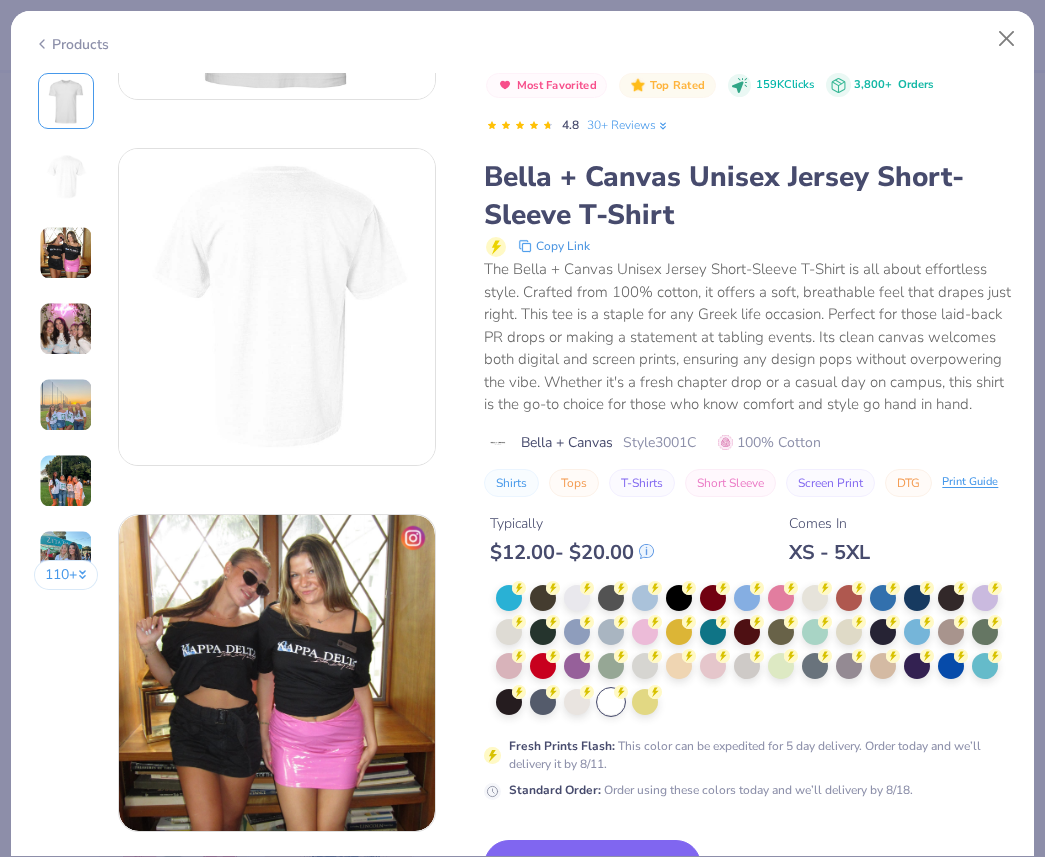 scroll, scrollTop: 346, scrollLeft: 0, axis: vertical 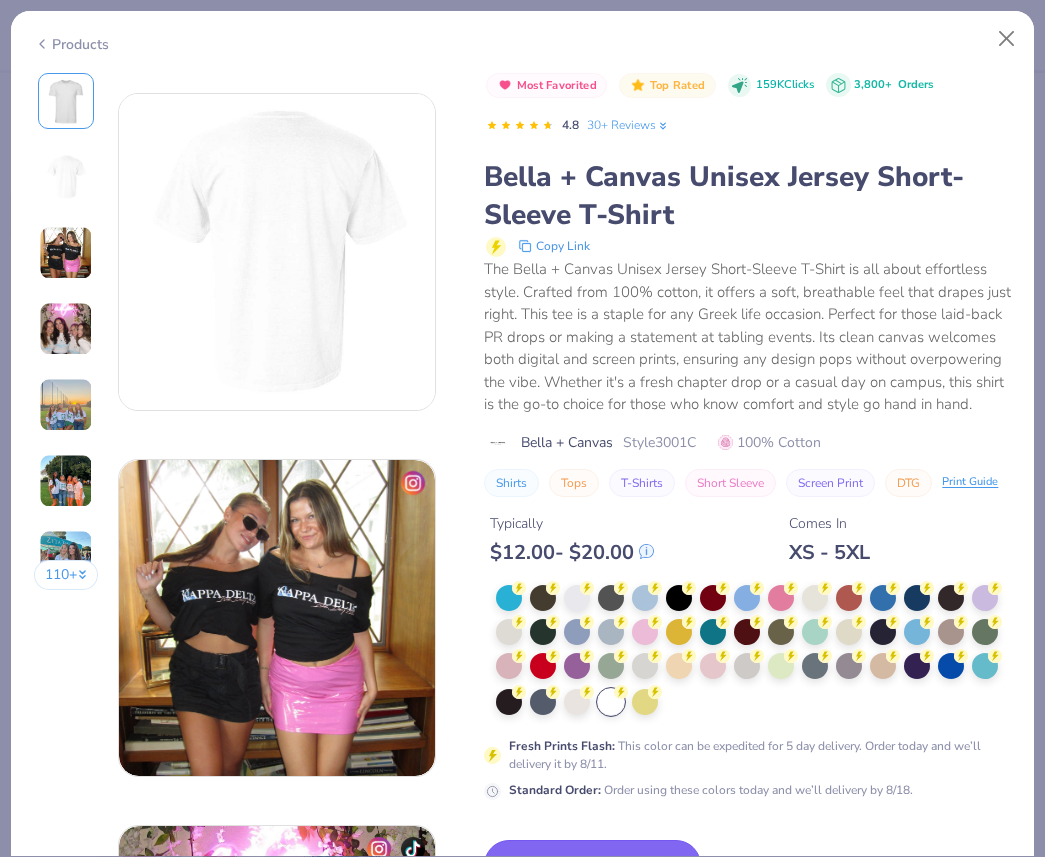 click on "Switch to This" at bounding box center [592, 865] 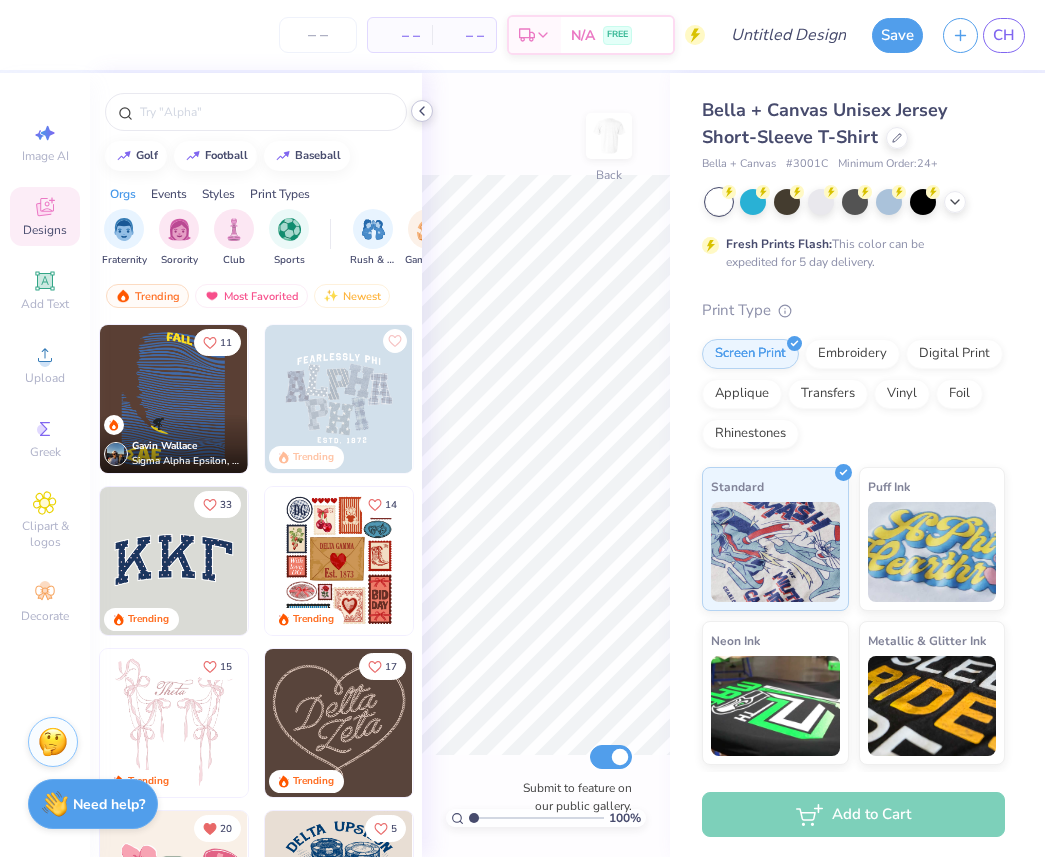 click 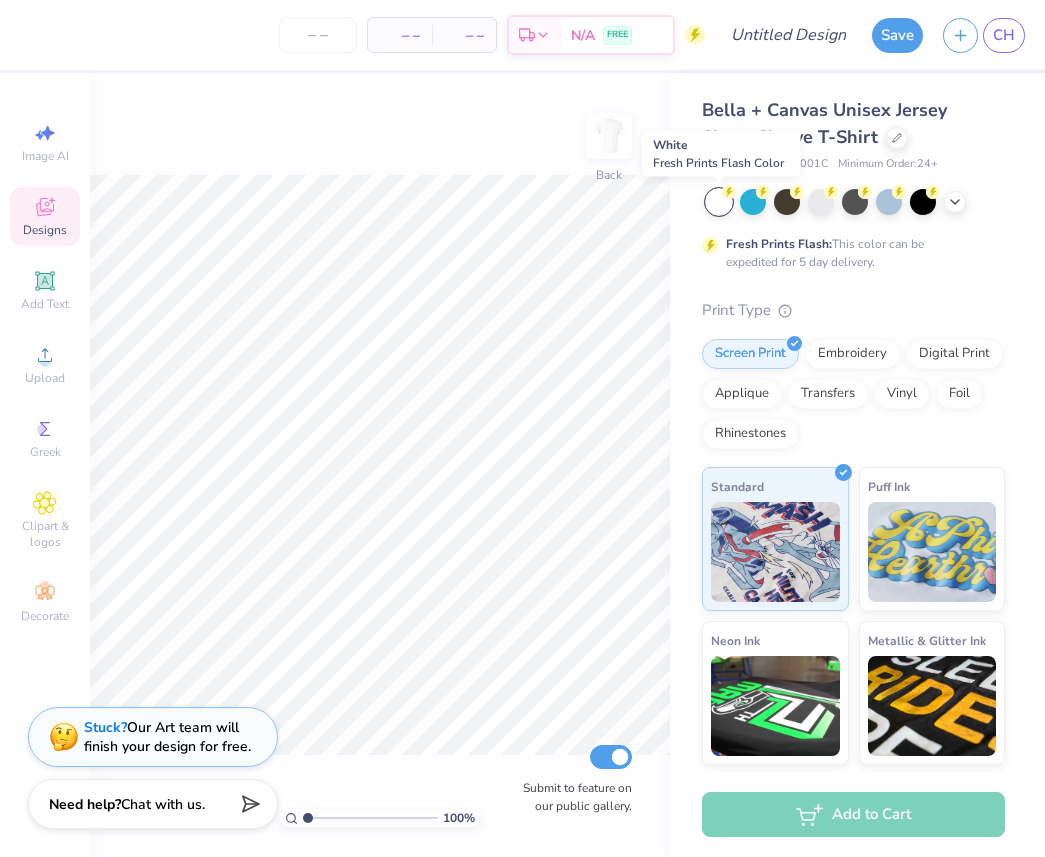 click at bounding box center [719, 202] 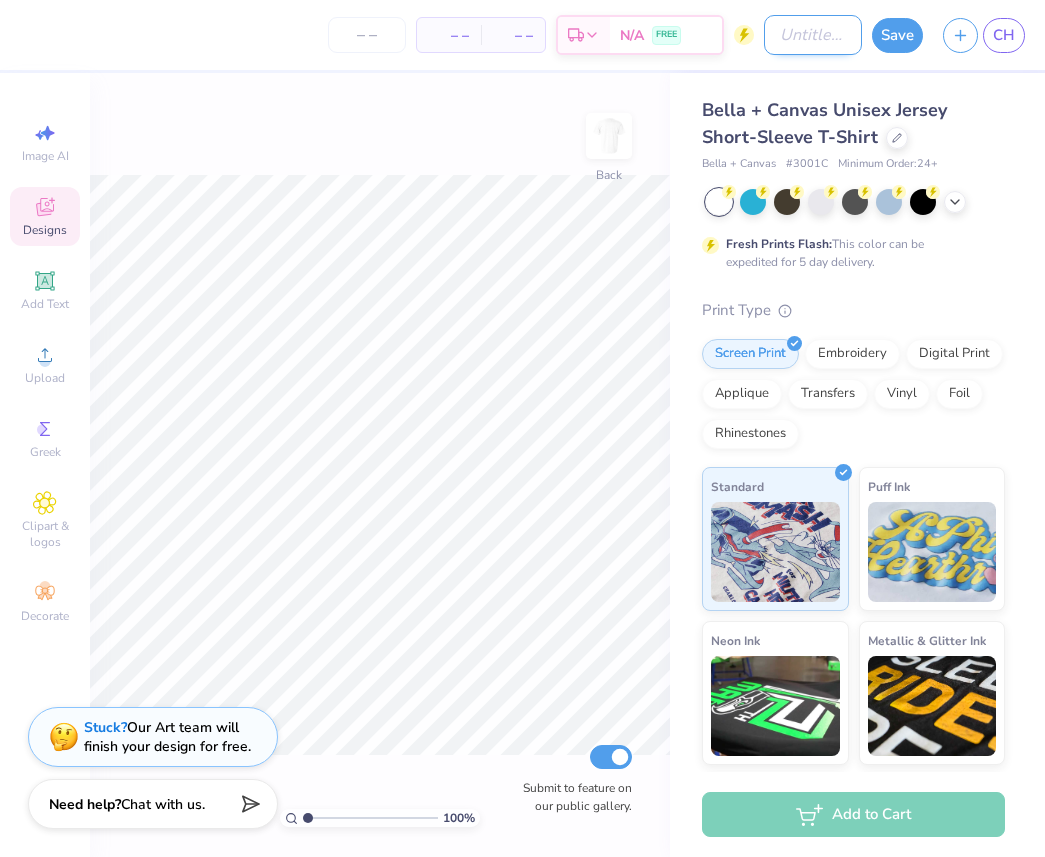 click on "Design Title" at bounding box center [813, 35] 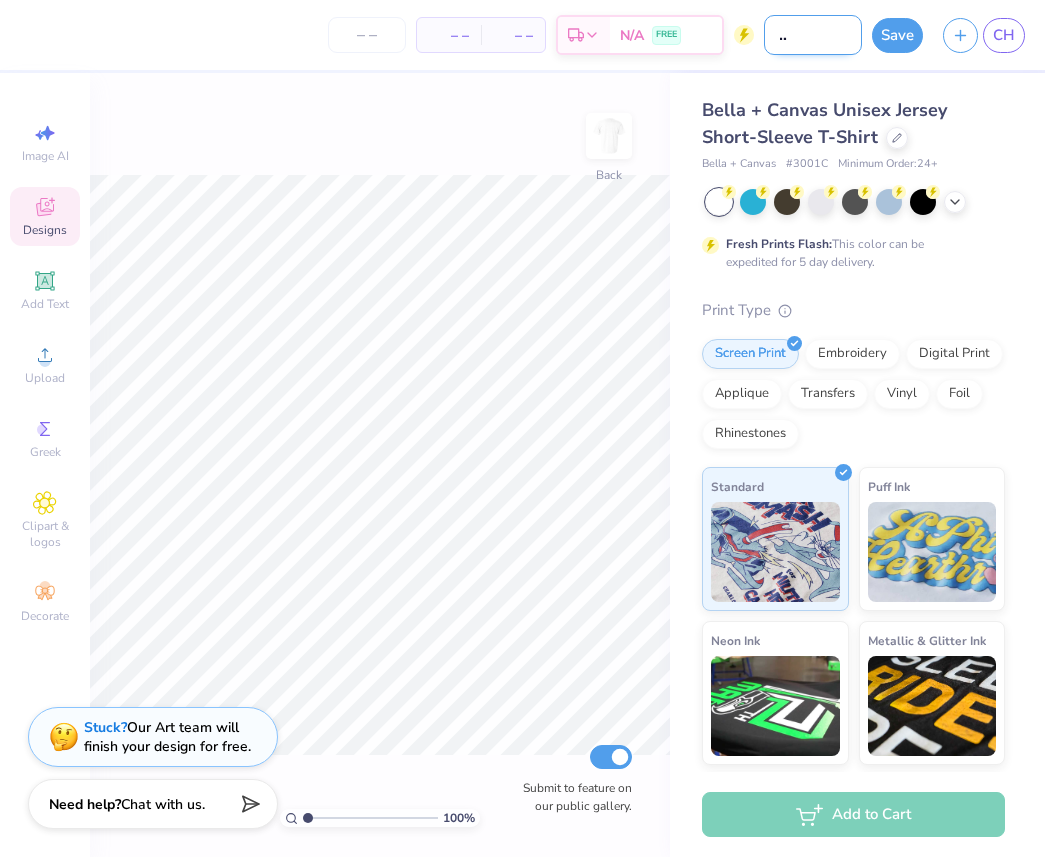 scroll, scrollTop: 0, scrollLeft: 245, axis: horizontal 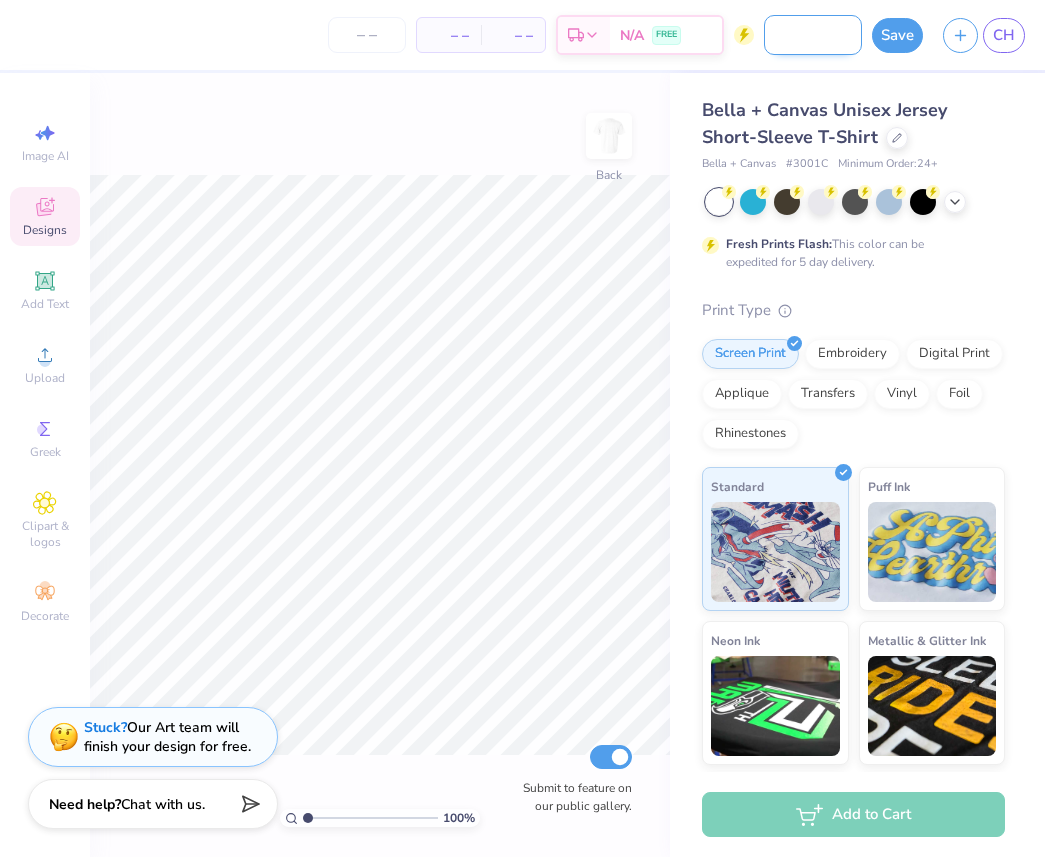 click on "VB Breast Cancer Shirt - Version 1 in Pink" at bounding box center [813, 35] 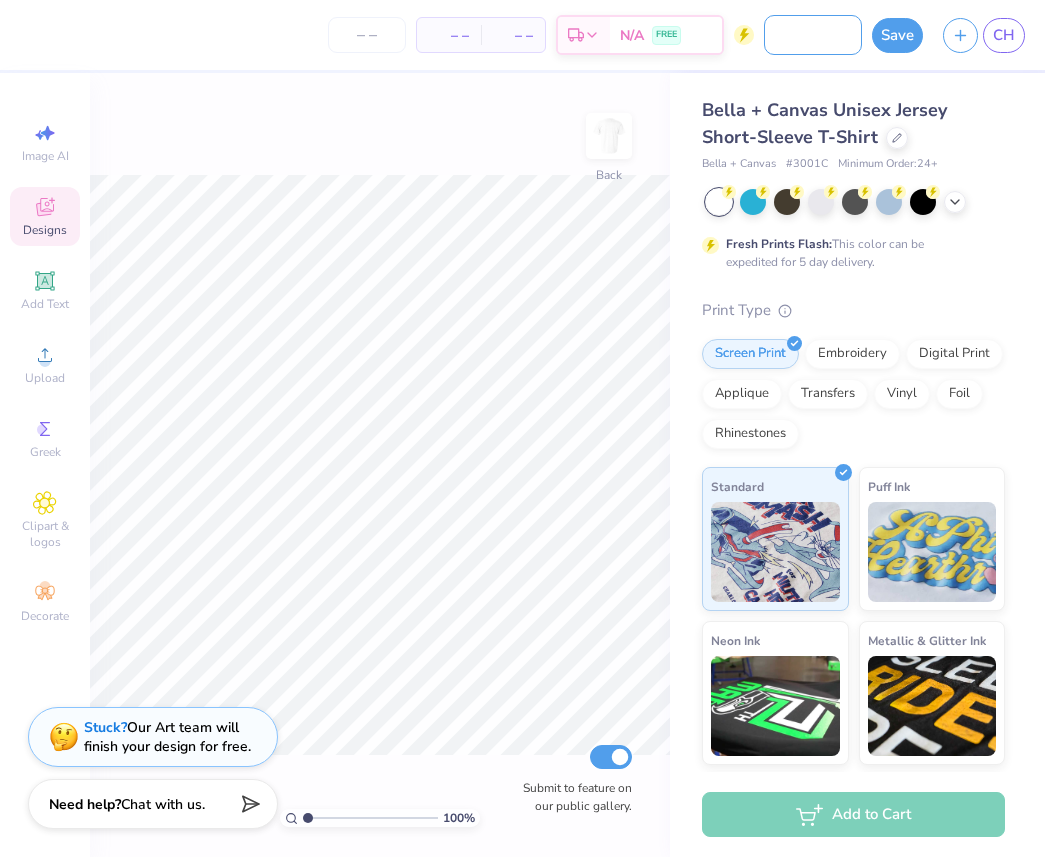 scroll, scrollTop: 0, scrollLeft: 235, axis: horizontal 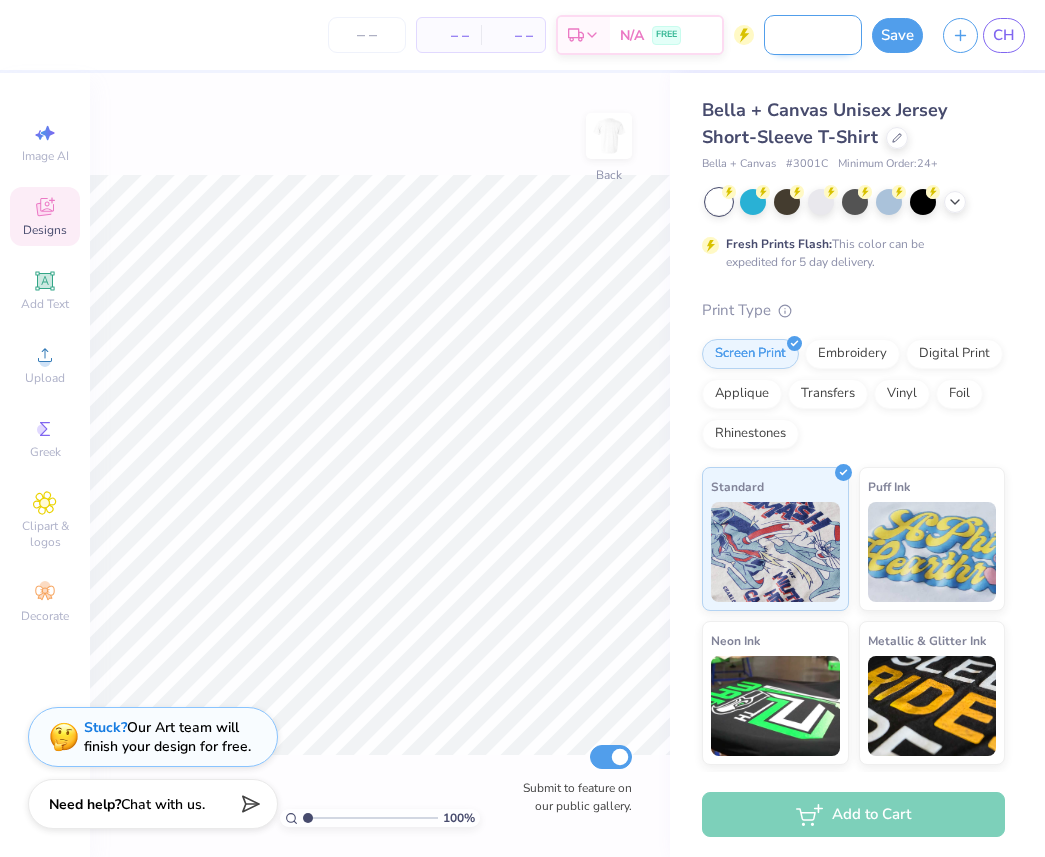 click on "VB Breast Cancer Shirt - Version 4 in Pink" at bounding box center (813, 35) 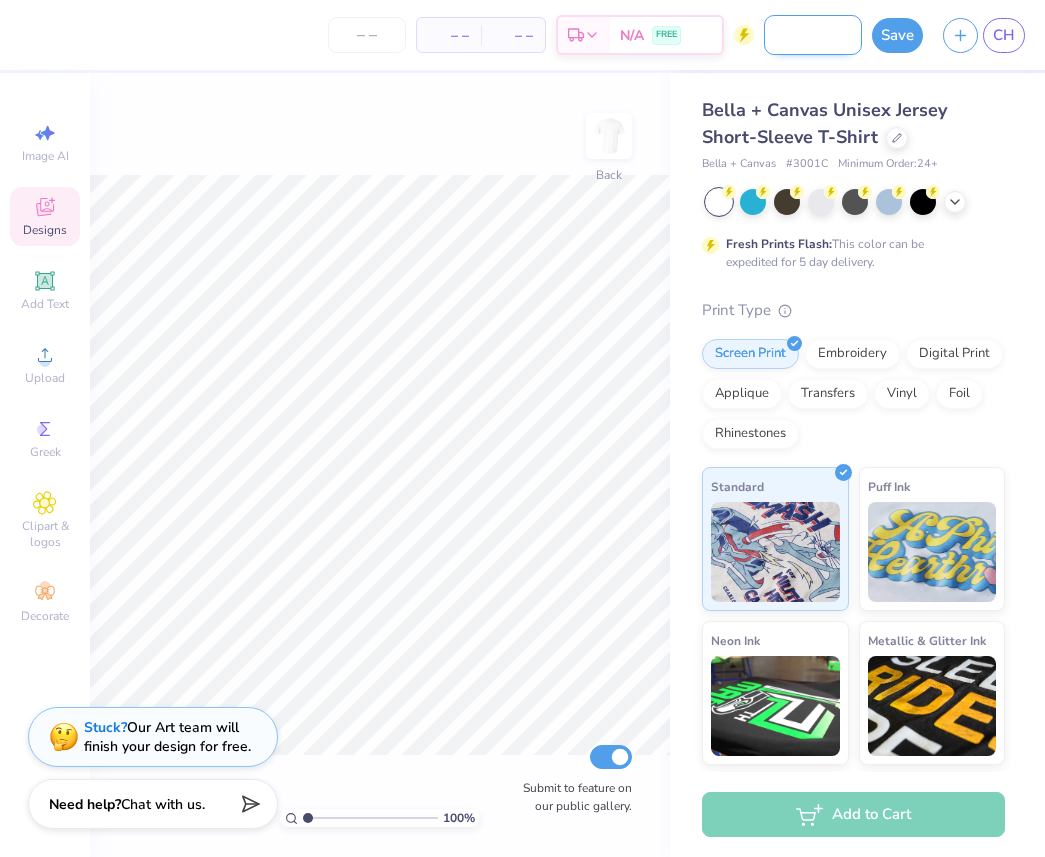 type on "VB Breast Cancer Shirt - Version 4 in White" 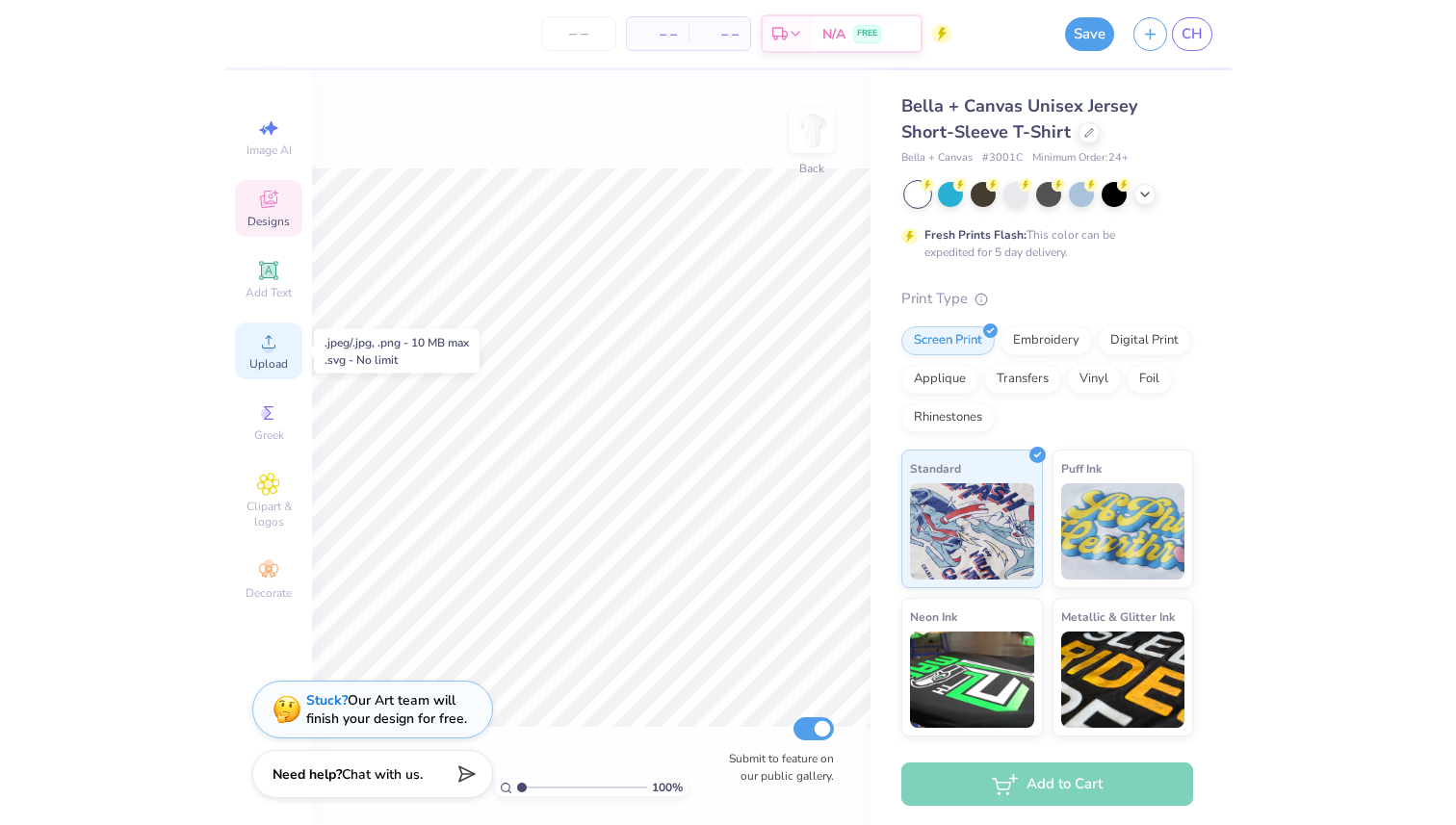 scroll, scrollTop: 0, scrollLeft: 0, axis: both 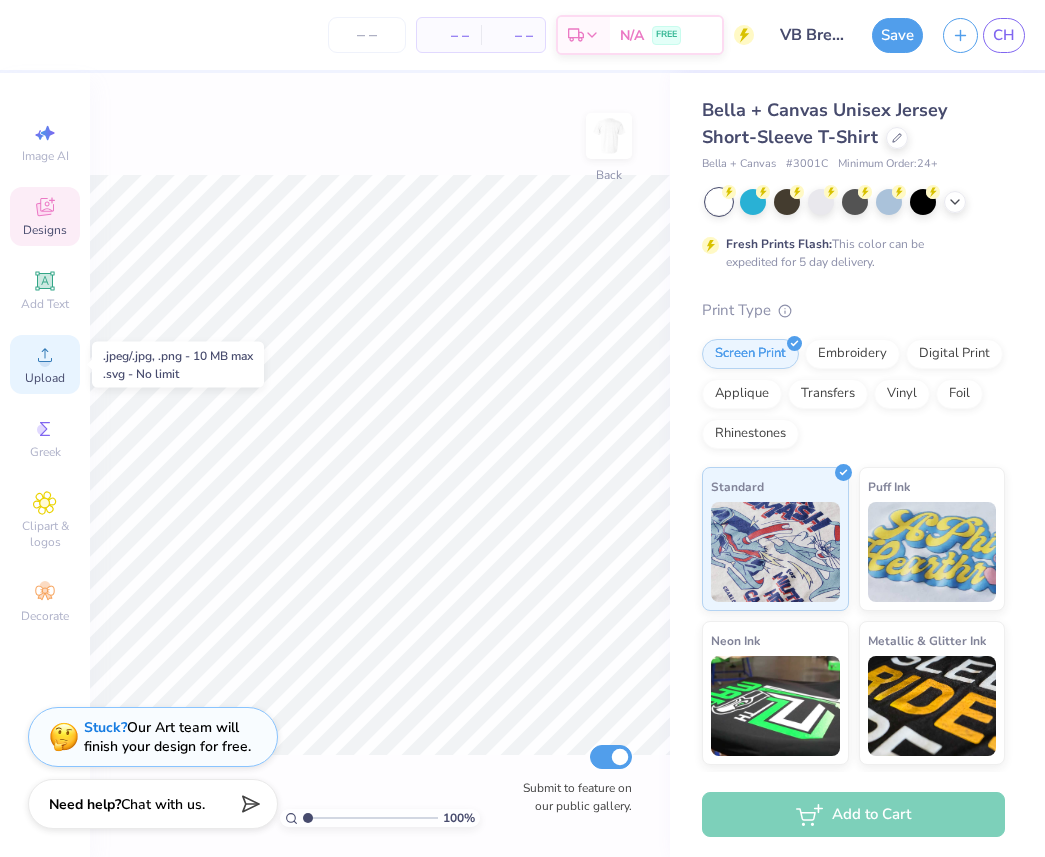 click 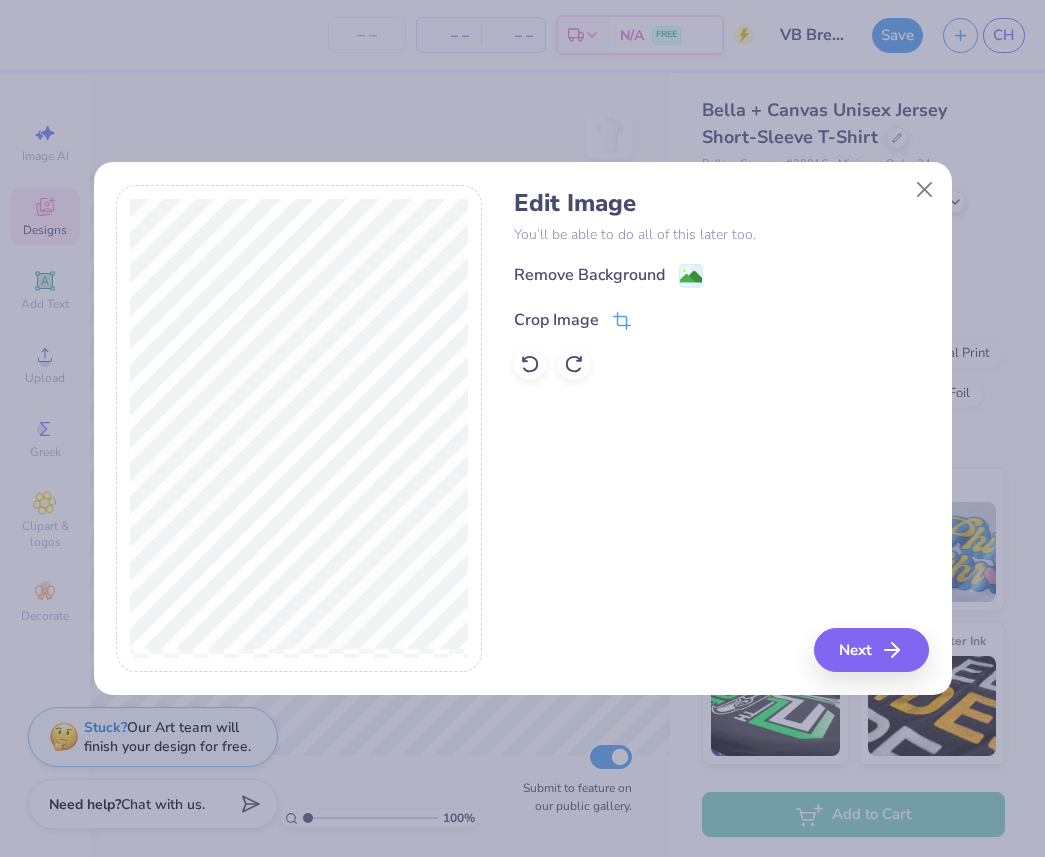 click on "Crop Image" at bounding box center (556, 320) 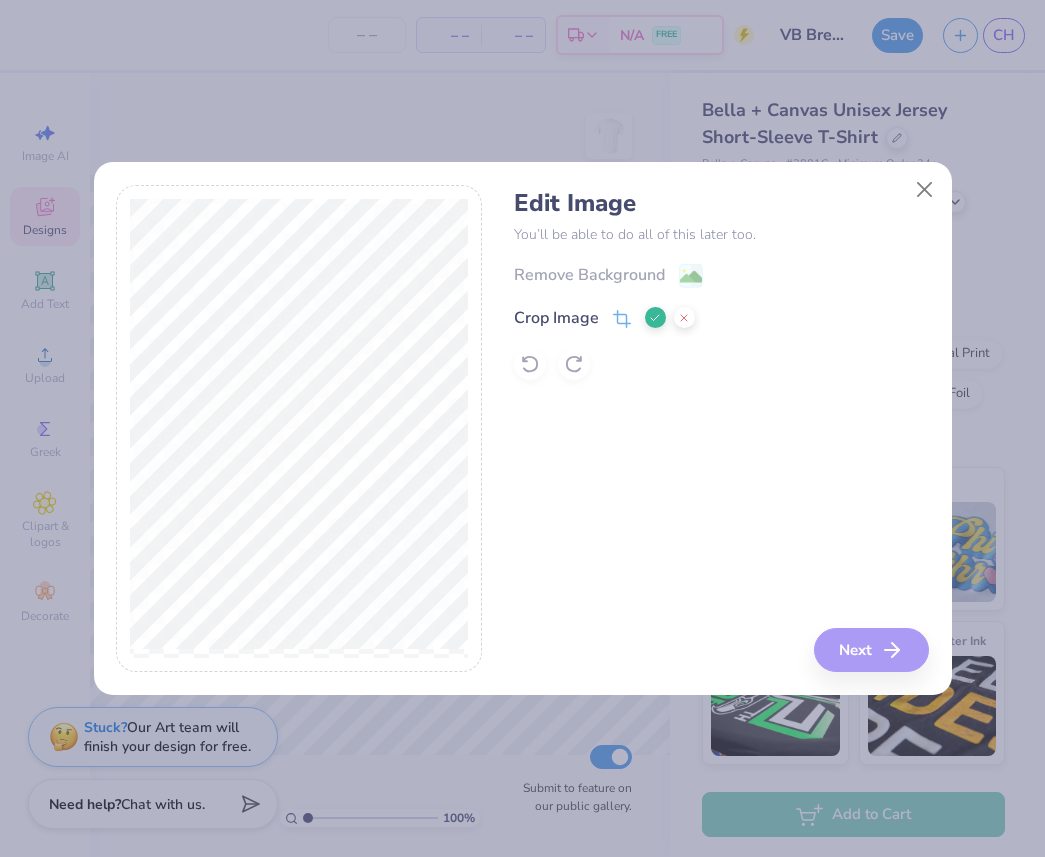 click 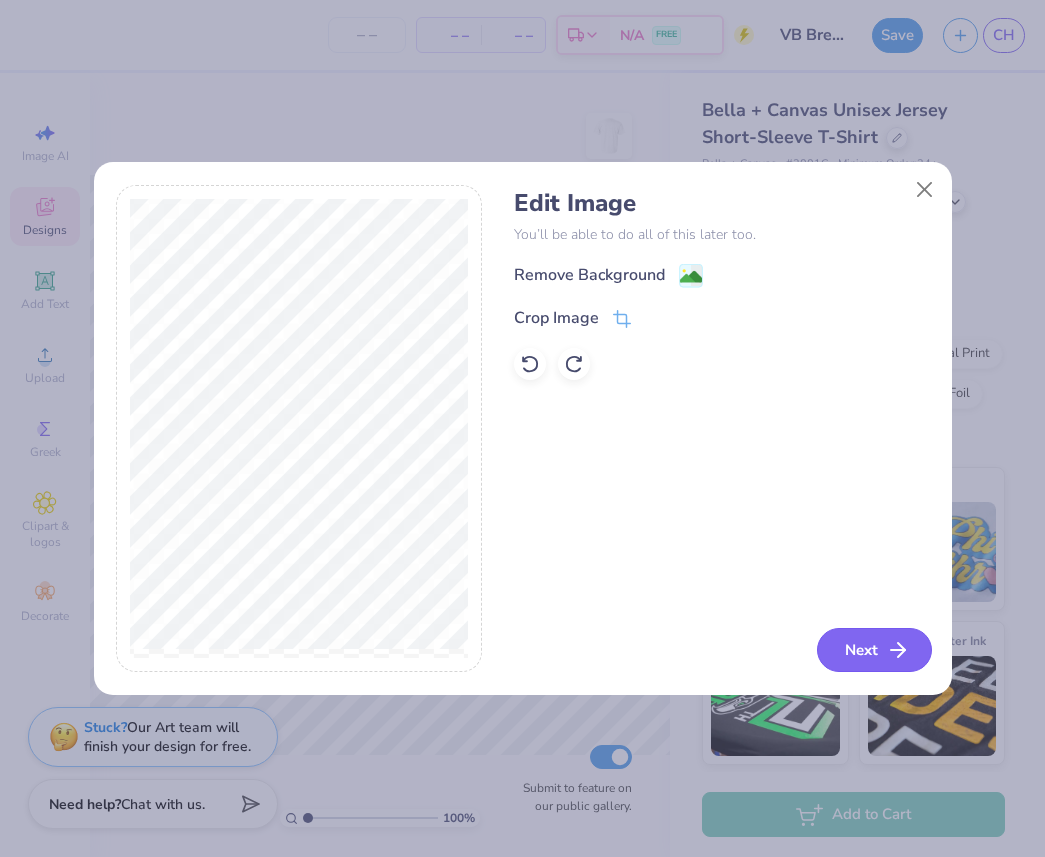 click on "Next" at bounding box center [874, 650] 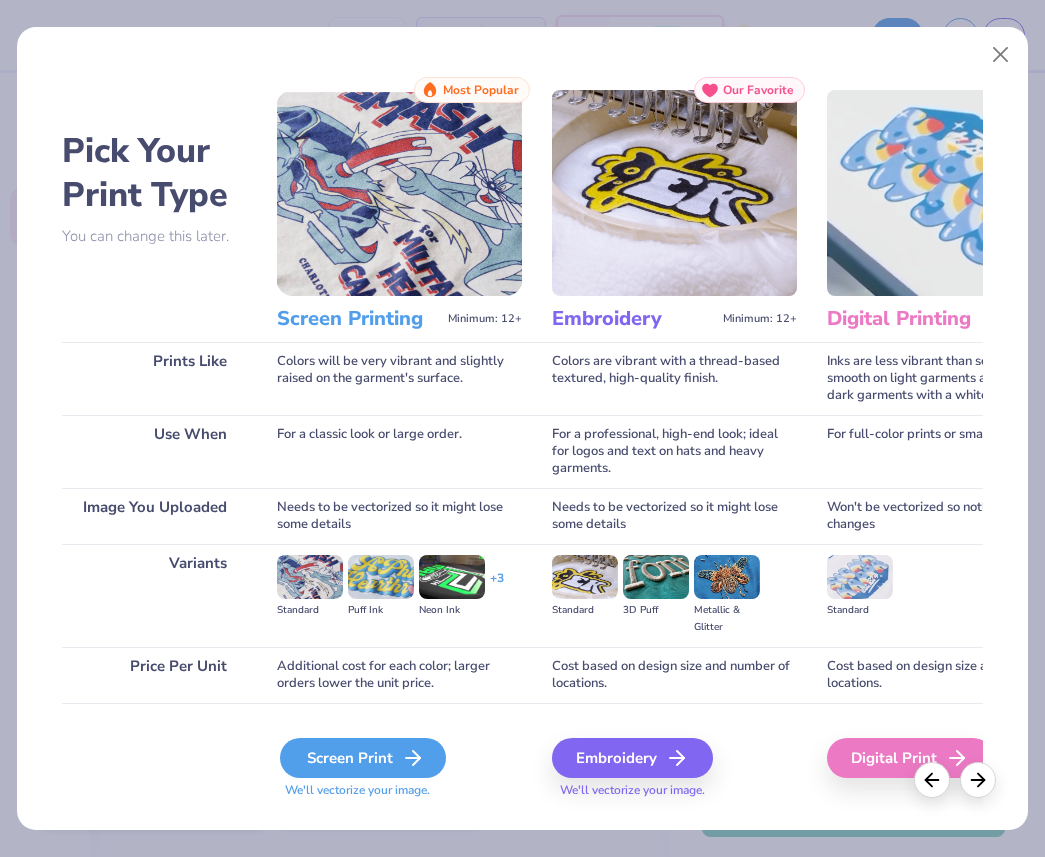 click on "Screen Print" at bounding box center [363, 758] 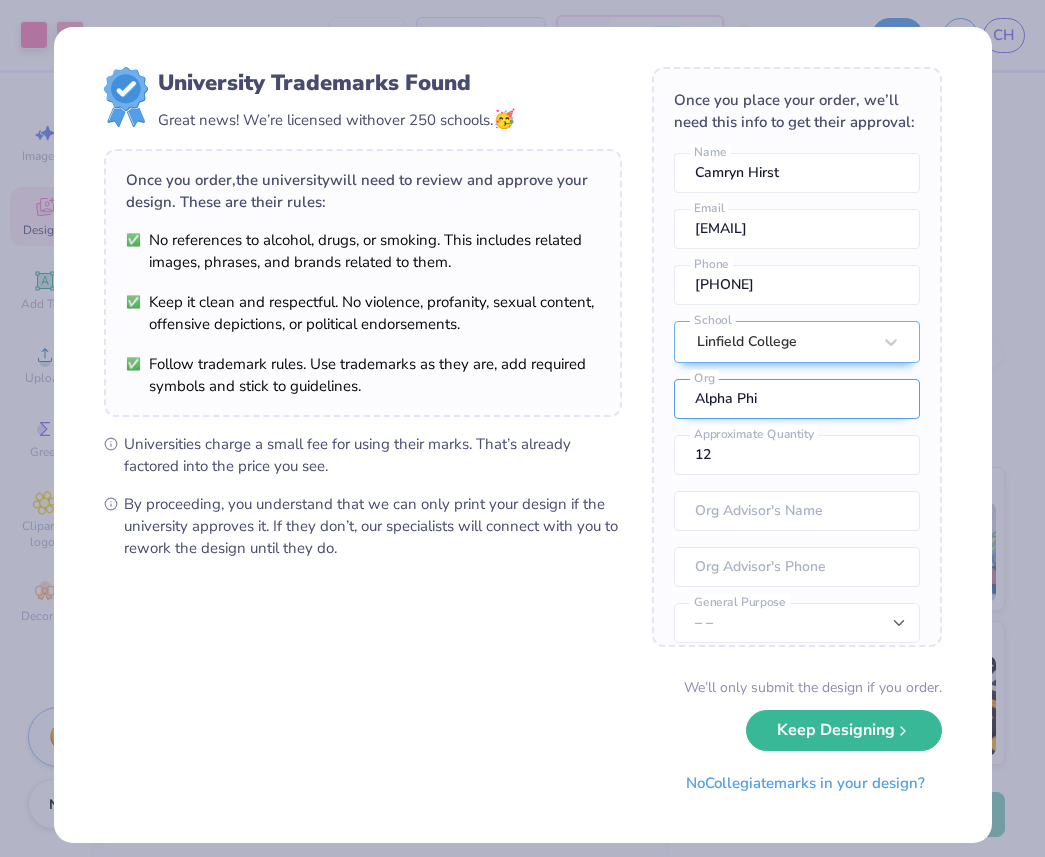 click on "Alpha Phi" at bounding box center (797, 399) 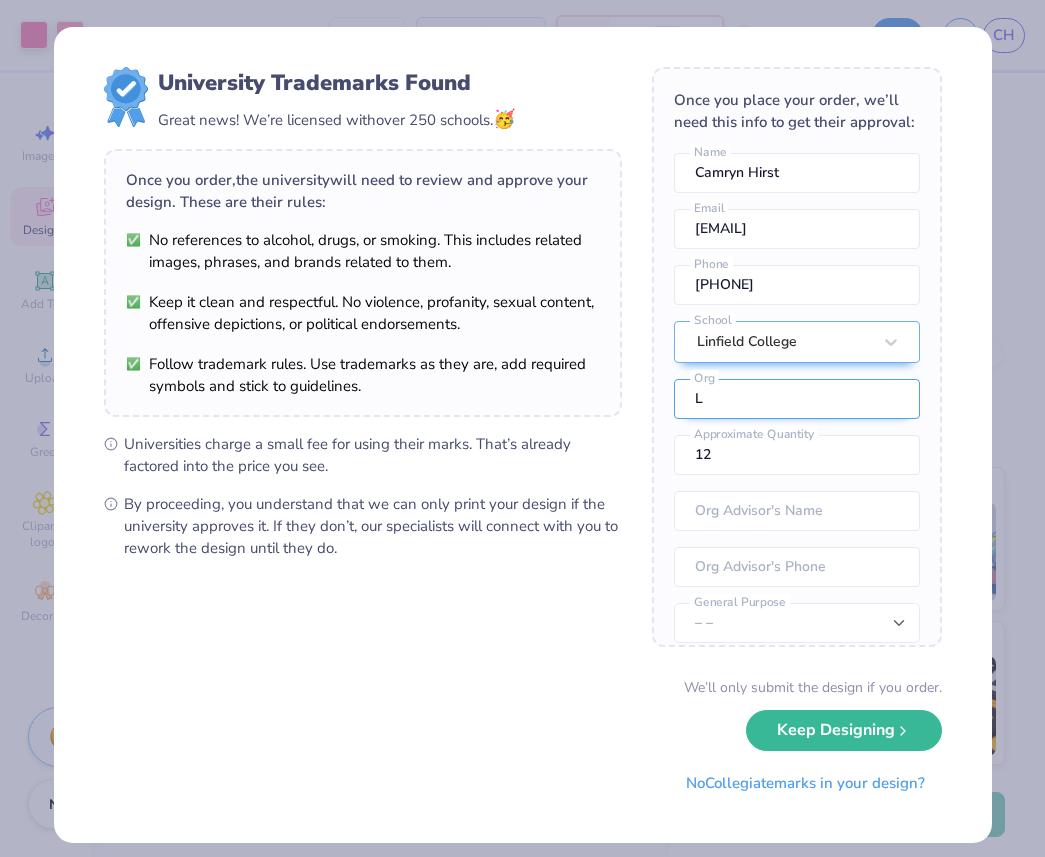 type on "Linfield Volleyball Team" 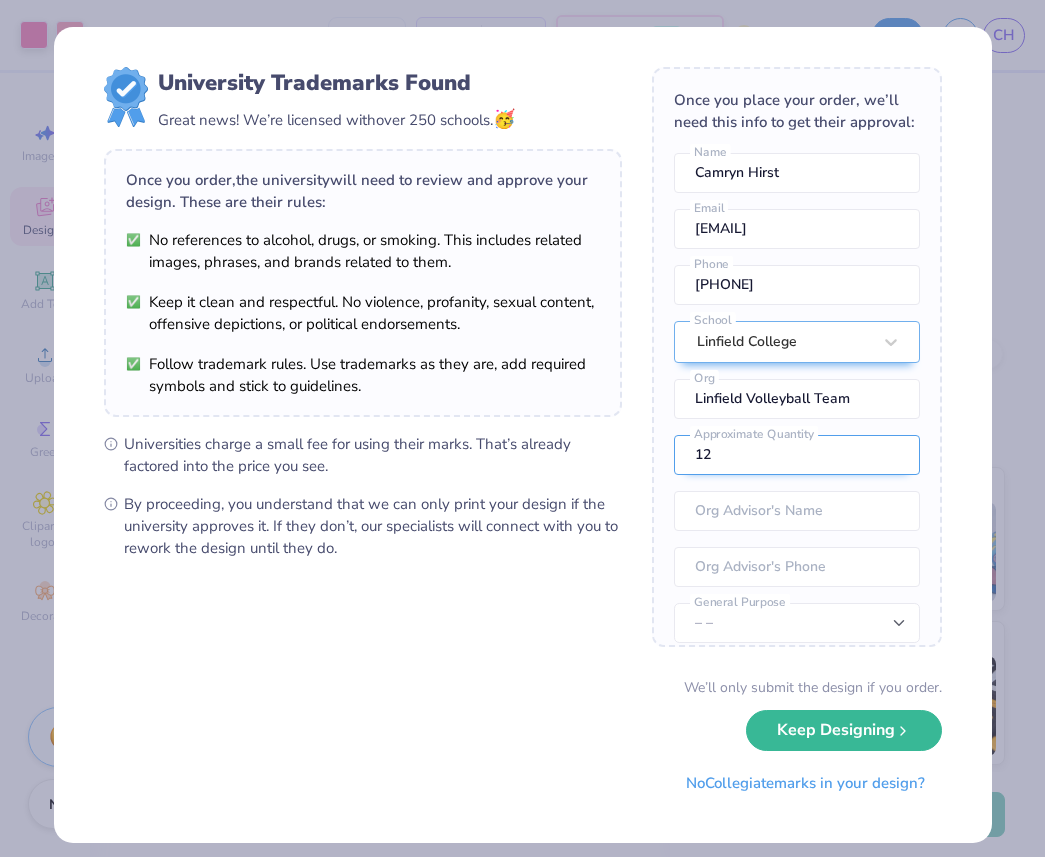 click on "12" at bounding box center (797, 455) 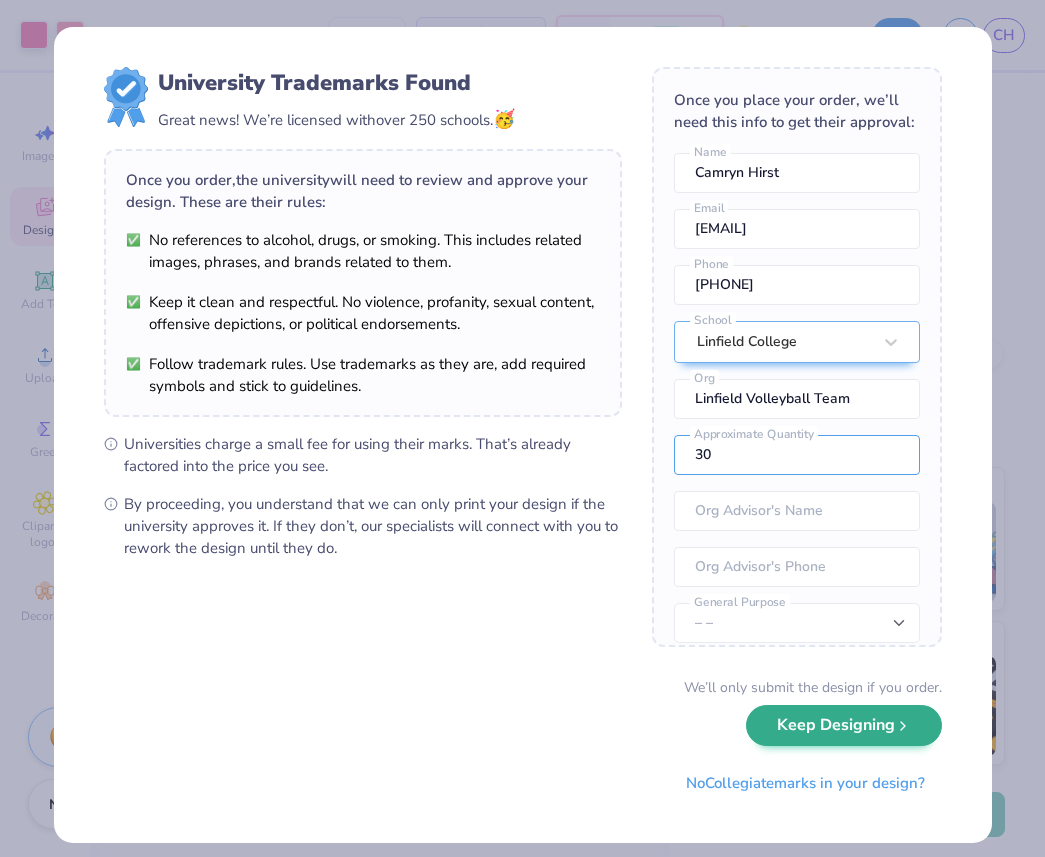type on "30" 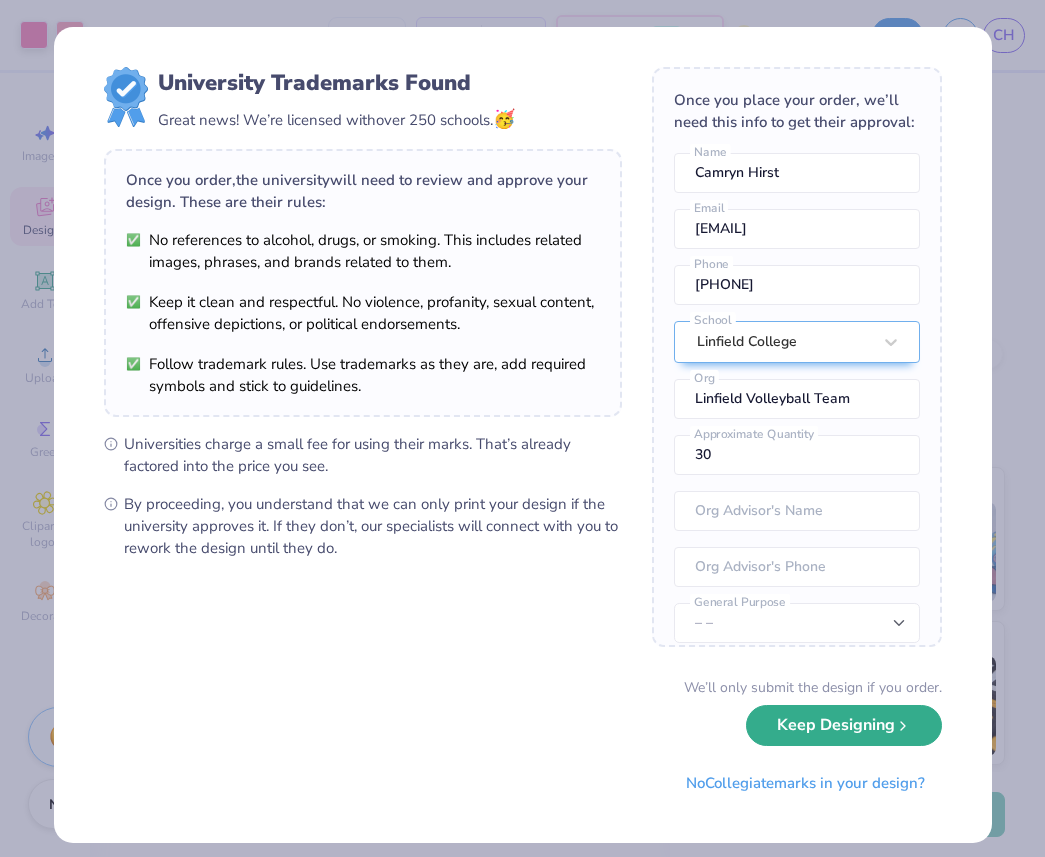 click on "Keep Designing" at bounding box center (844, 725) 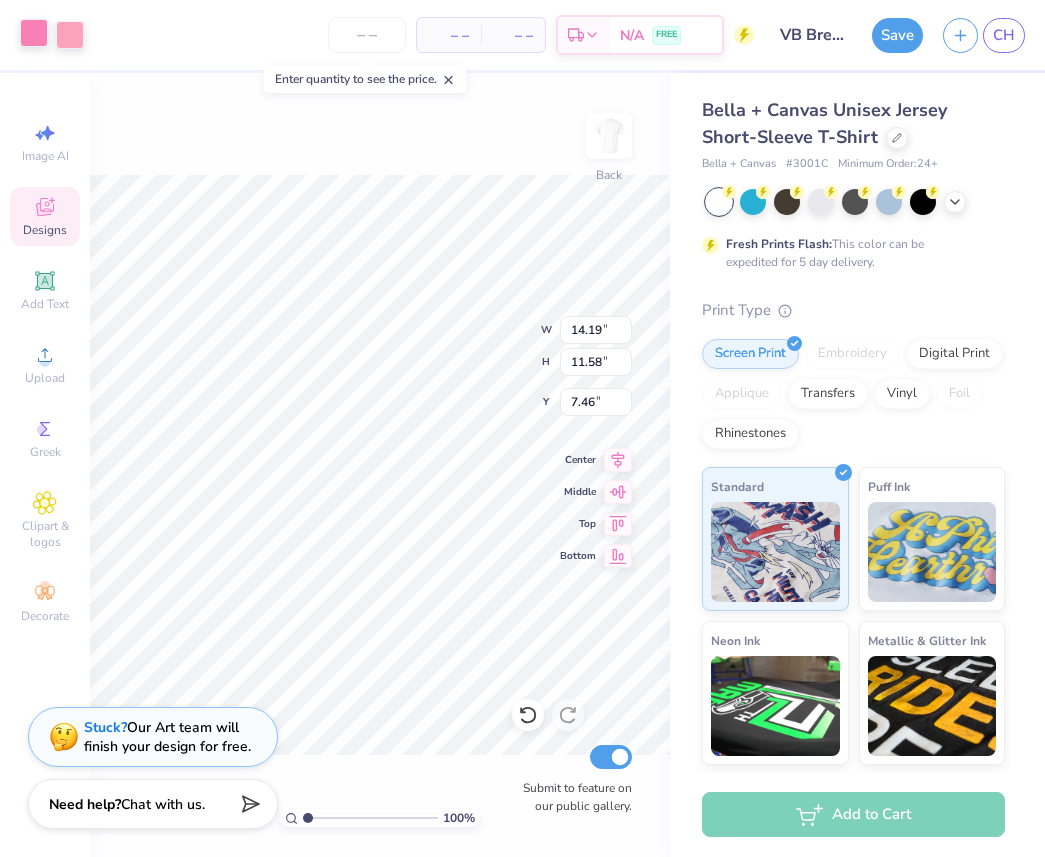 click at bounding box center (34, 33) 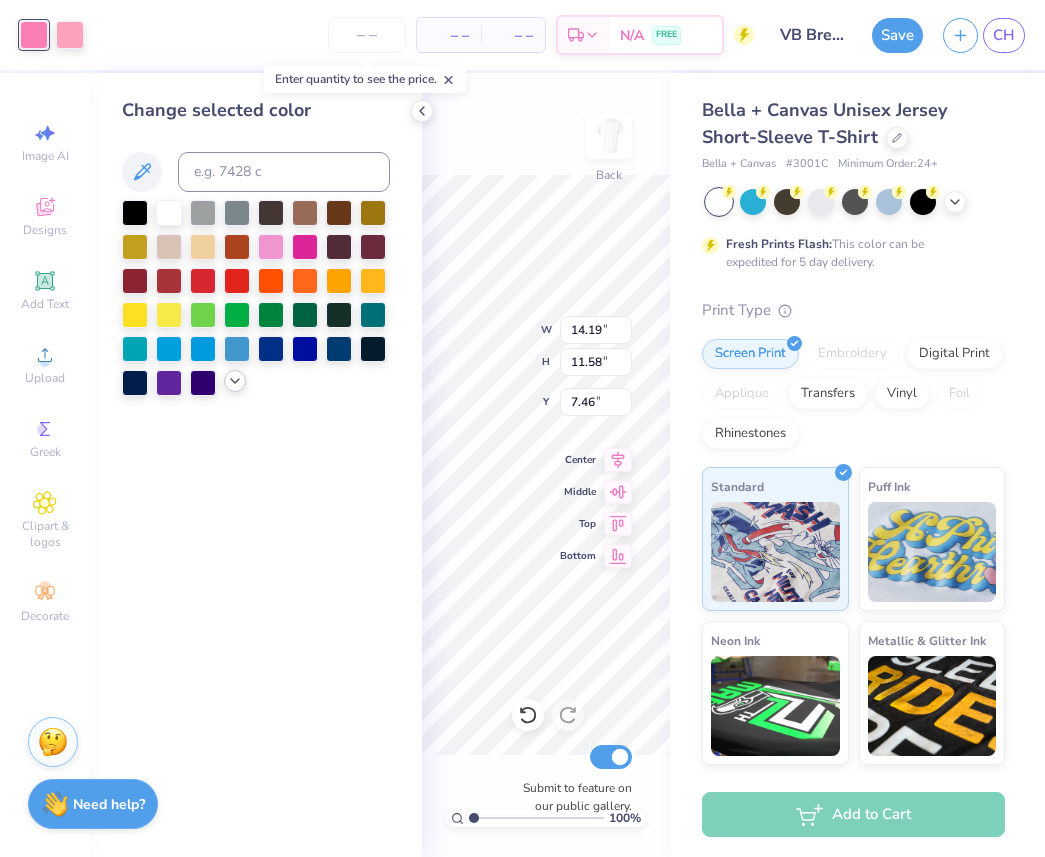 click 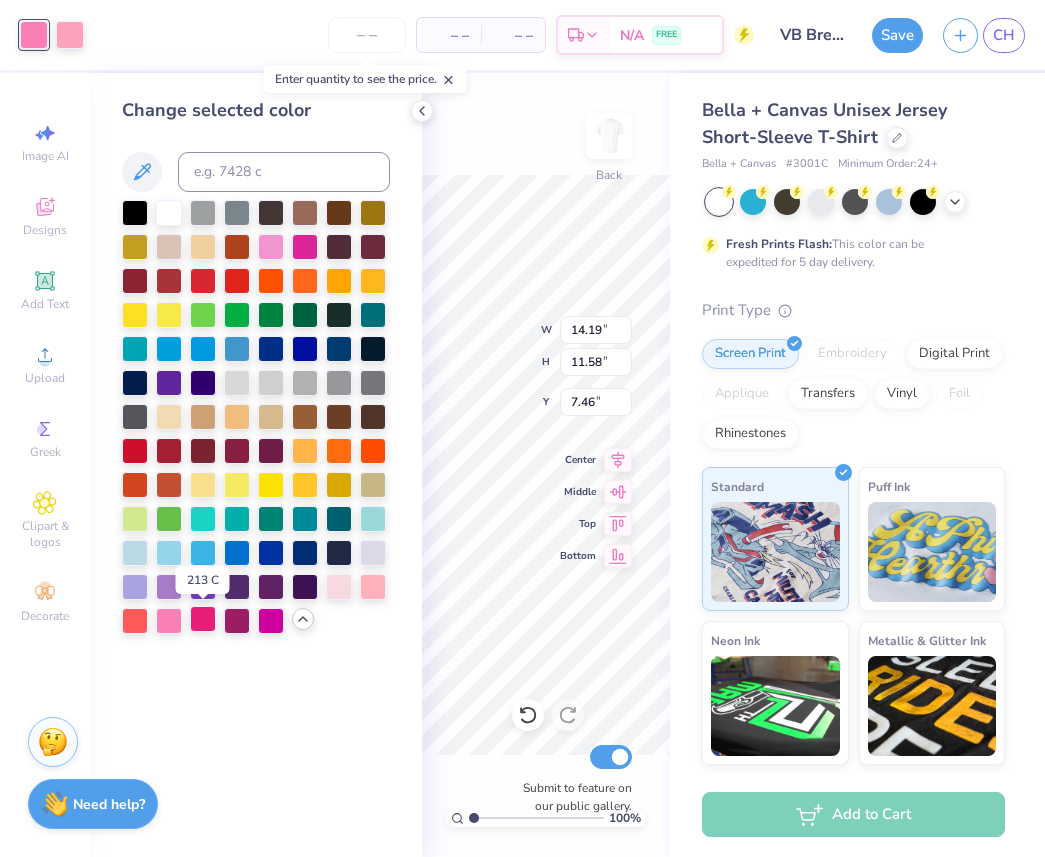 click at bounding box center [203, 619] 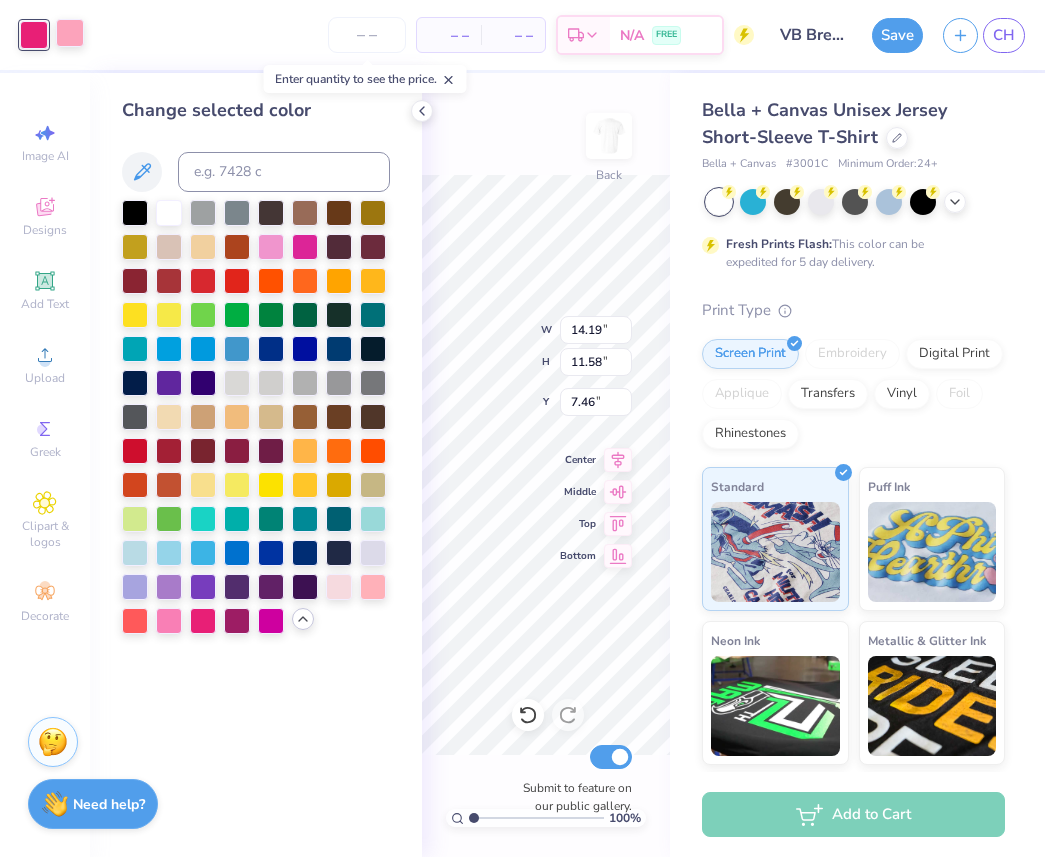 click at bounding box center (70, 33) 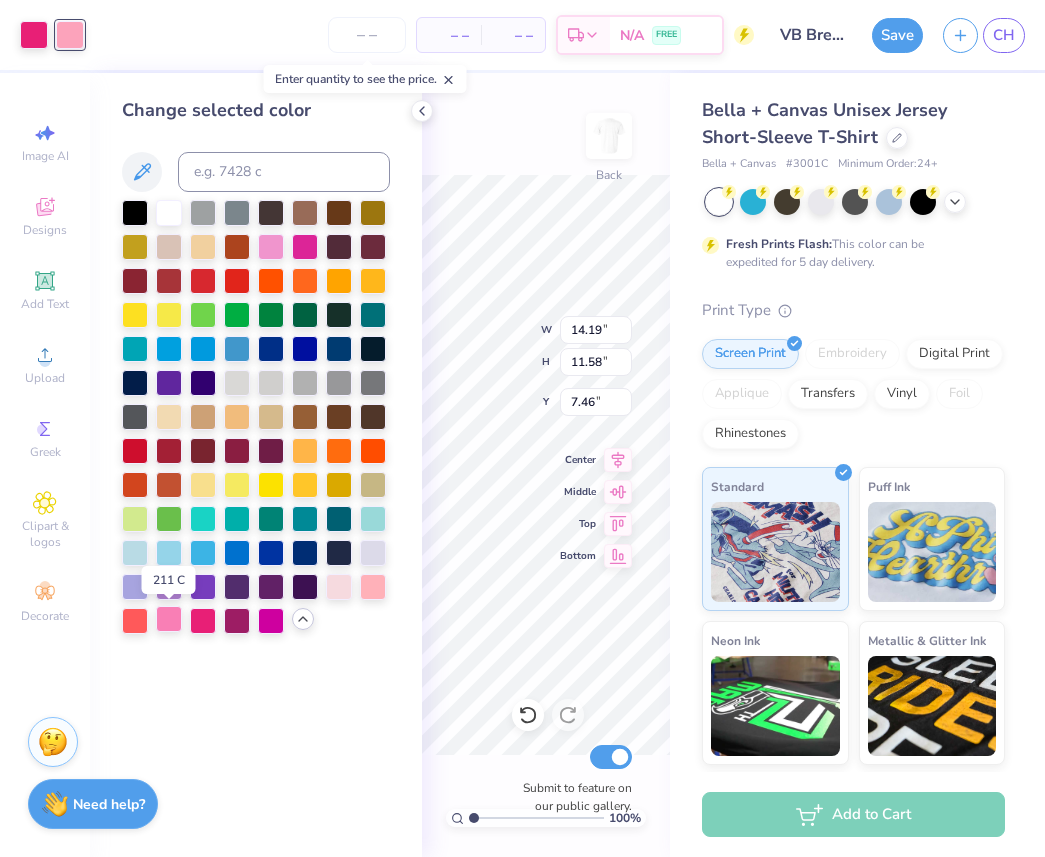 click at bounding box center [169, 619] 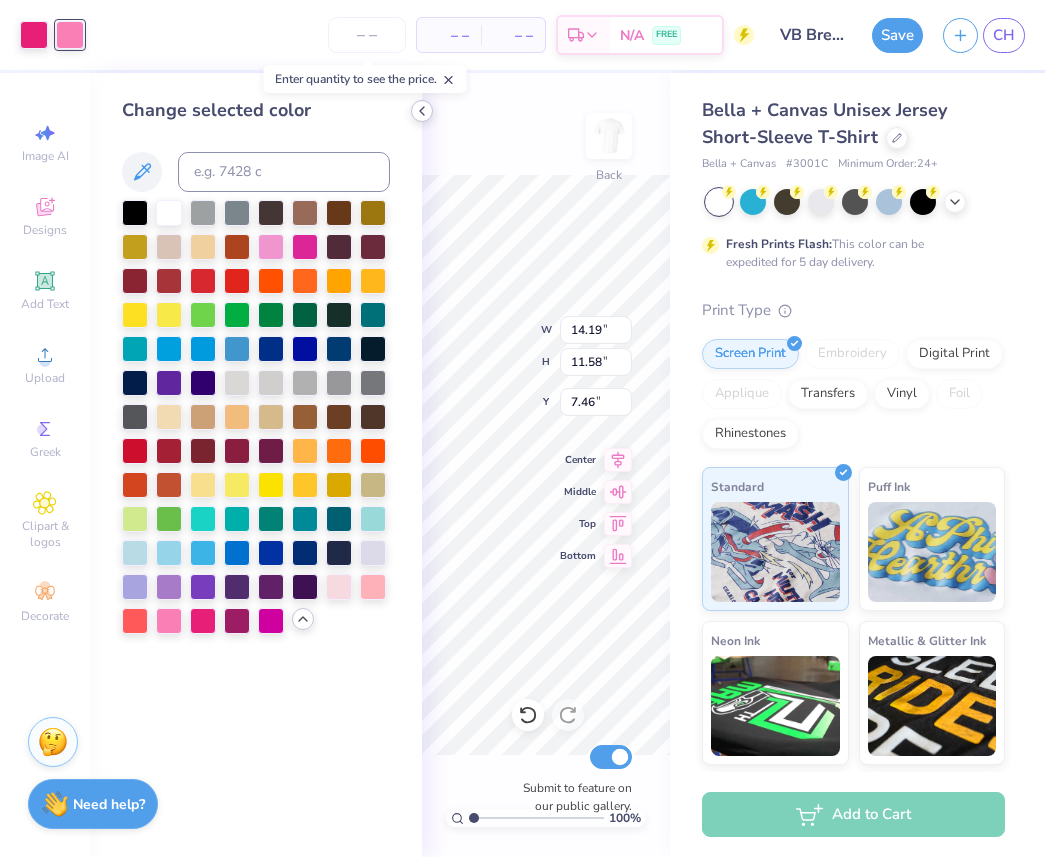 click 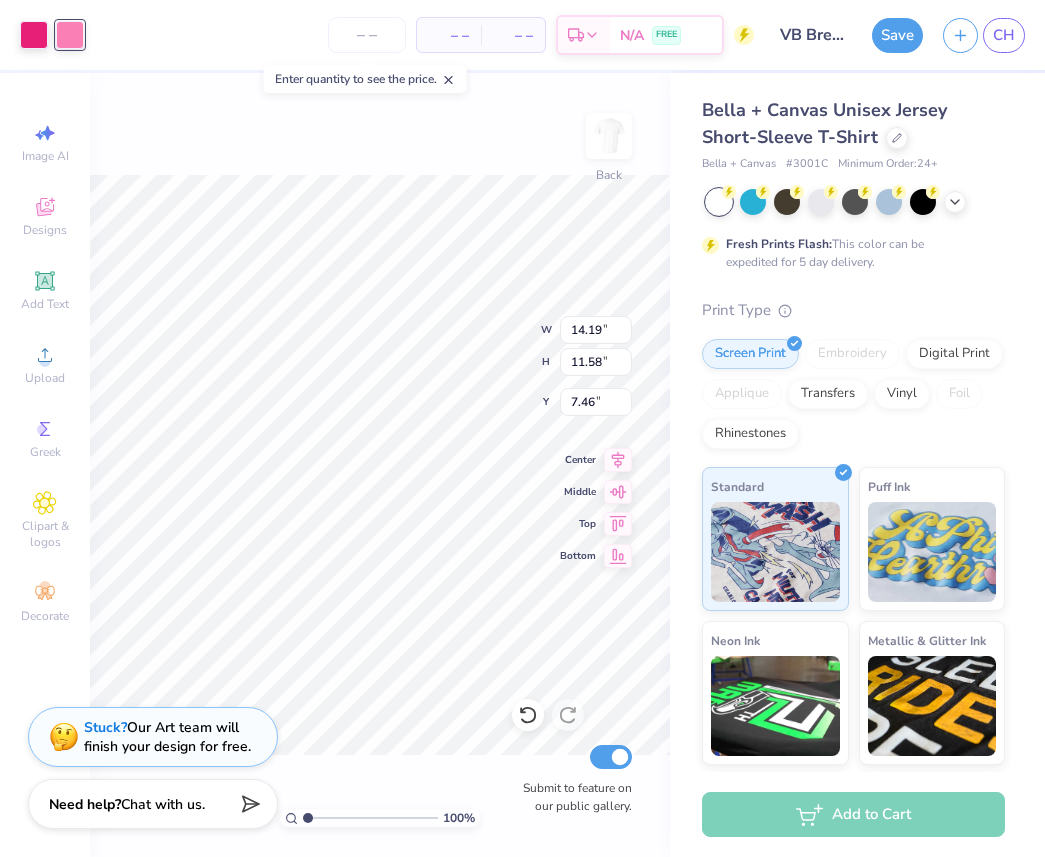 type on "5.24" 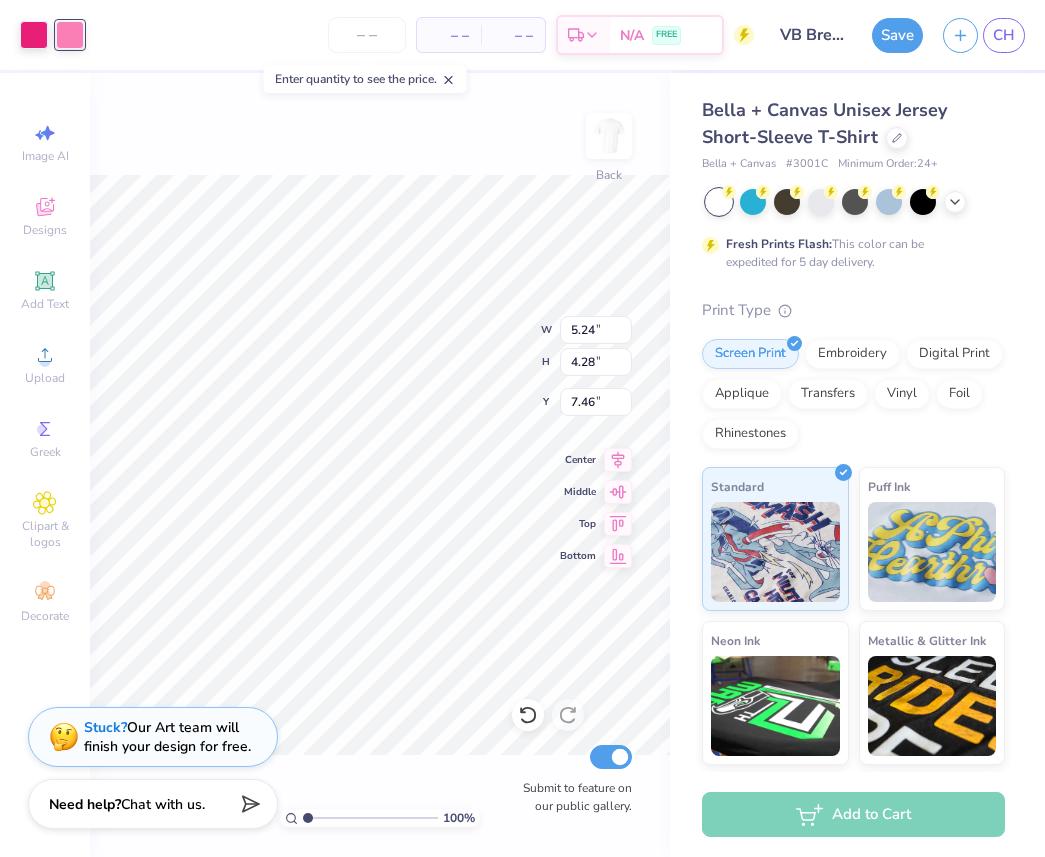 type on "4.48" 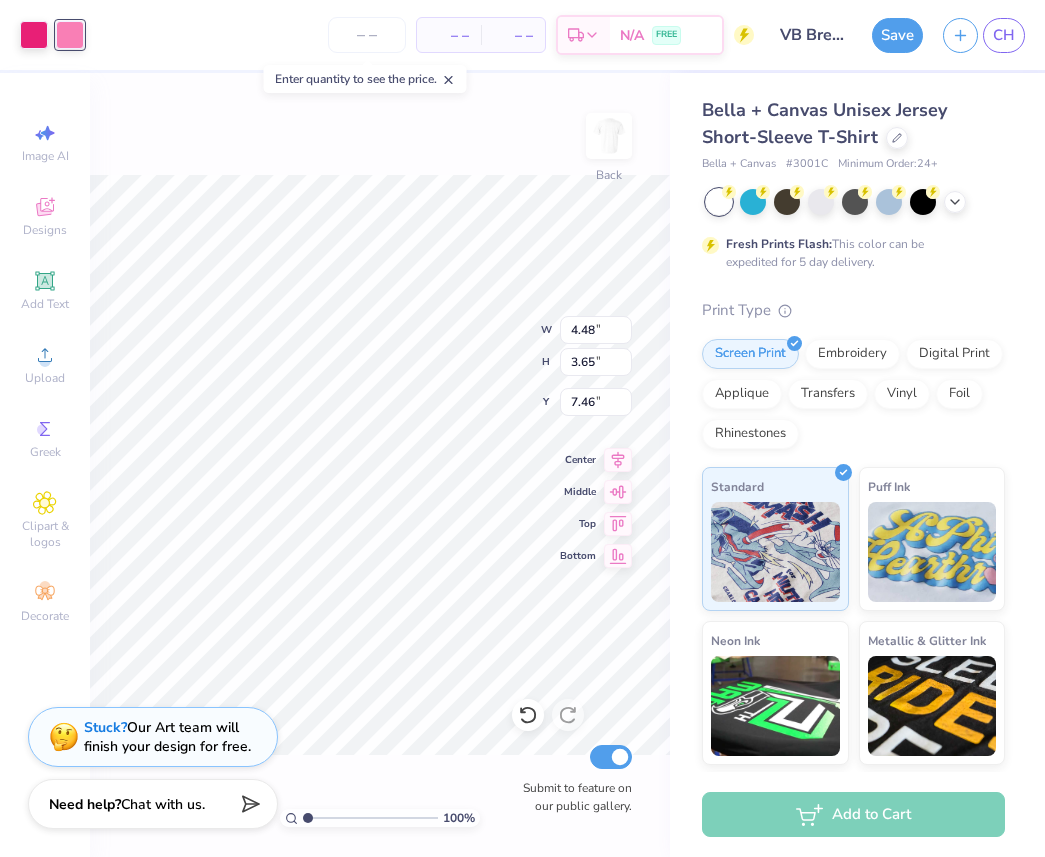type on "3.00" 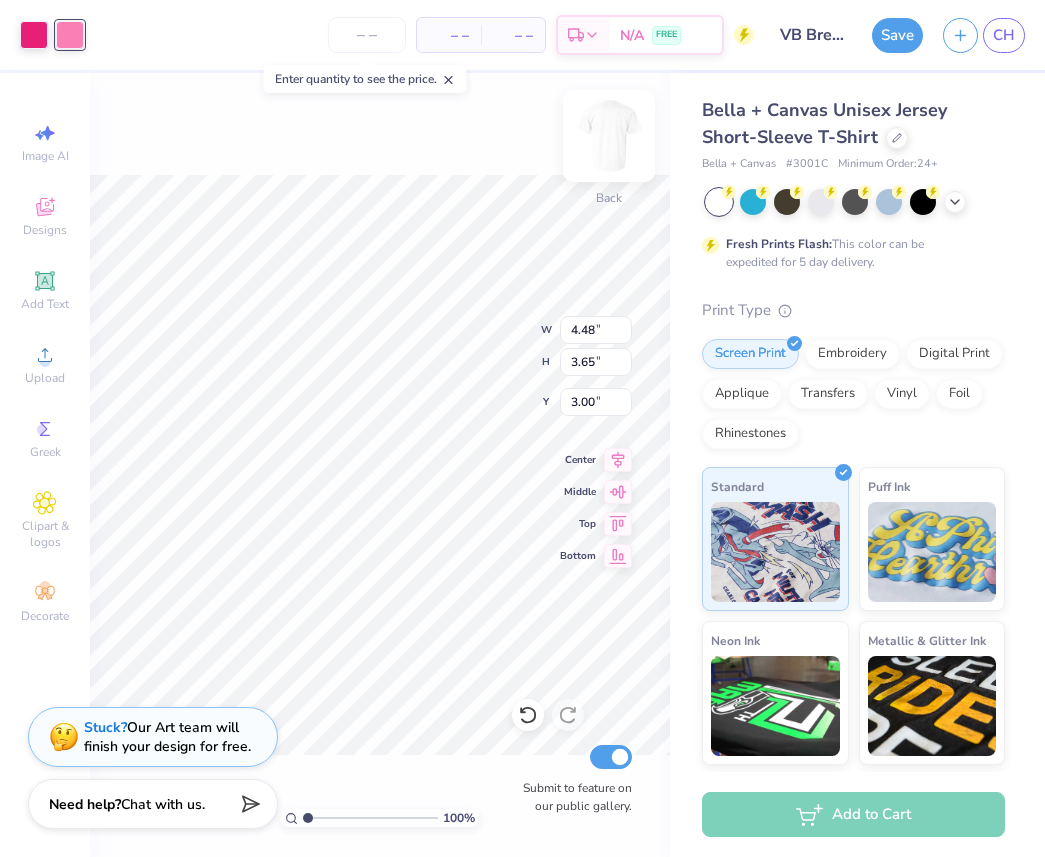 click at bounding box center [609, 136] 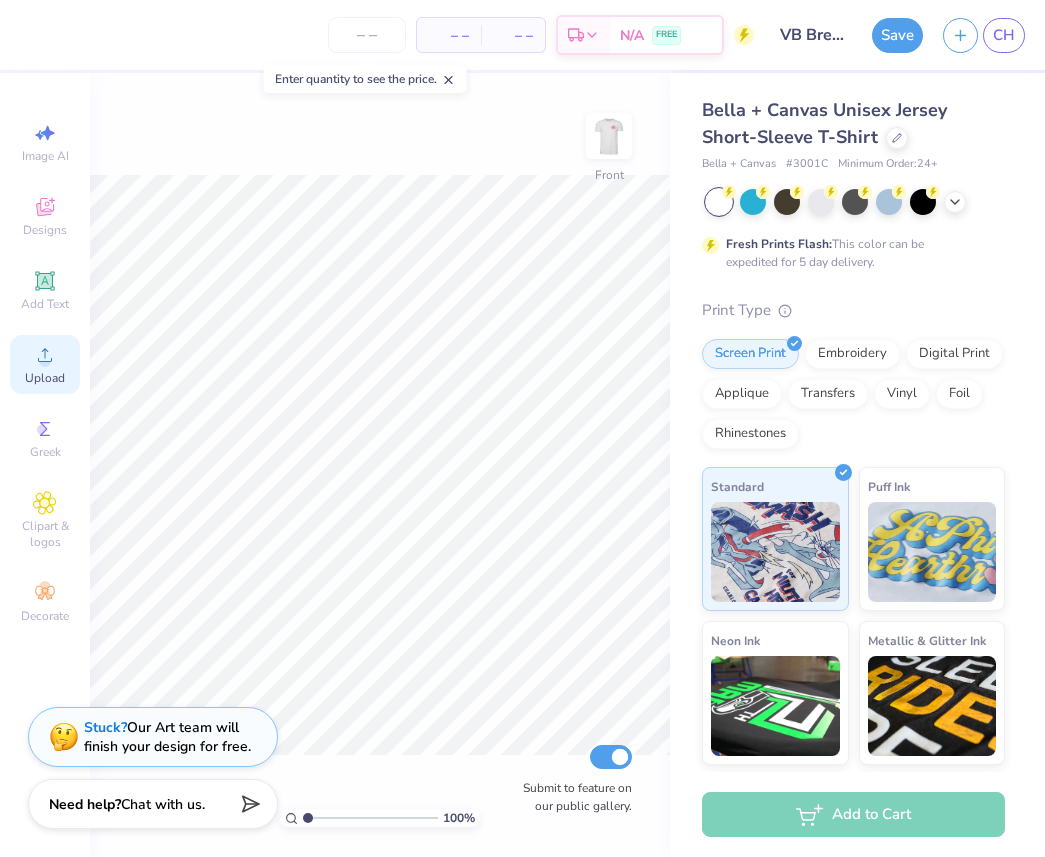 click on "Upload" at bounding box center (45, 378) 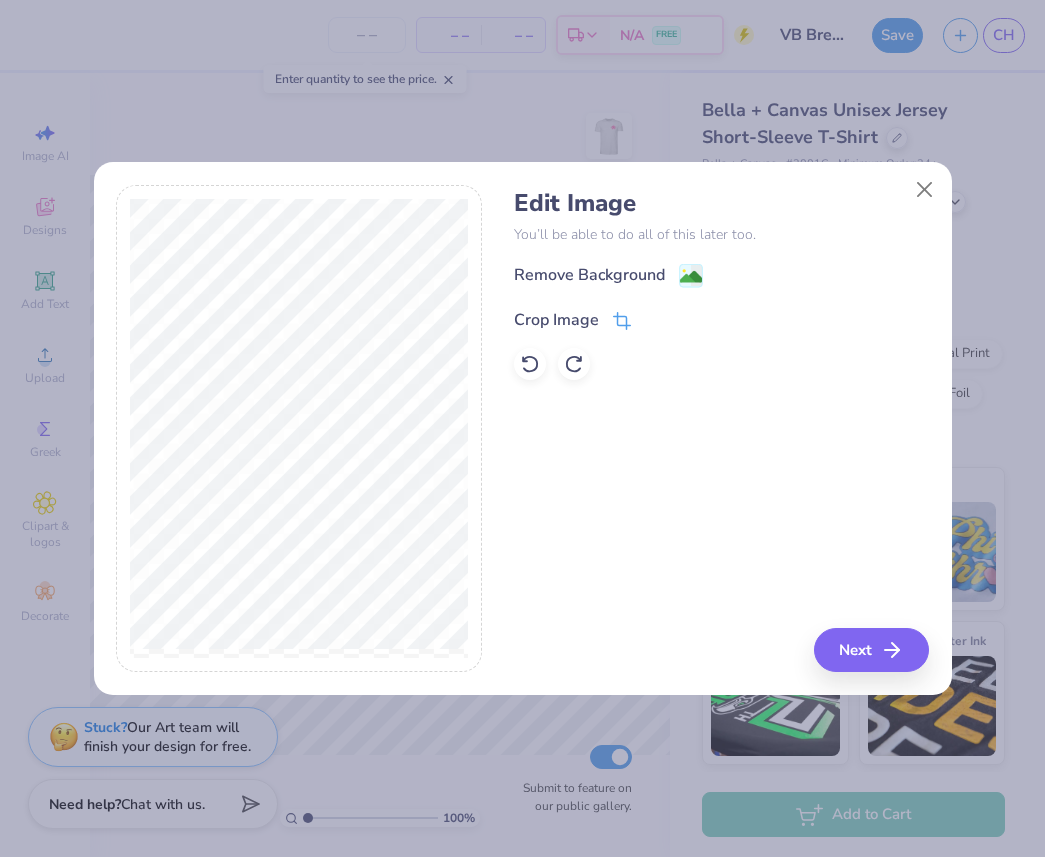 click on "Crop Image" at bounding box center (556, 320) 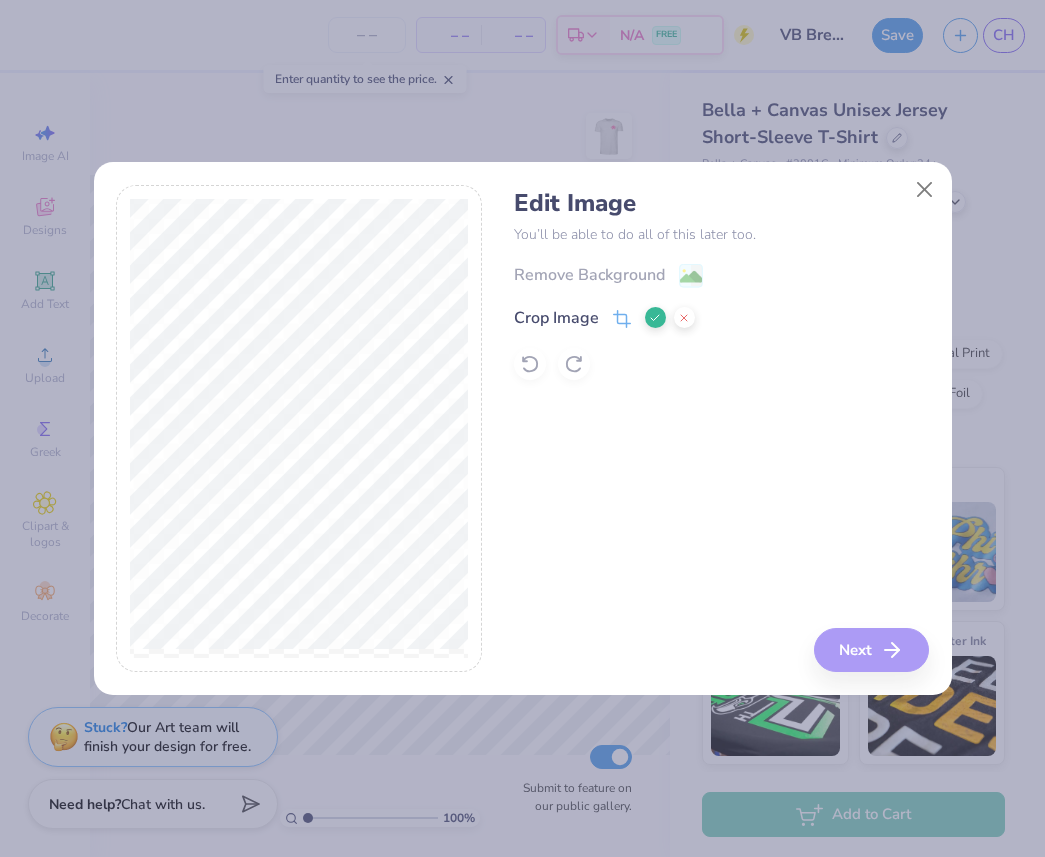 click at bounding box center (655, 317) 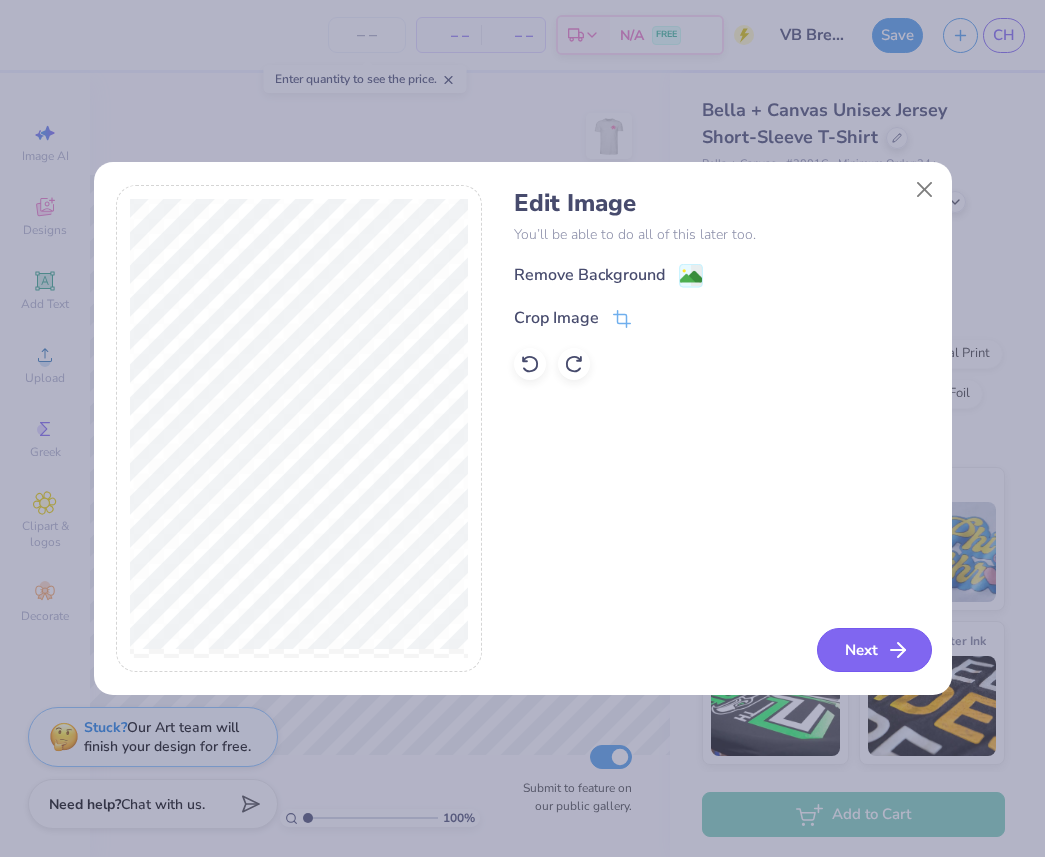 click on "Next" at bounding box center (874, 650) 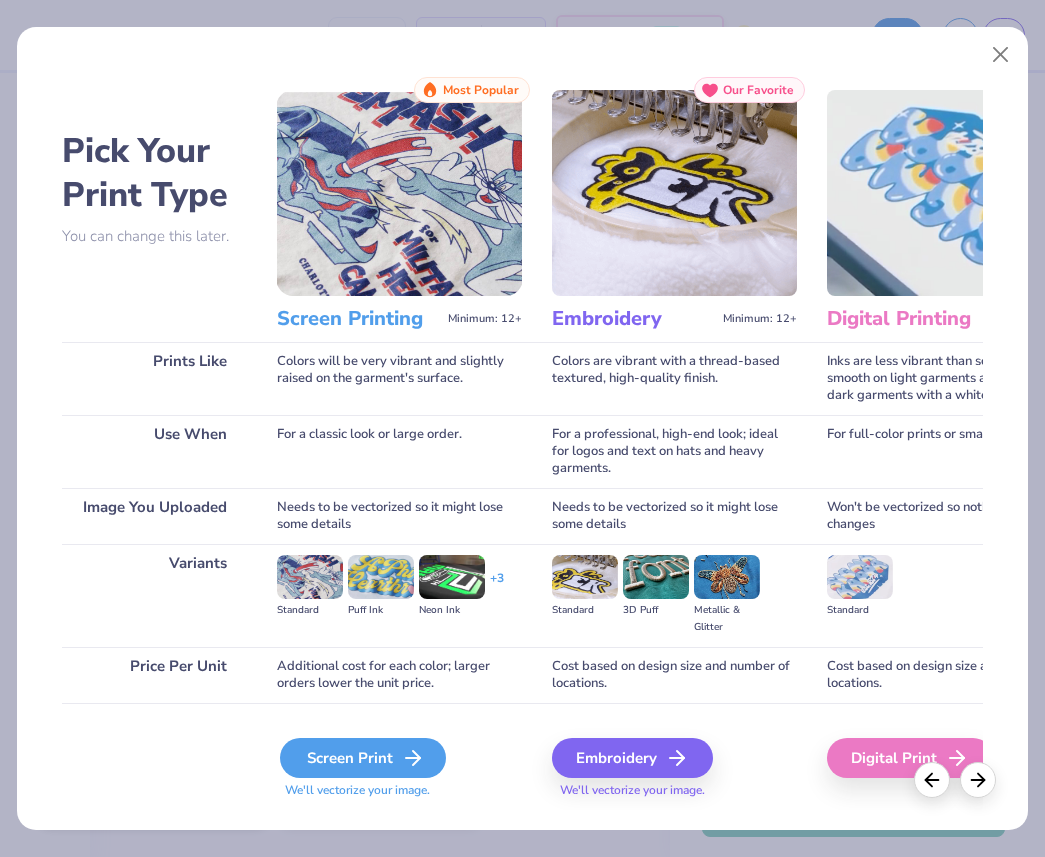 click on "Screen Print" at bounding box center [363, 758] 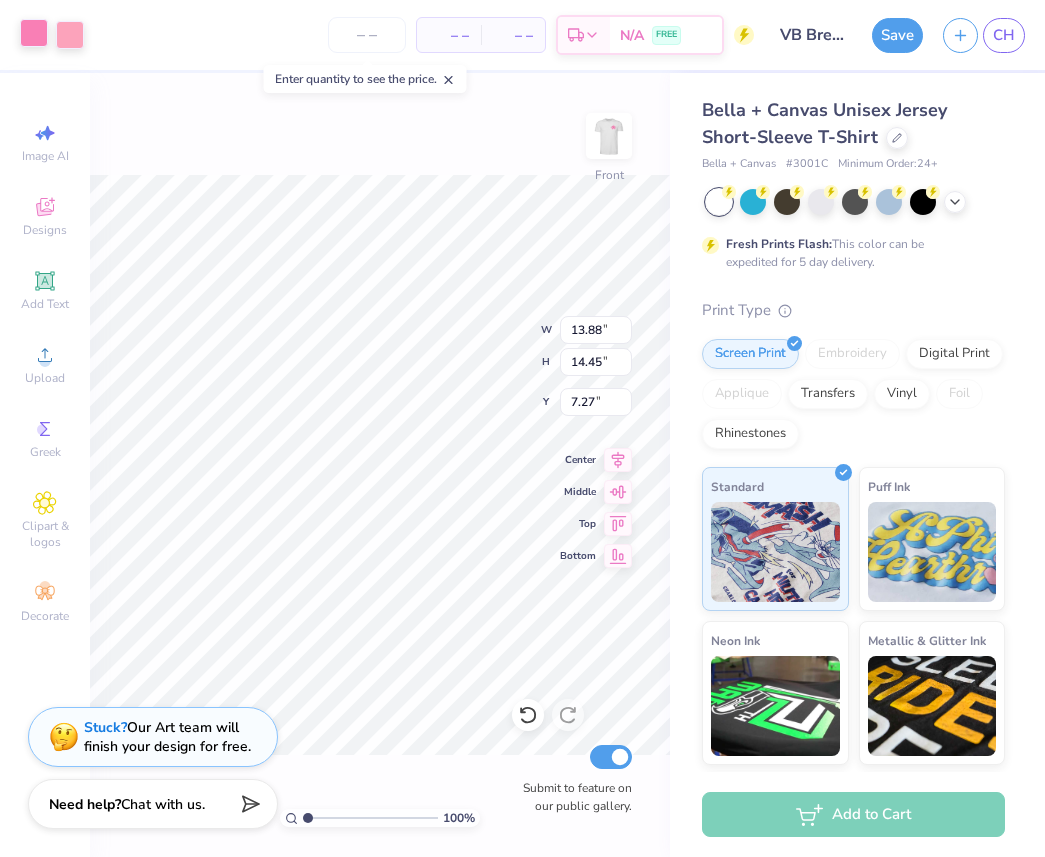 click at bounding box center [34, 33] 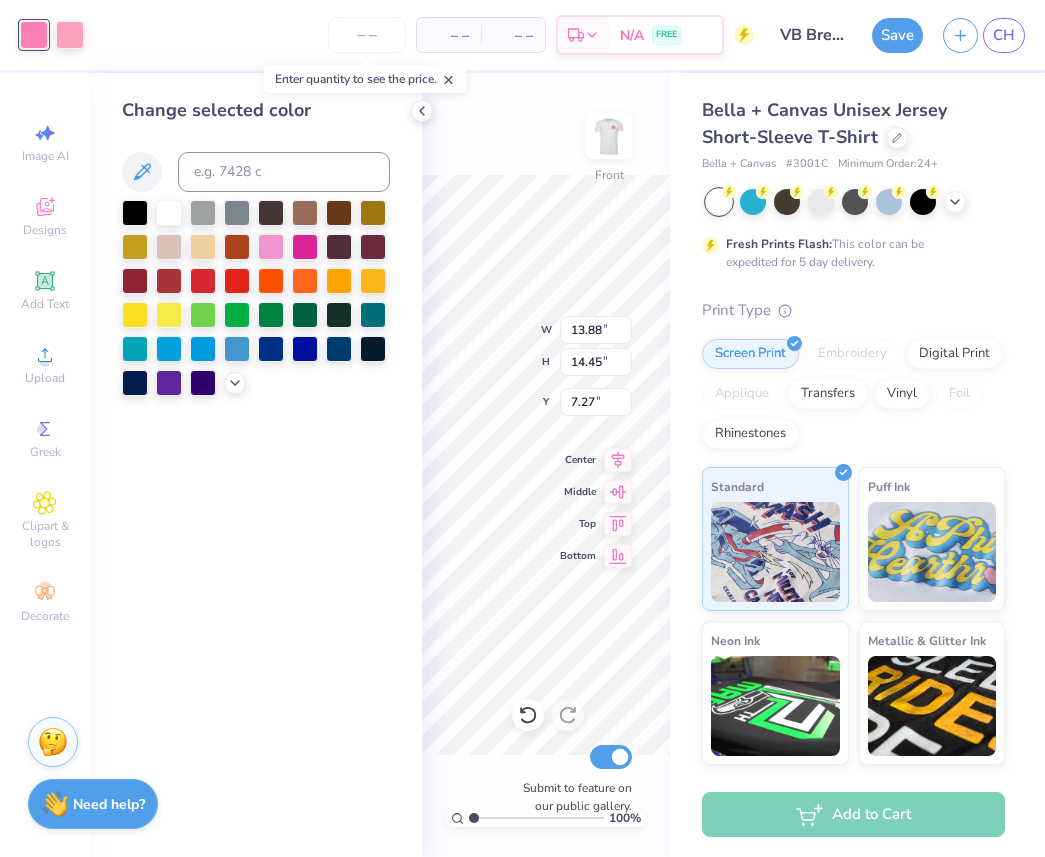 click at bounding box center [256, 298] 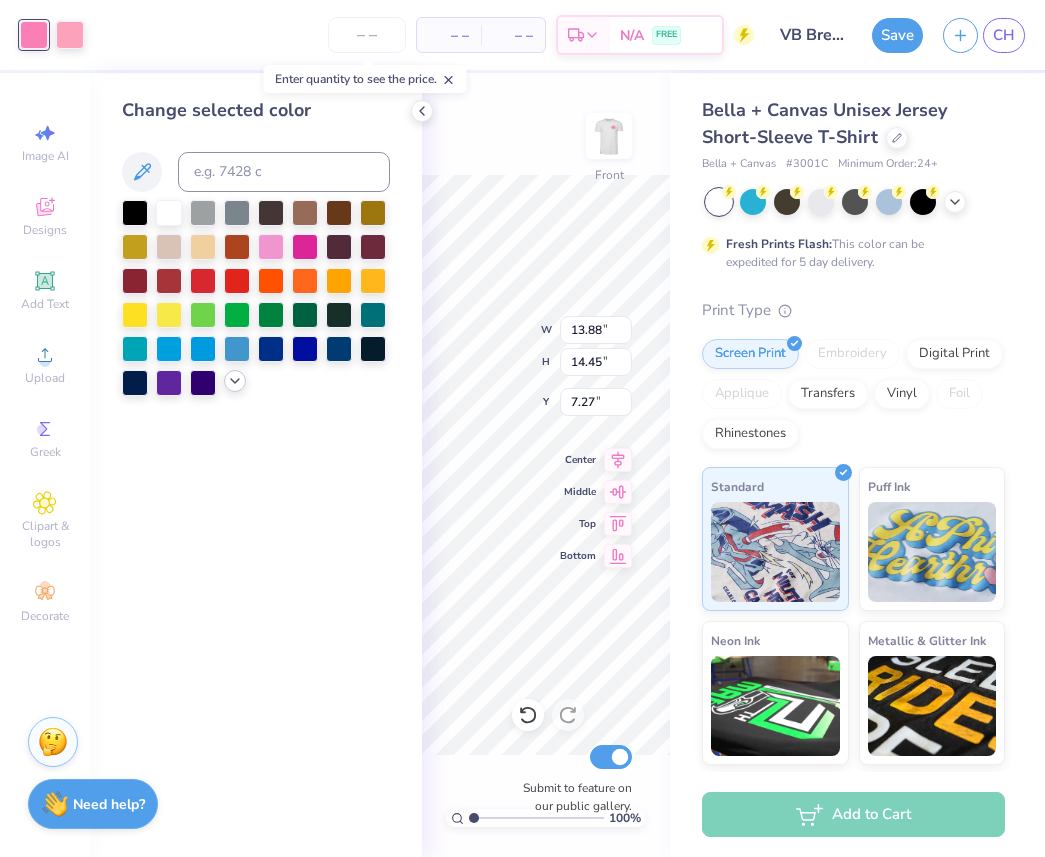 click 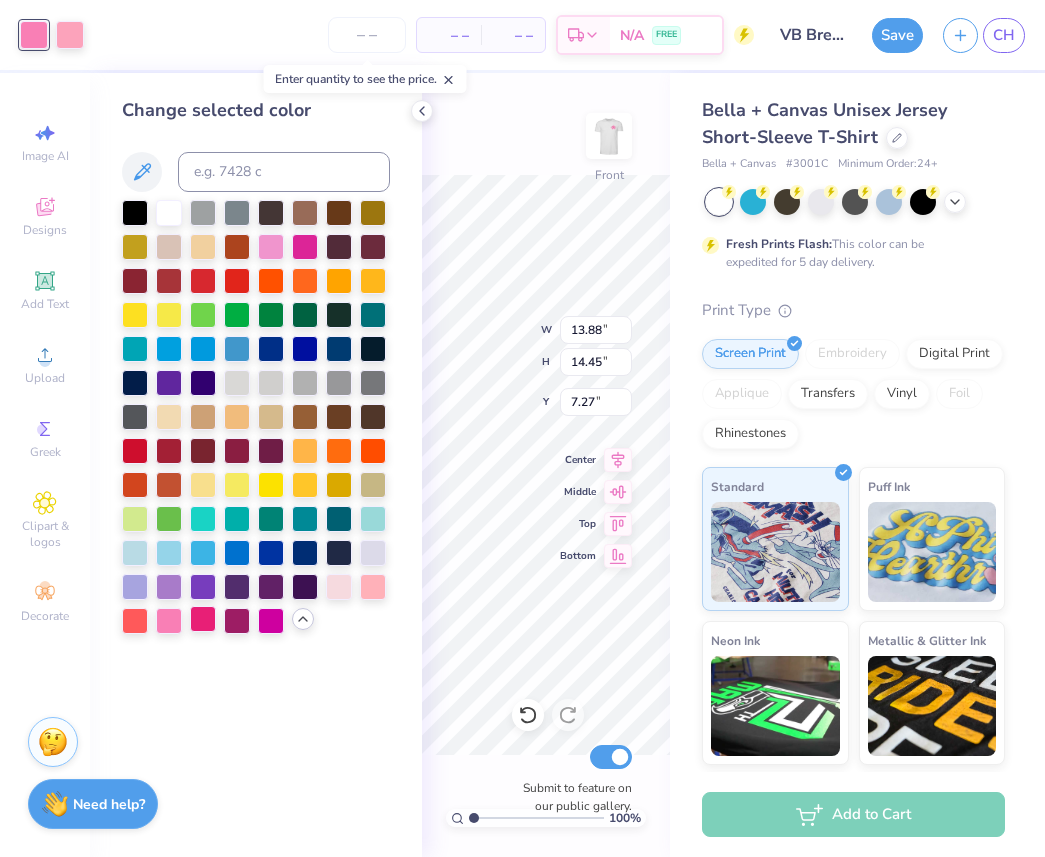 click at bounding box center (203, 619) 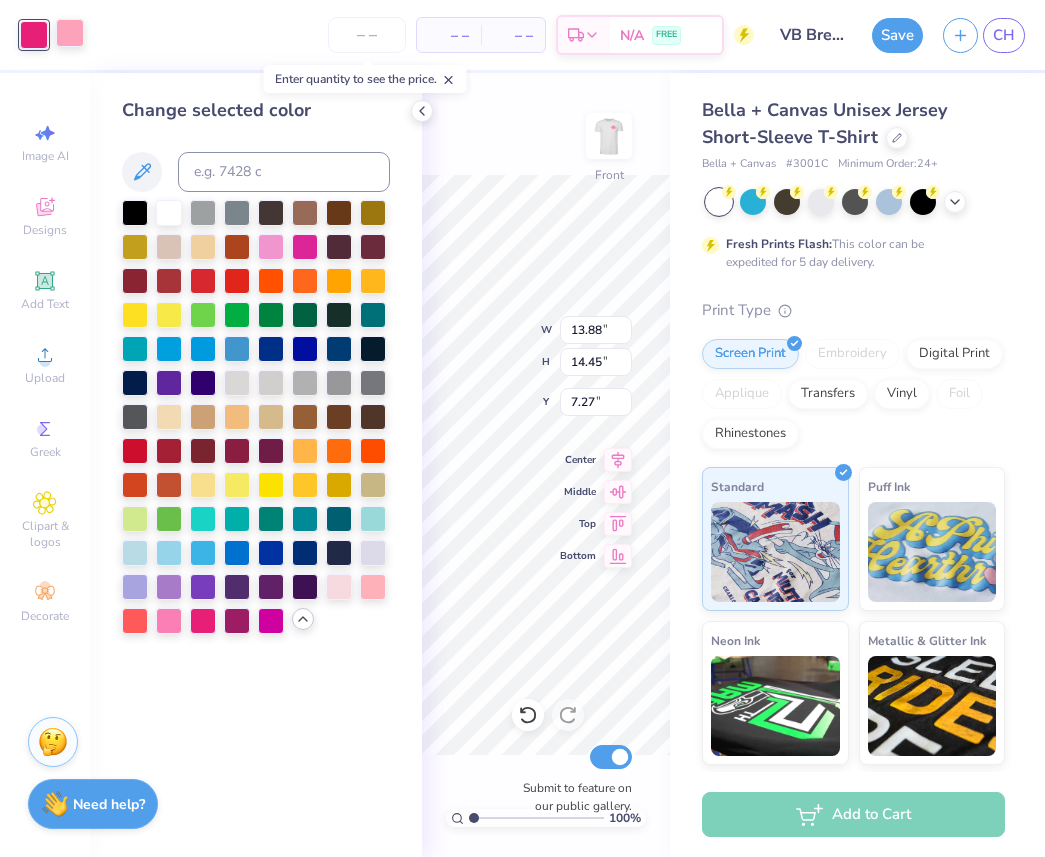 click at bounding box center [70, 33] 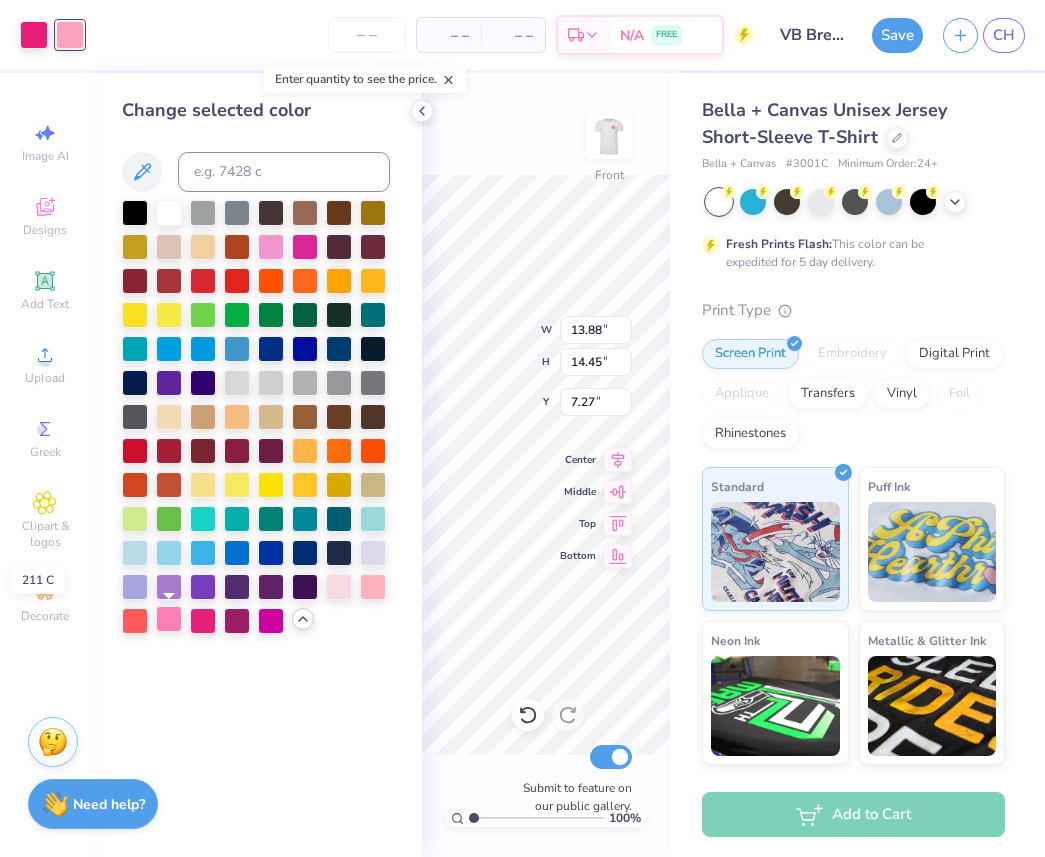 click at bounding box center (169, 619) 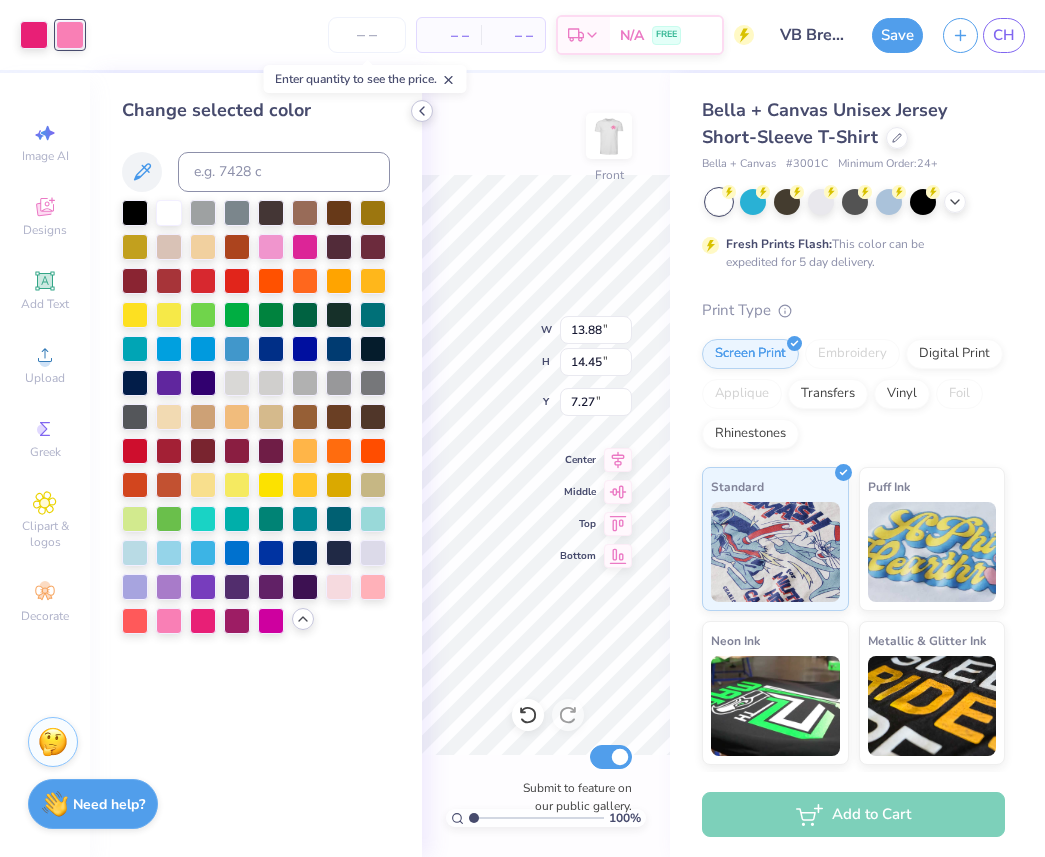 click 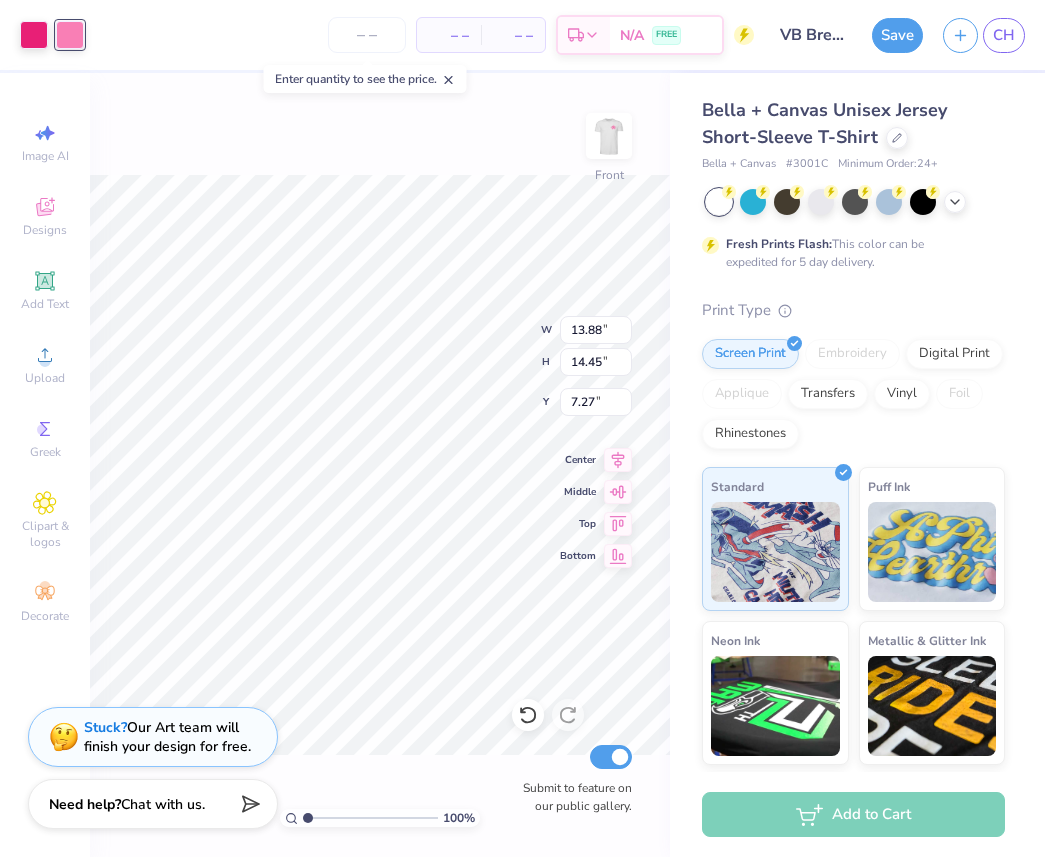 type on "12.46" 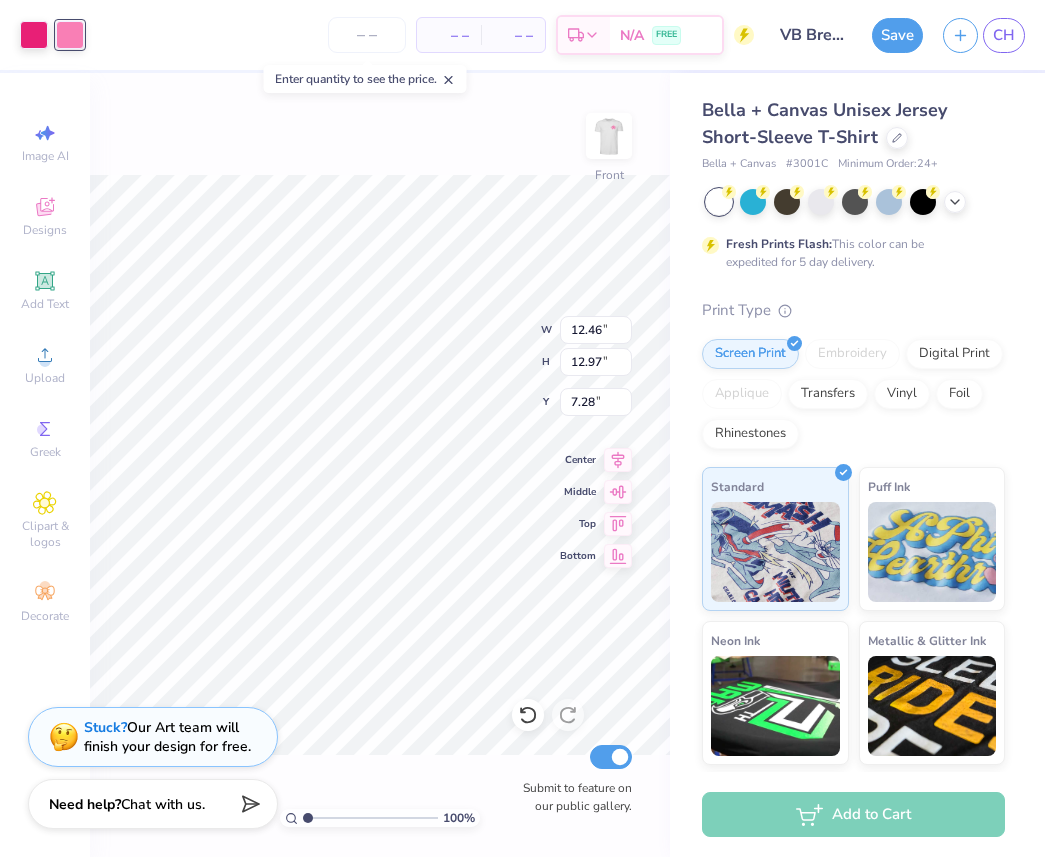type on "7.42" 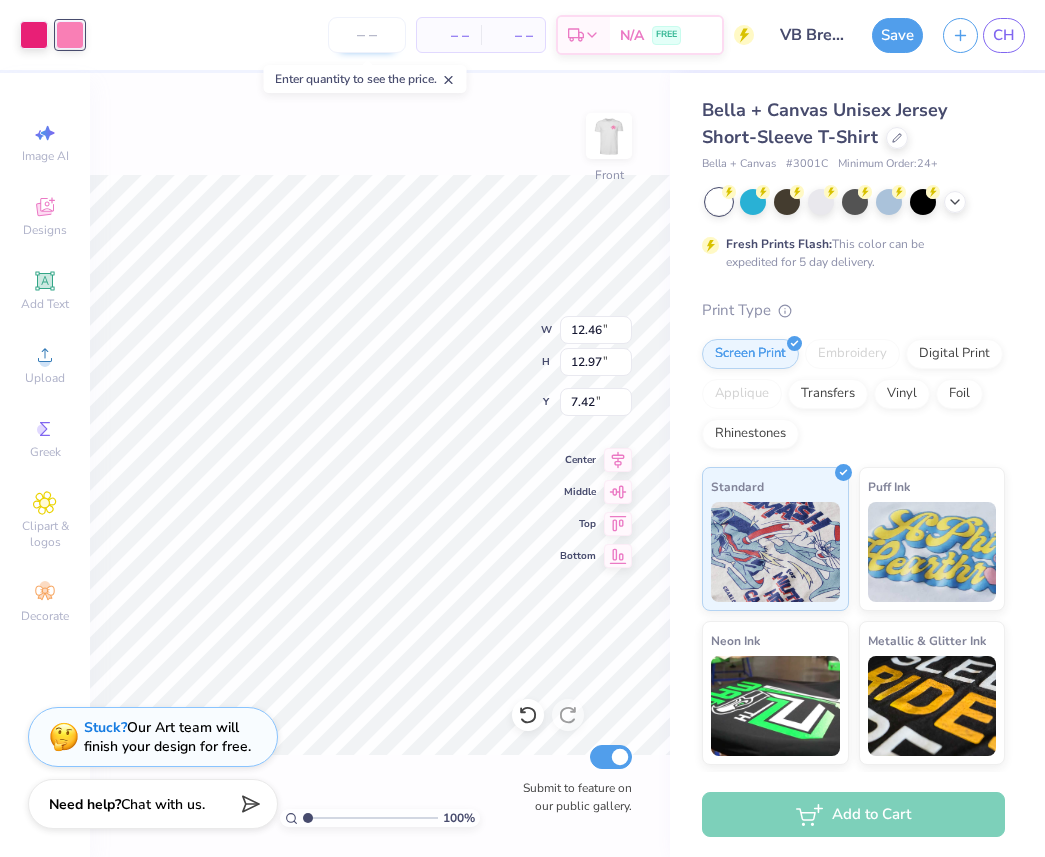 click at bounding box center (367, 35) 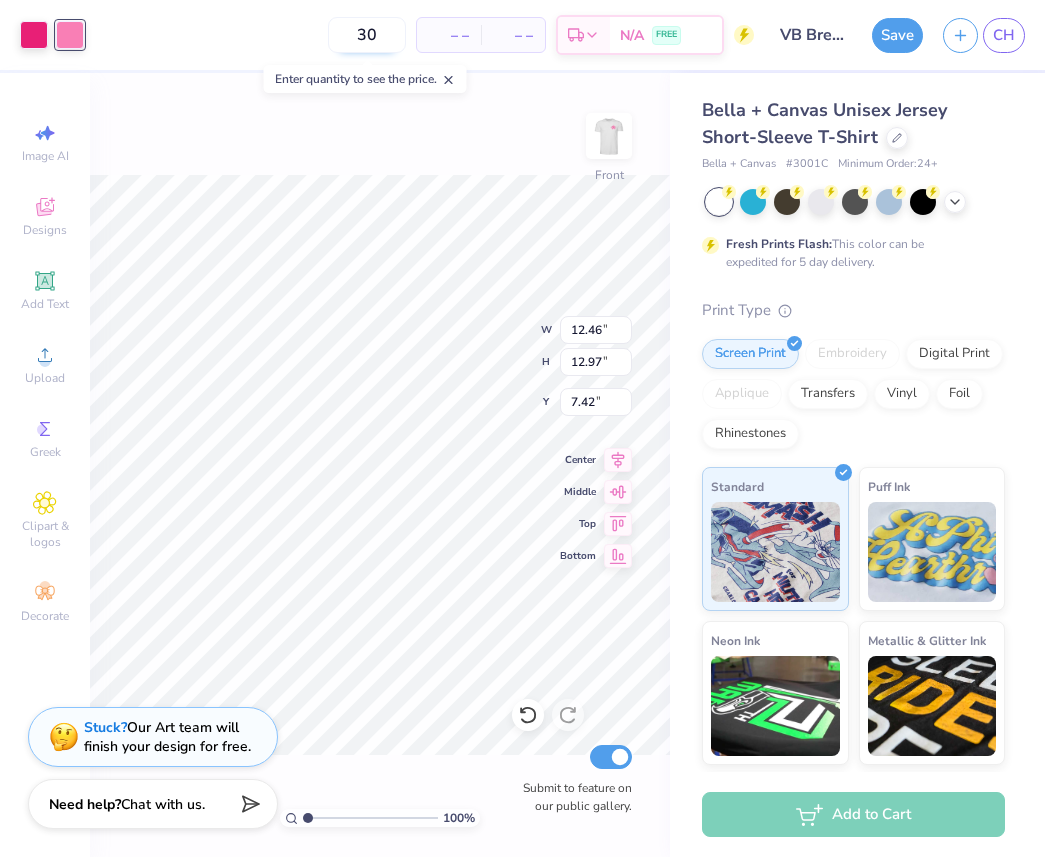 type on "30" 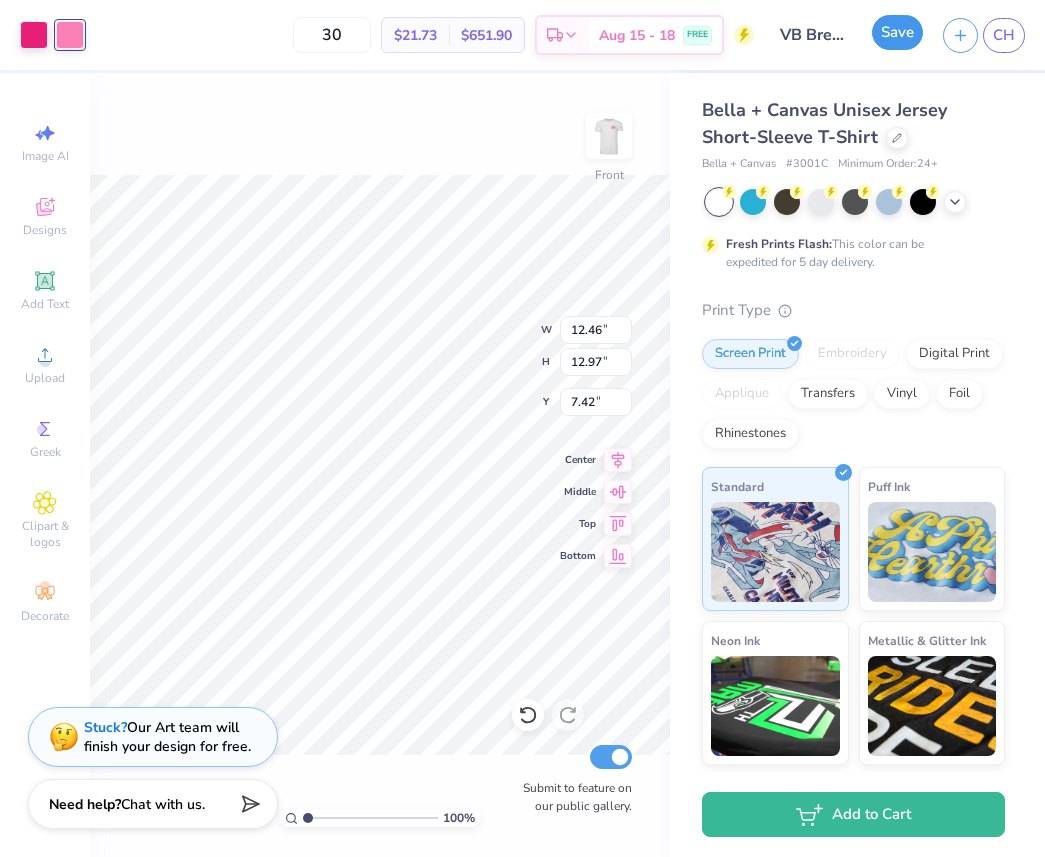 click on "Save" at bounding box center (897, 32) 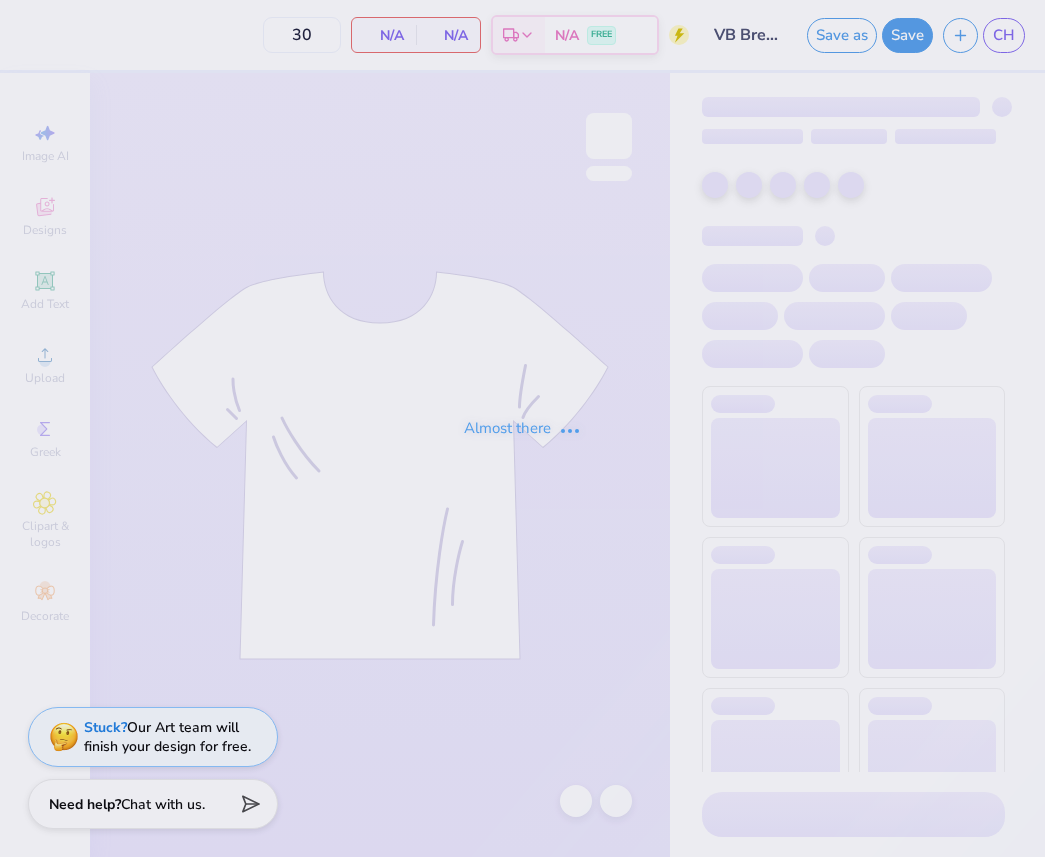 scroll, scrollTop: 0, scrollLeft: 0, axis: both 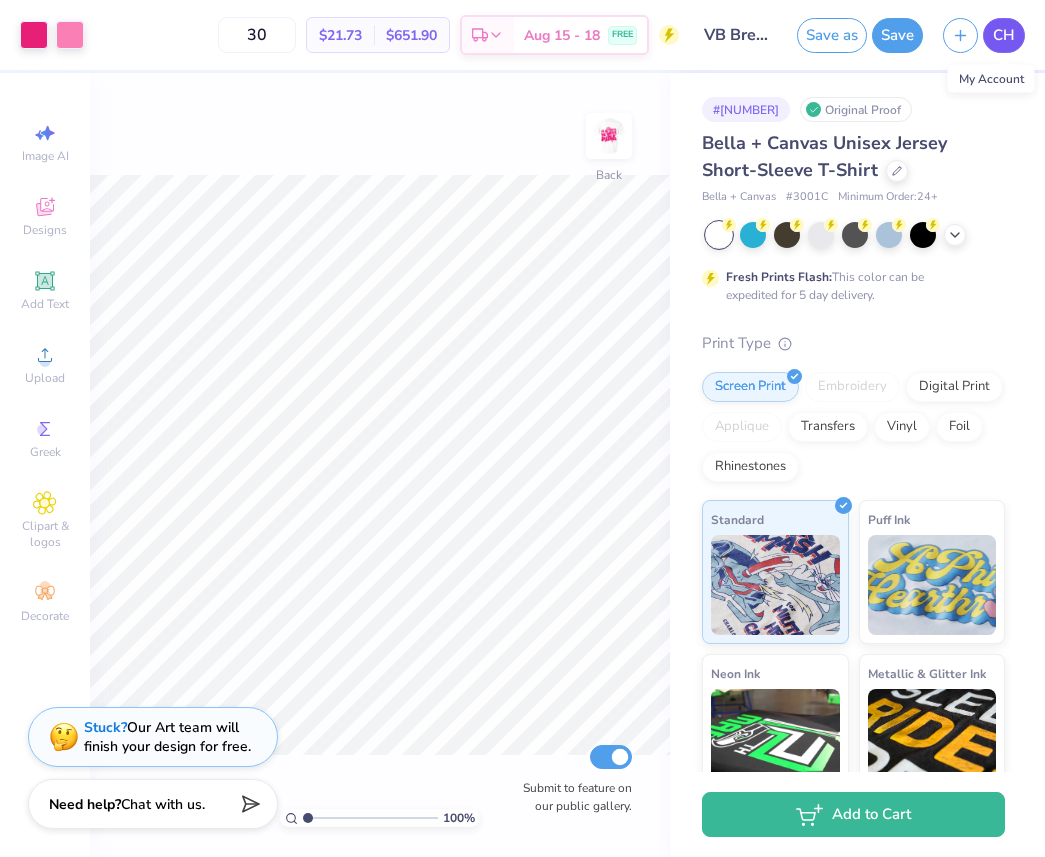 click on "CH" at bounding box center [1004, 35] 